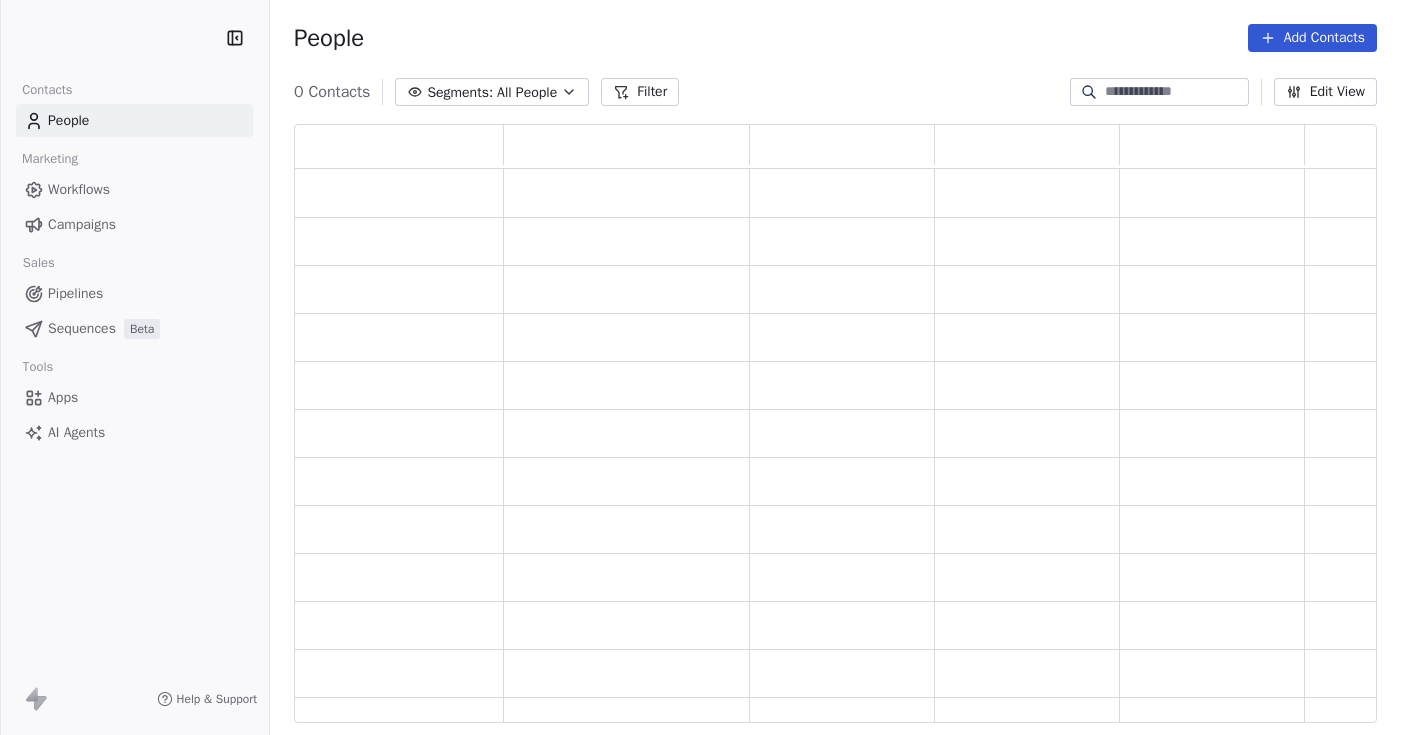 scroll, scrollTop: 0, scrollLeft: 0, axis: both 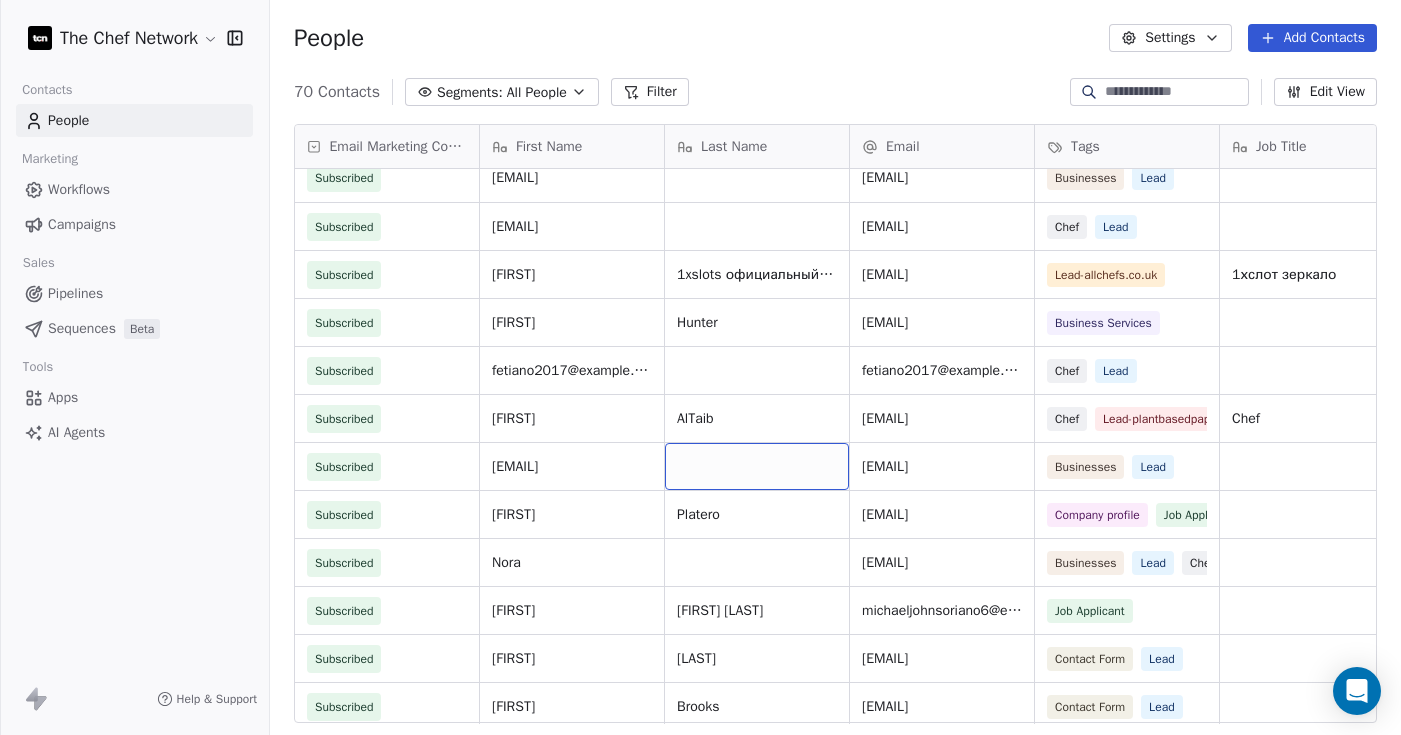 click at bounding box center (757, 466) 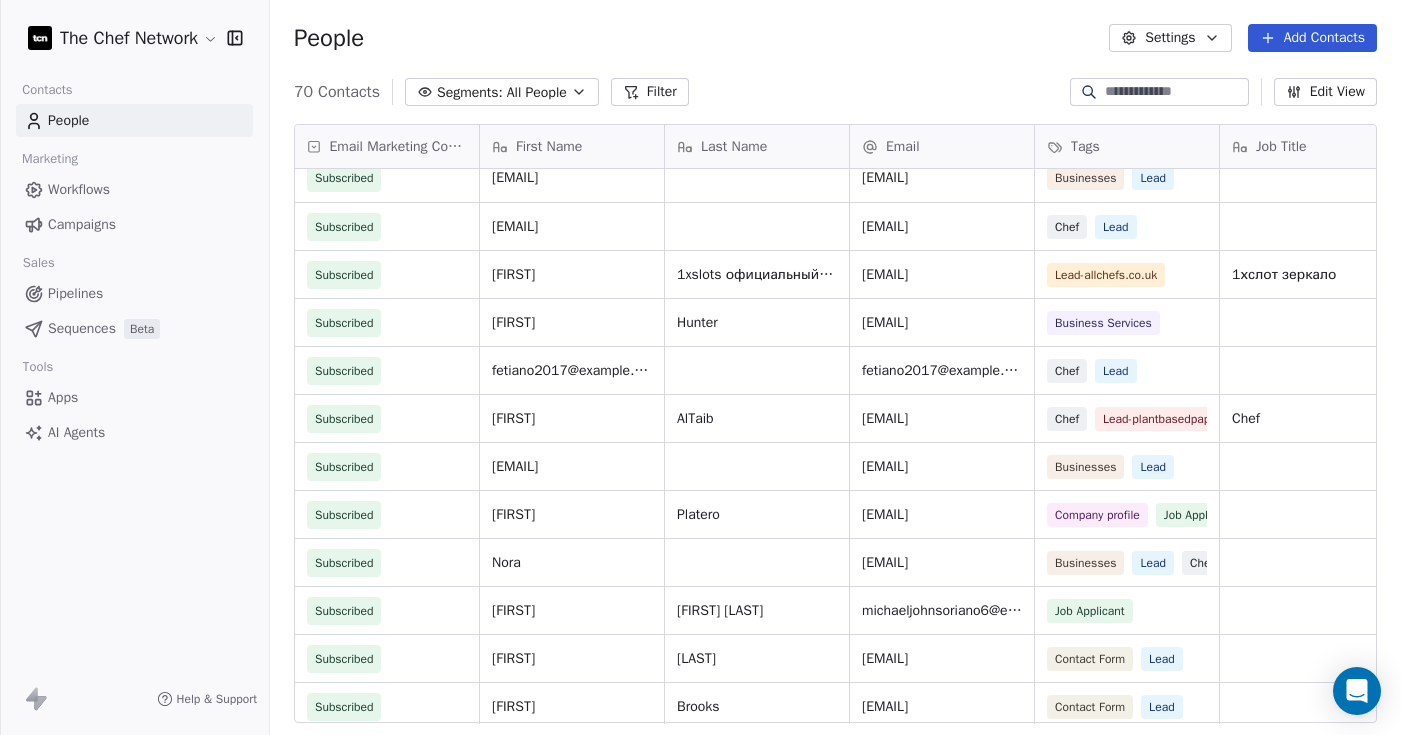 click on "The Chef Network Contacts People Marketing Workflows Campaigns Sales Pipelines Sequences Beta Tools Apps AI Agents Help & Support People Settings Add Contacts 70 Contacts Segments: All People Filter Edit View Tag Add to Sequence Export Email Marketing Consent Subscribed Subscribed Subscribed Subscribed Subscribed Subscribed Subscribed Subscribed Subscribed Subscribed Subscribed Subscribed Subscribed Subscribed Subscribed Subscribed Subscribed Subscribed Subscribed Subscribed Subscribed Subscribed Subscribed Subscribed Subscribed Subscribed Subscribed Subscribed Subscribed Subscribed Subscribed Subscribed Subscribed First Name Last Name Email Tags Job Title Phone Number Address Status [EMAIL] [EMAIL] Businesses Lead [EMAIL] [EMAIL] Chef Lead Matthewdep 1xslots официальный demo регистрация в 1xslots casino 003xrumer@sitesseo.site Lead-allchefs.co.uk 1хслот зеркало [FIRST] [LAST] [EMAIL] Business Services [EMAIL] Chef Lead Sarah Chef" at bounding box center [700, 367] 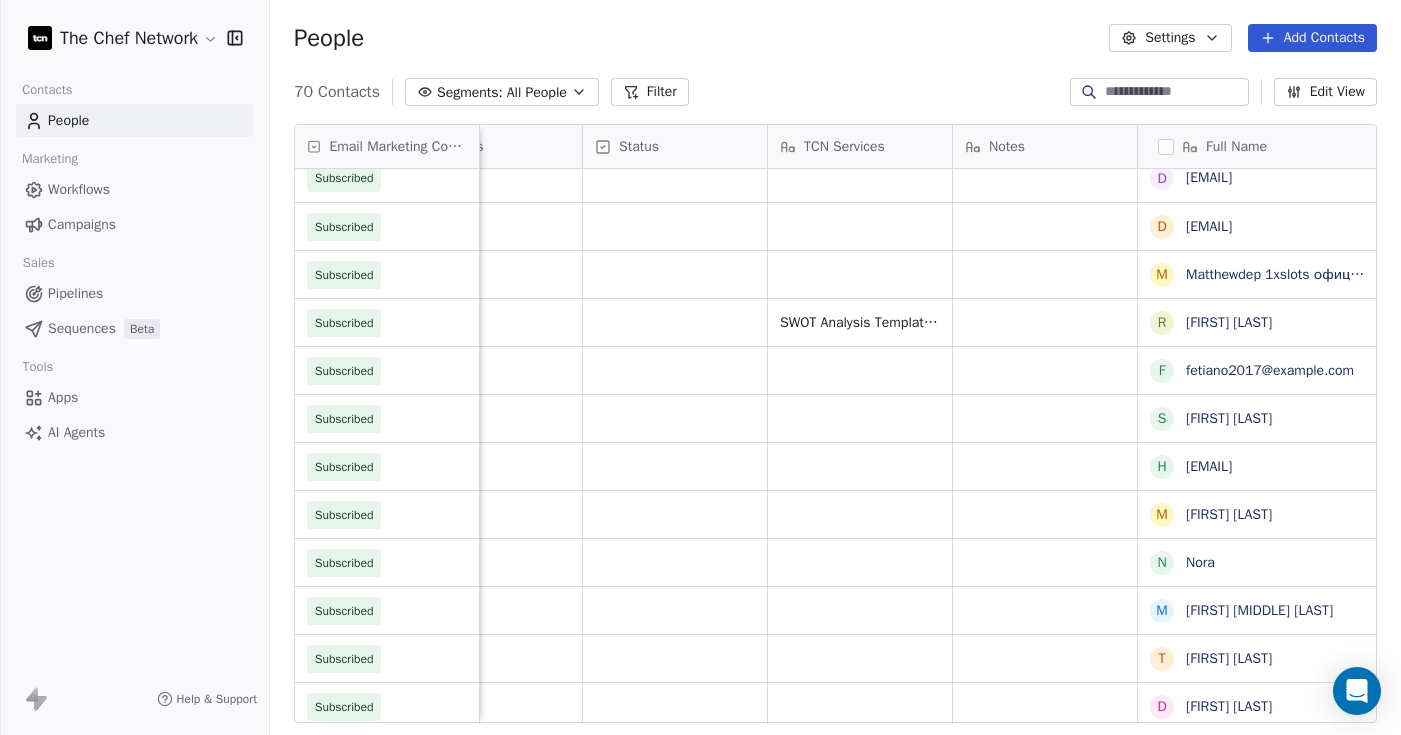 scroll, scrollTop: 0, scrollLeft: 1258, axis: horizontal 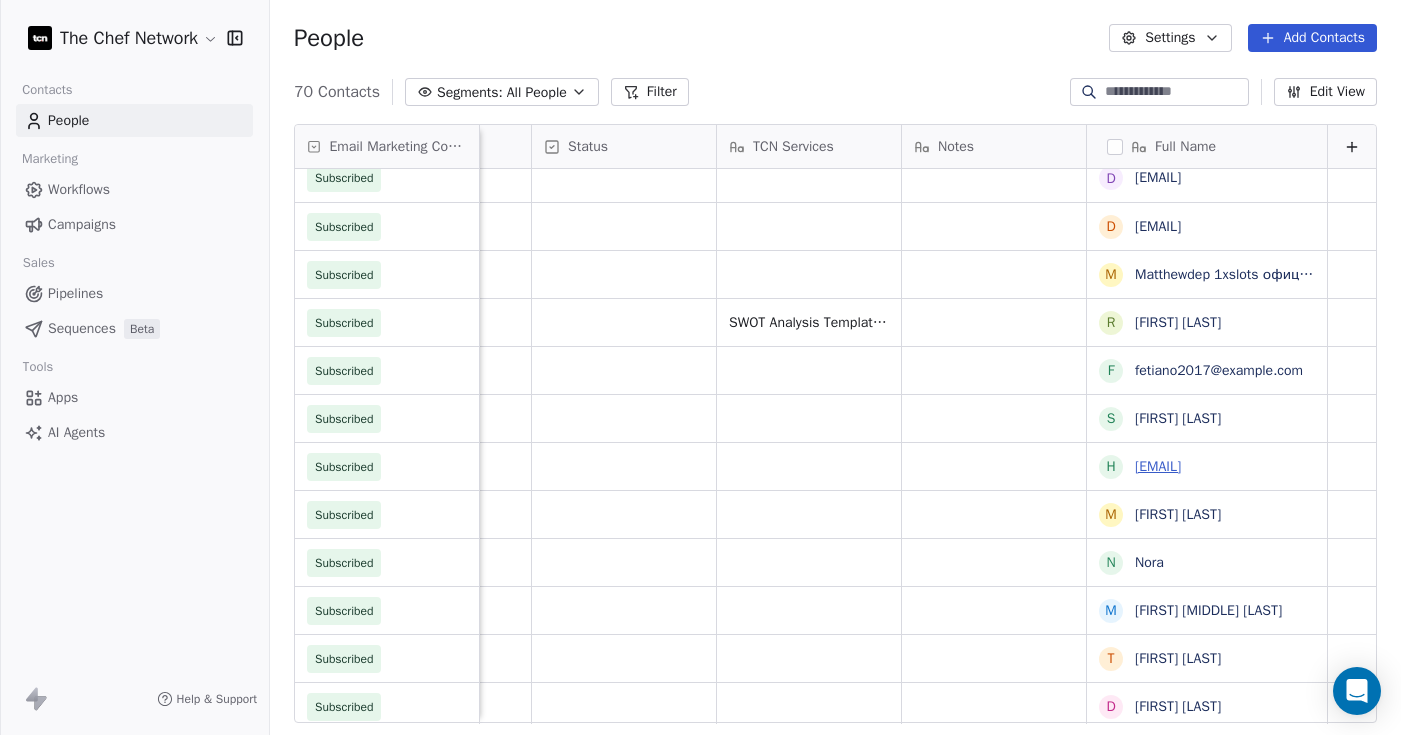 click on "[EMAIL]" at bounding box center (1158, 466) 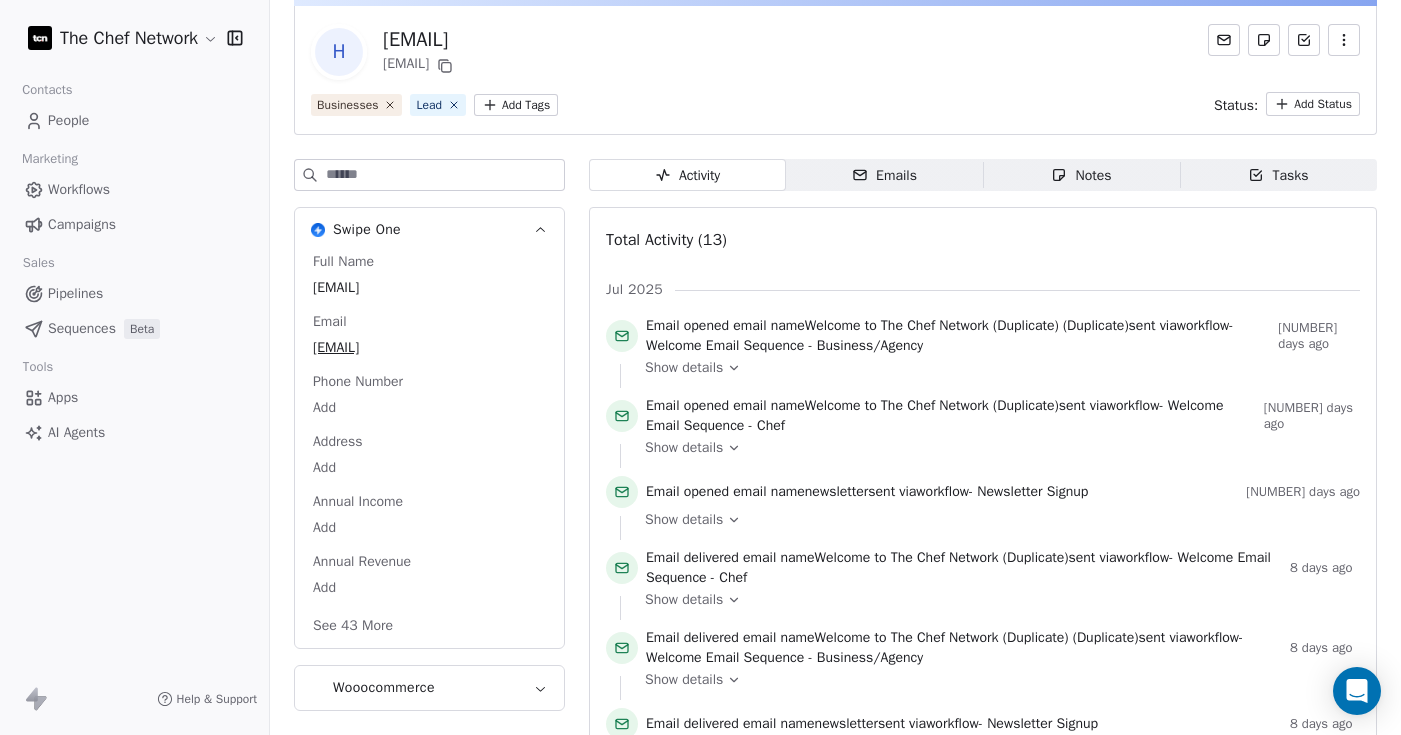 scroll, scrollTop: 0, scrollLeft: 0, axis: both 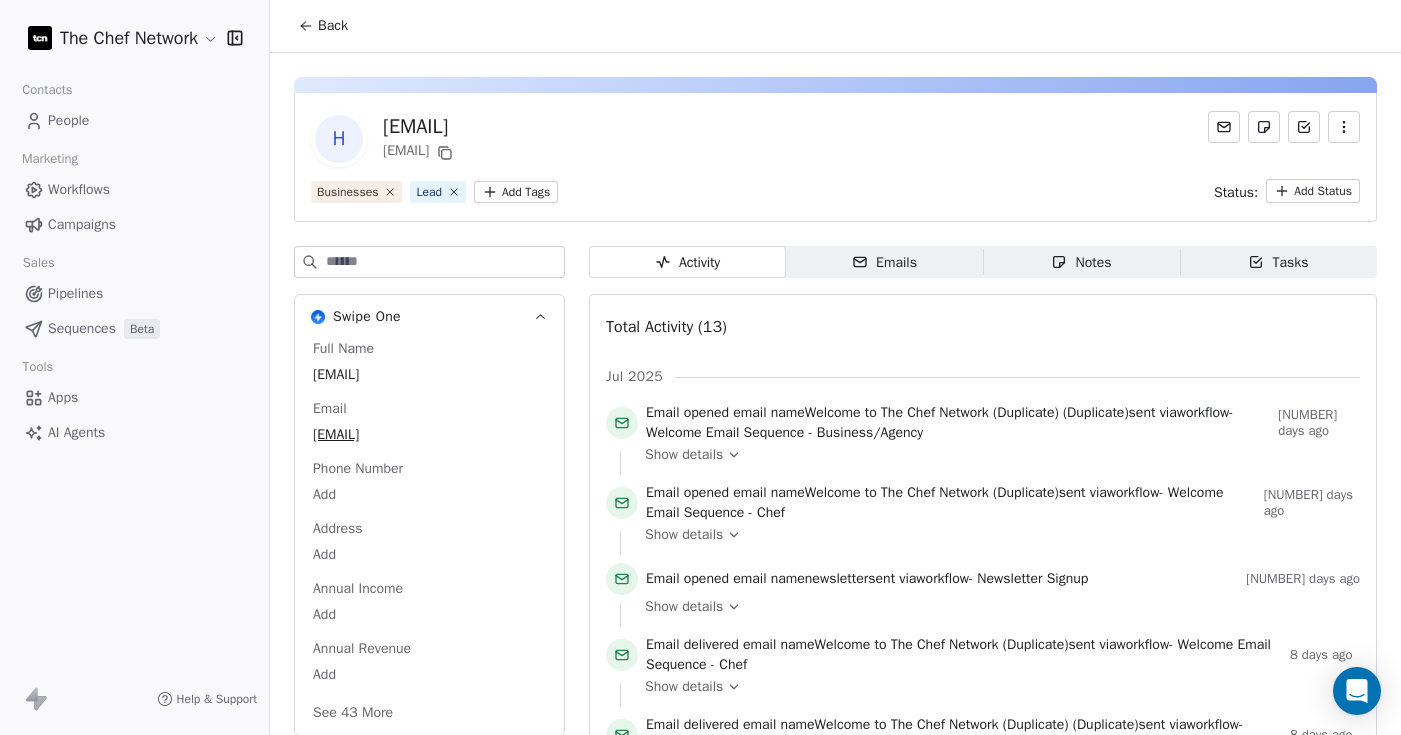 click on "Emails" at bounding box center (884, 262) 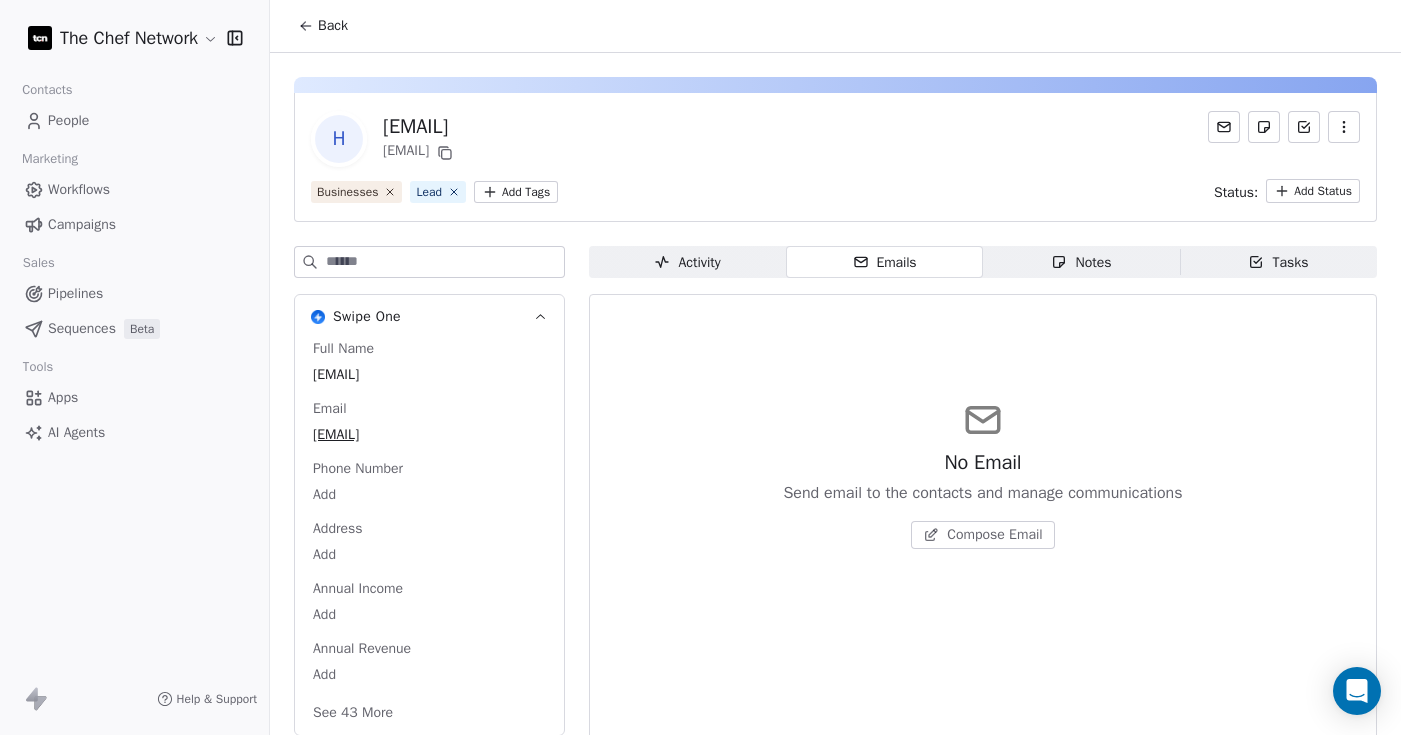 click on "Compose Email" at bounding box center (982, 535) 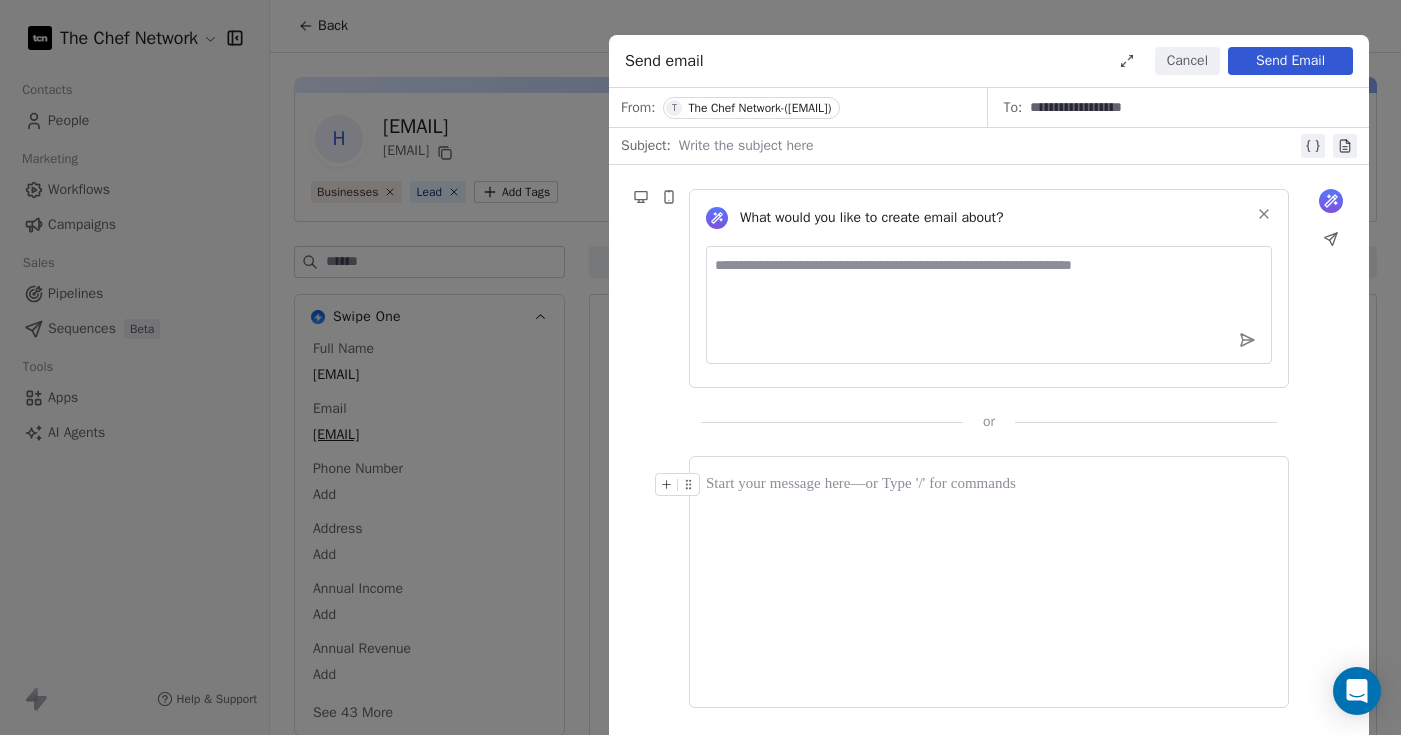 click at bounding box center [989, 305] 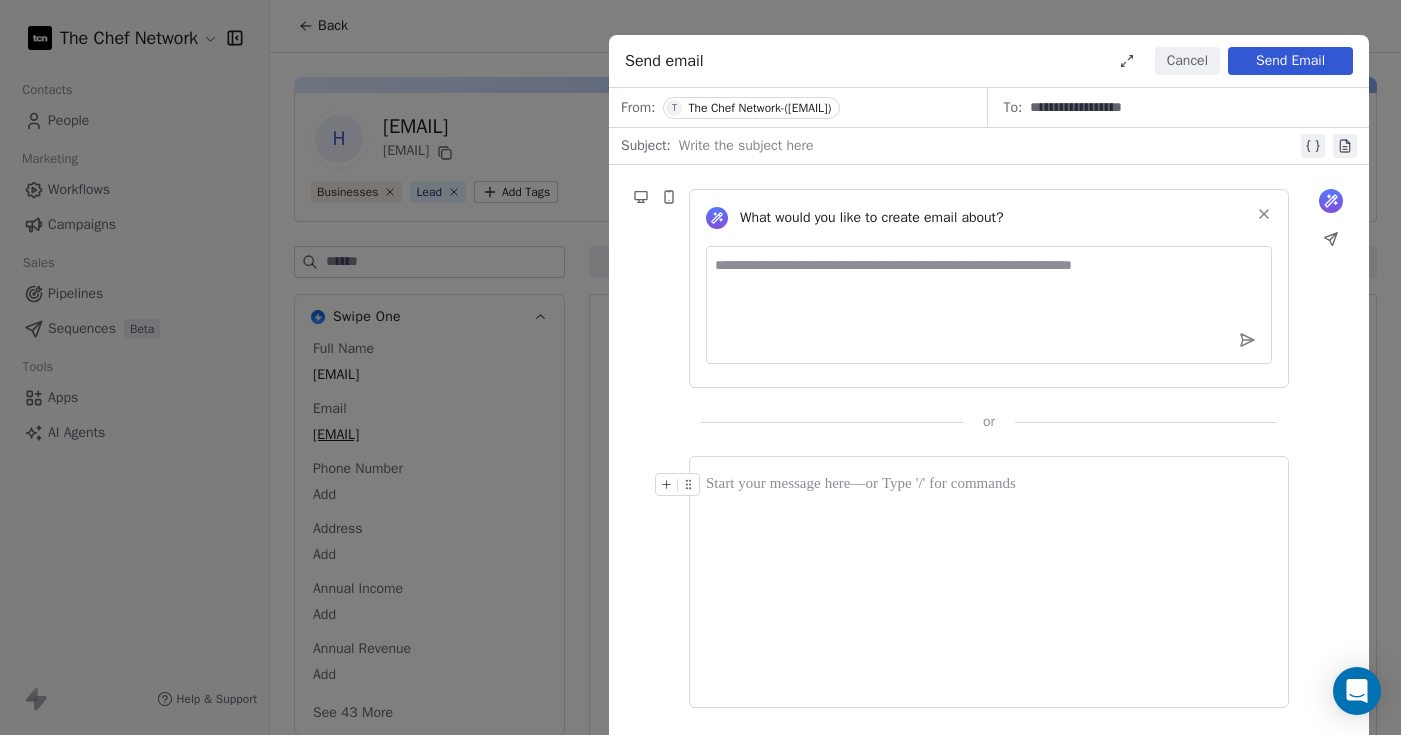 click on "Cancel" at bounding box center [1187, 61] 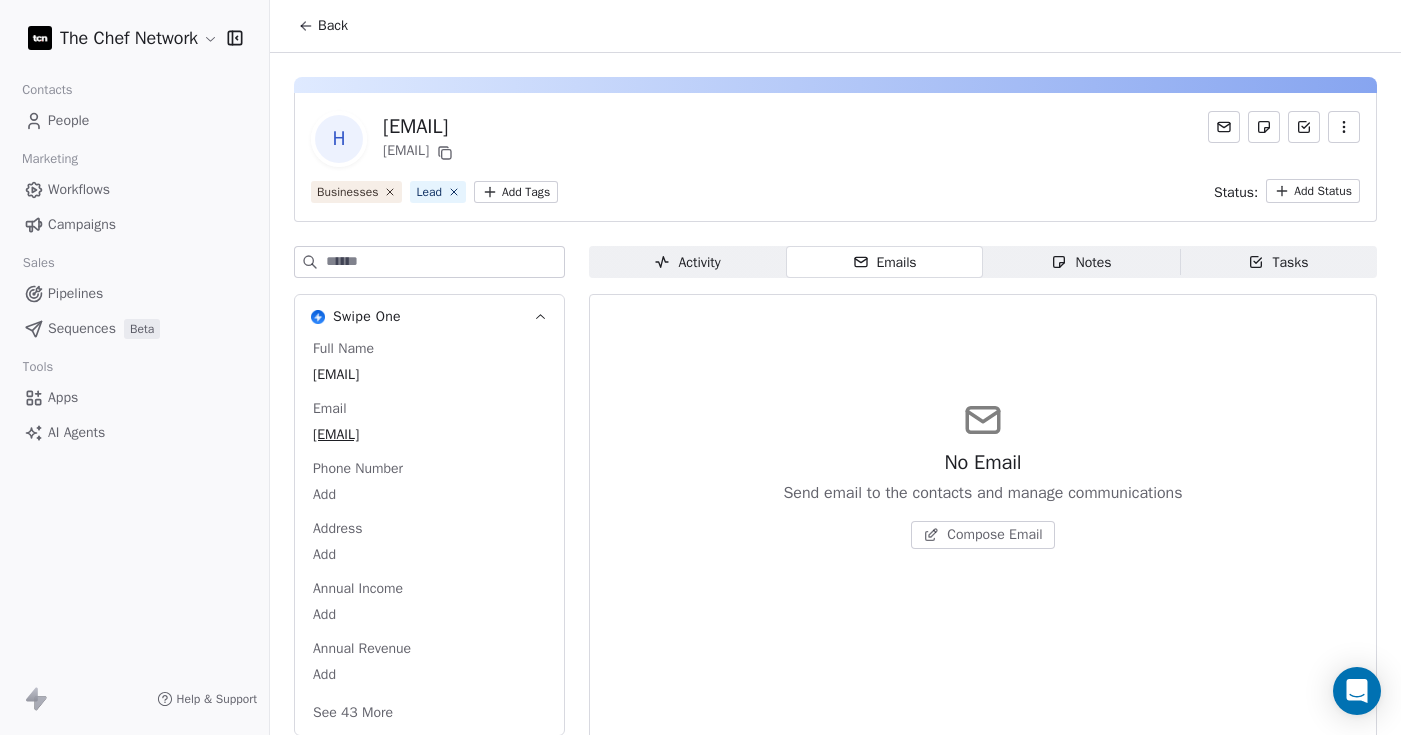 click on "Activity" at bounding box center (687, 262) 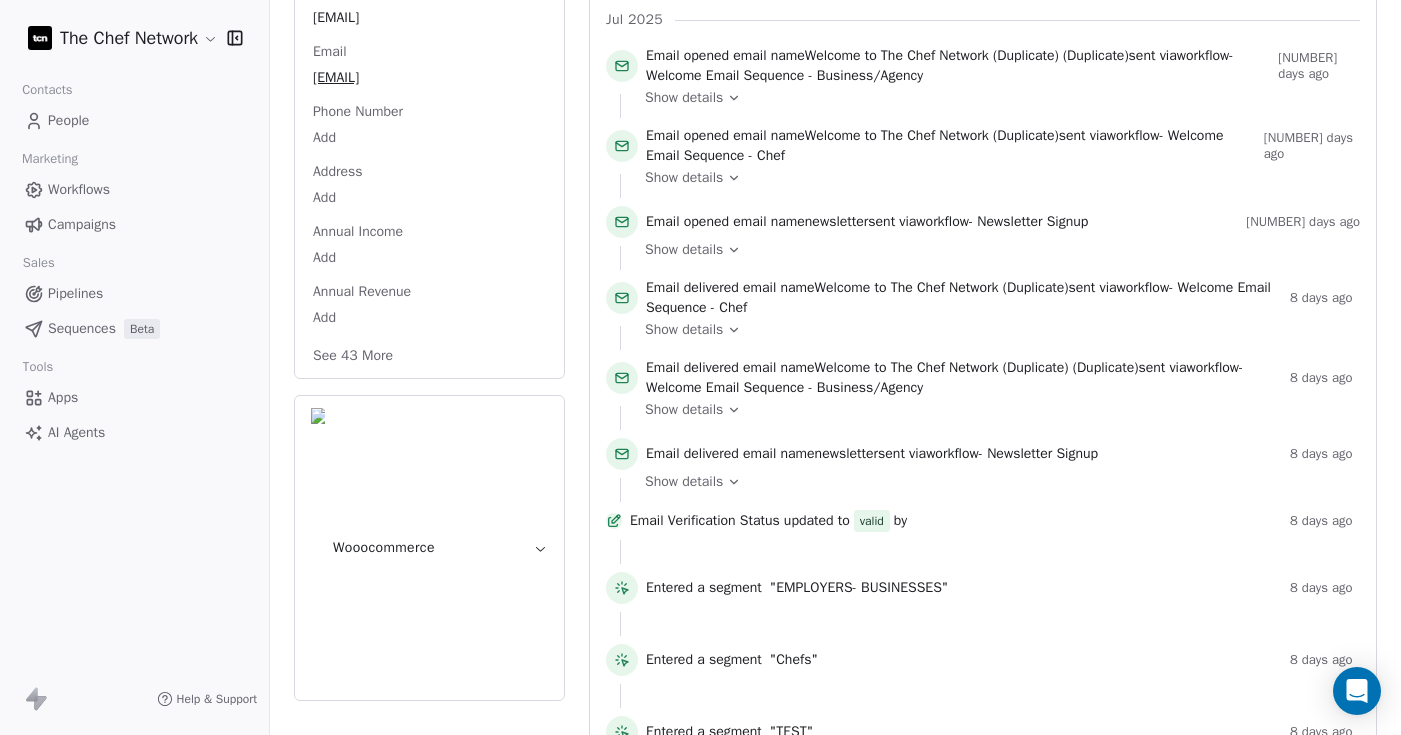 scroll, scrollTop: 351, scrollLeft: 0, axis: vertical 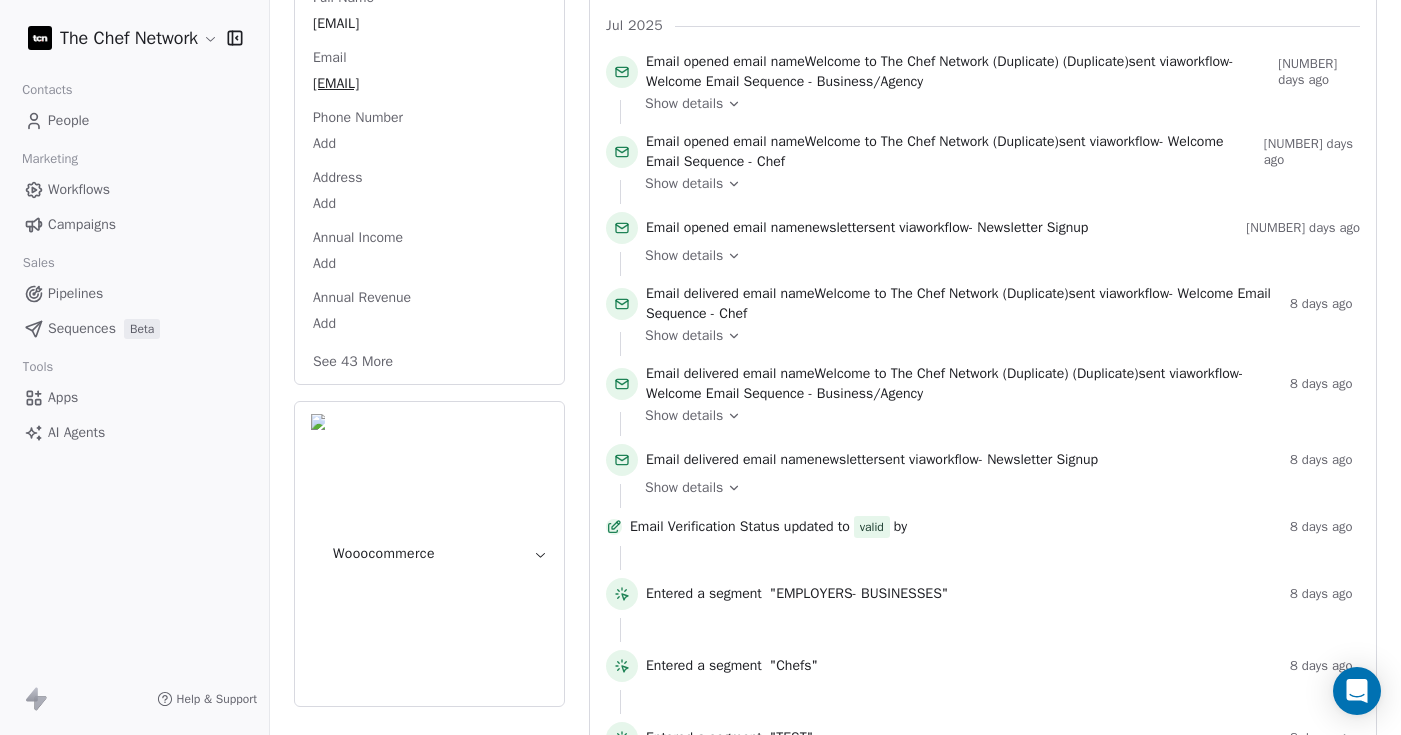 click 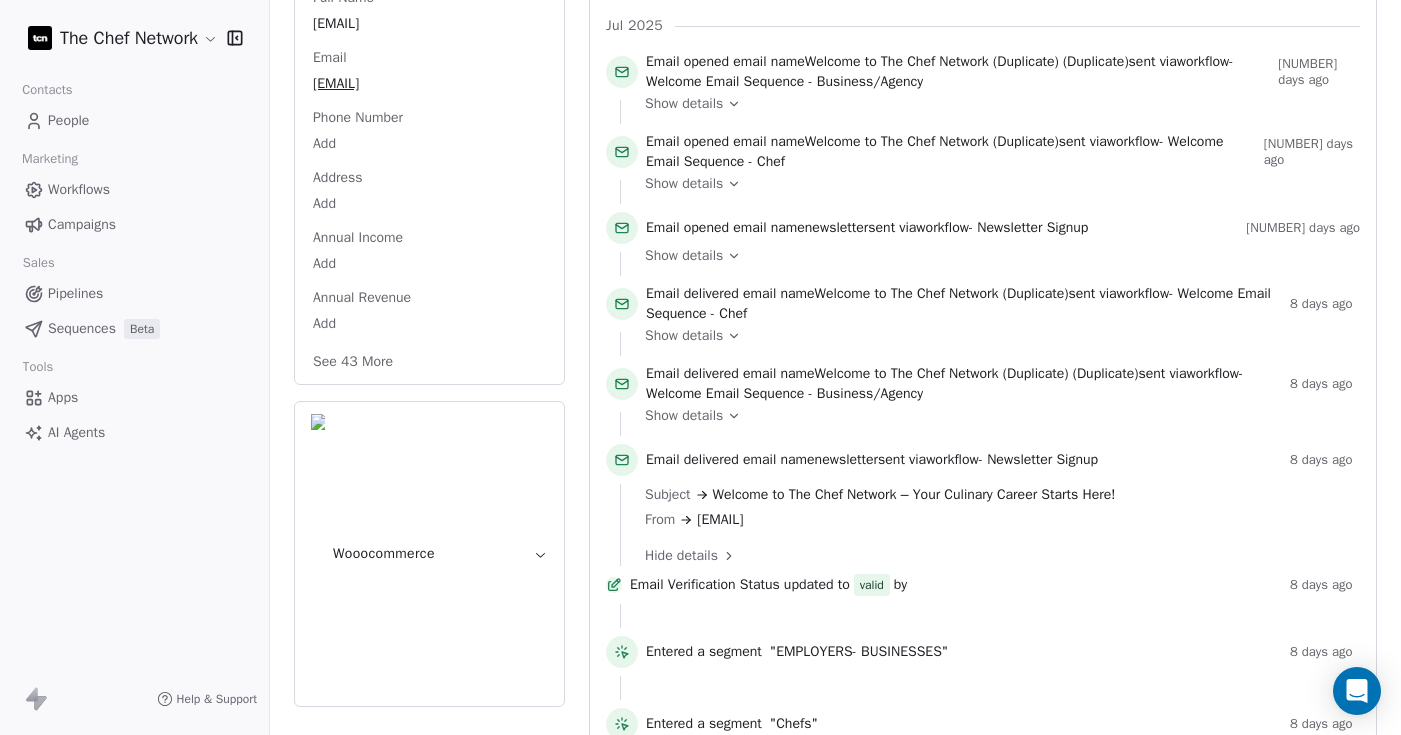 click on "Welcome to The Chef Network – Your Culinary Career Starts Here!" at bounding box center (914, 494) 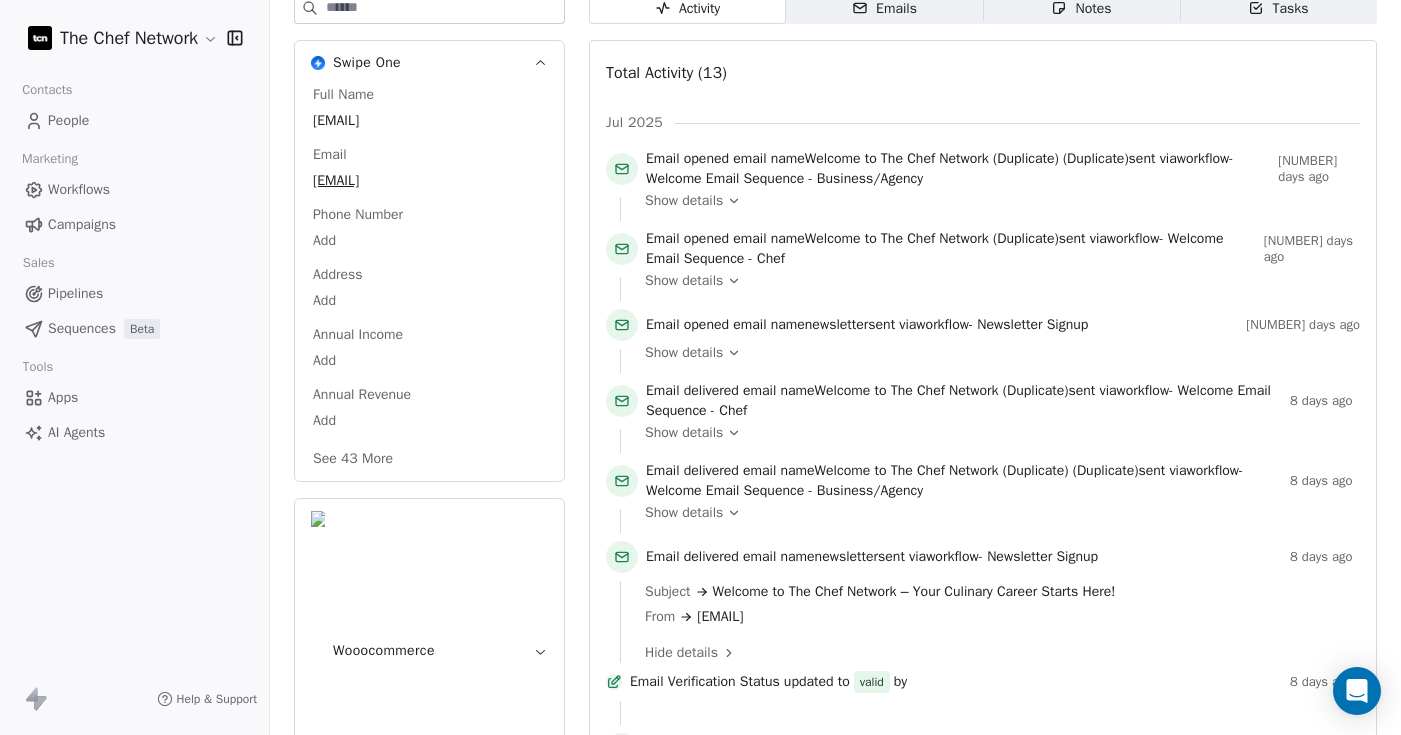 scroll, scrollTop: 0, scrollLeft: 0, axis: both 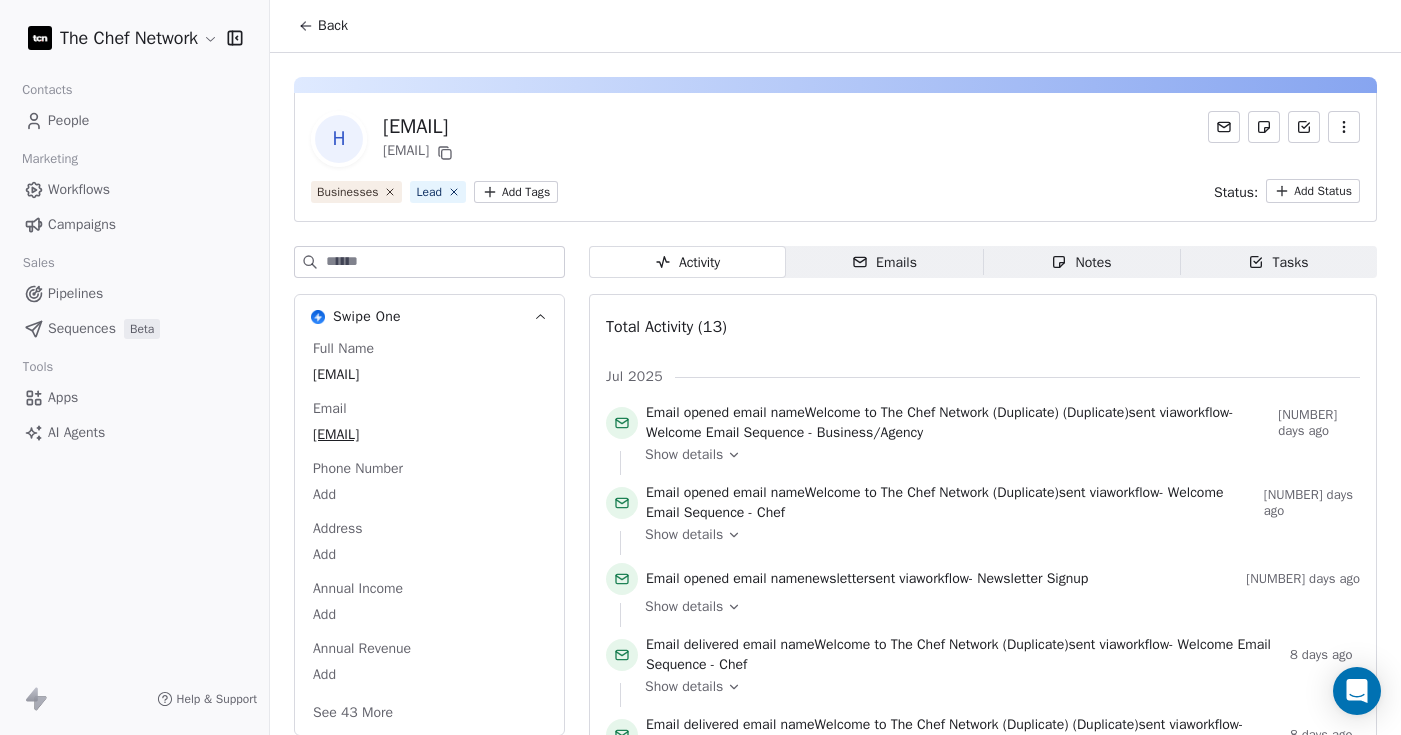 click on "Emails" at bounding box center [884, 262] 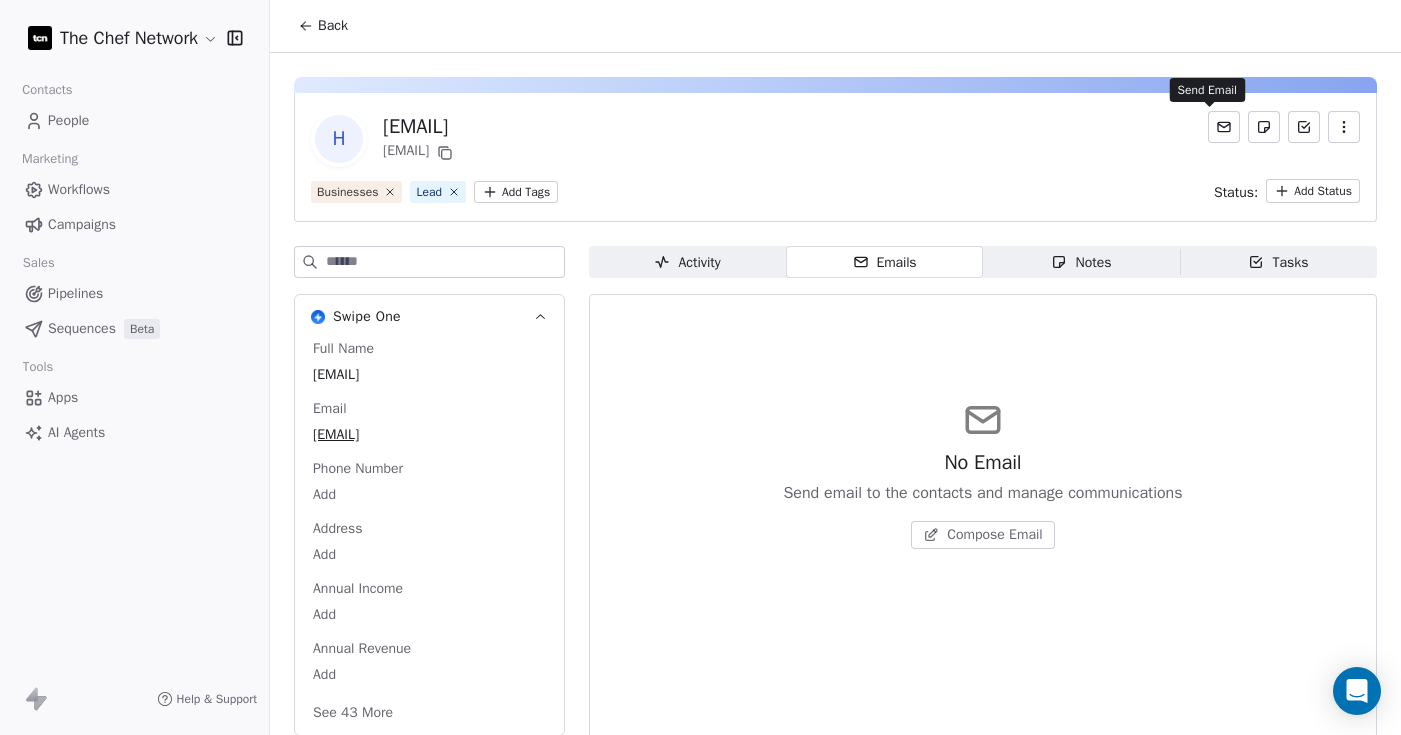 click 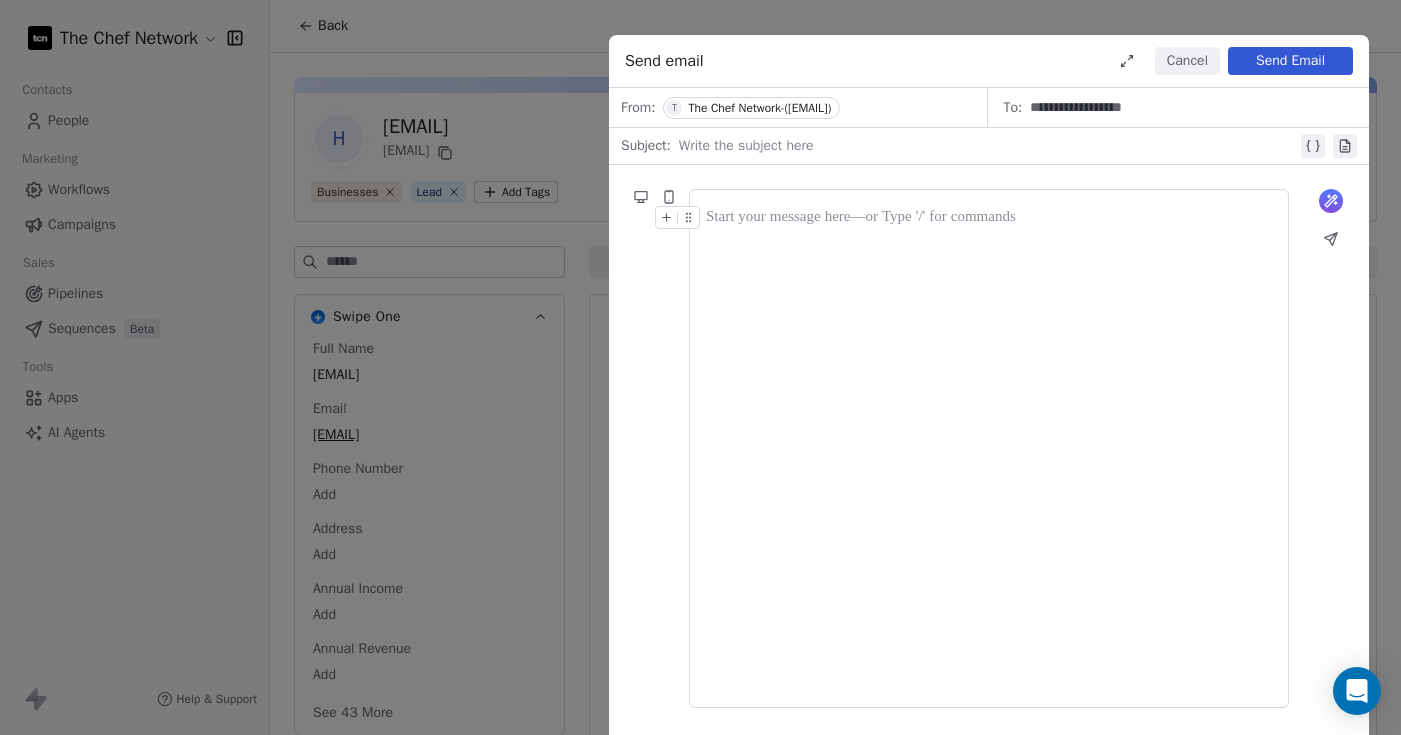 click at bounding box center (989, 448) 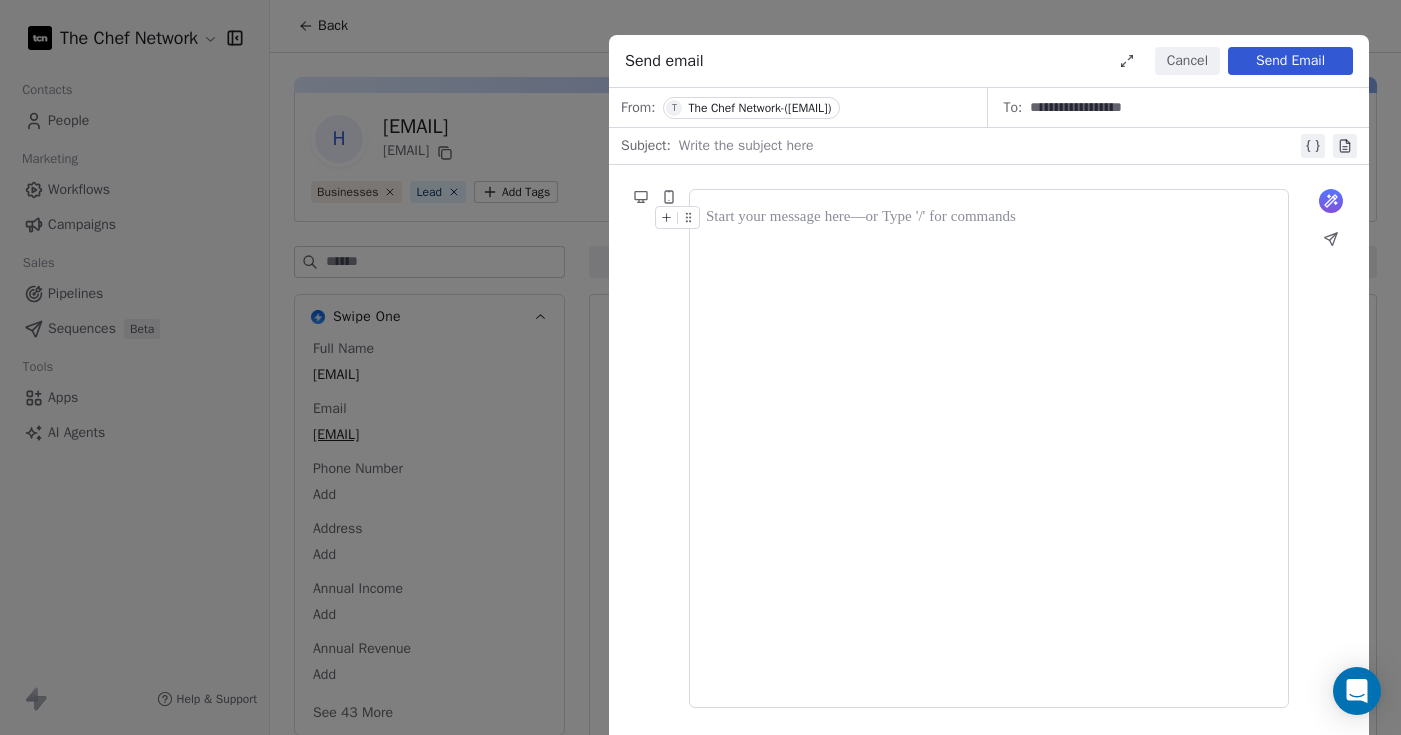 type 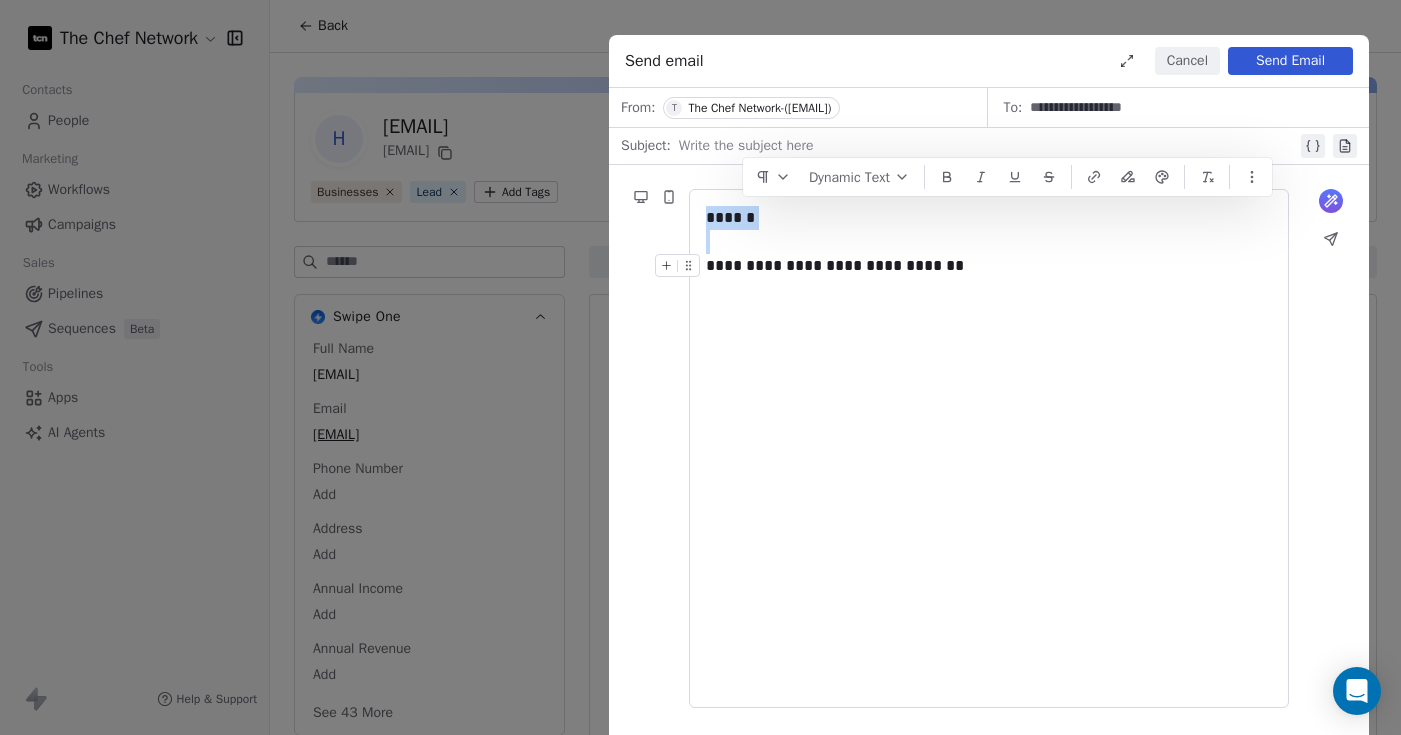 click on "**********" at bounding box center (989, 278) 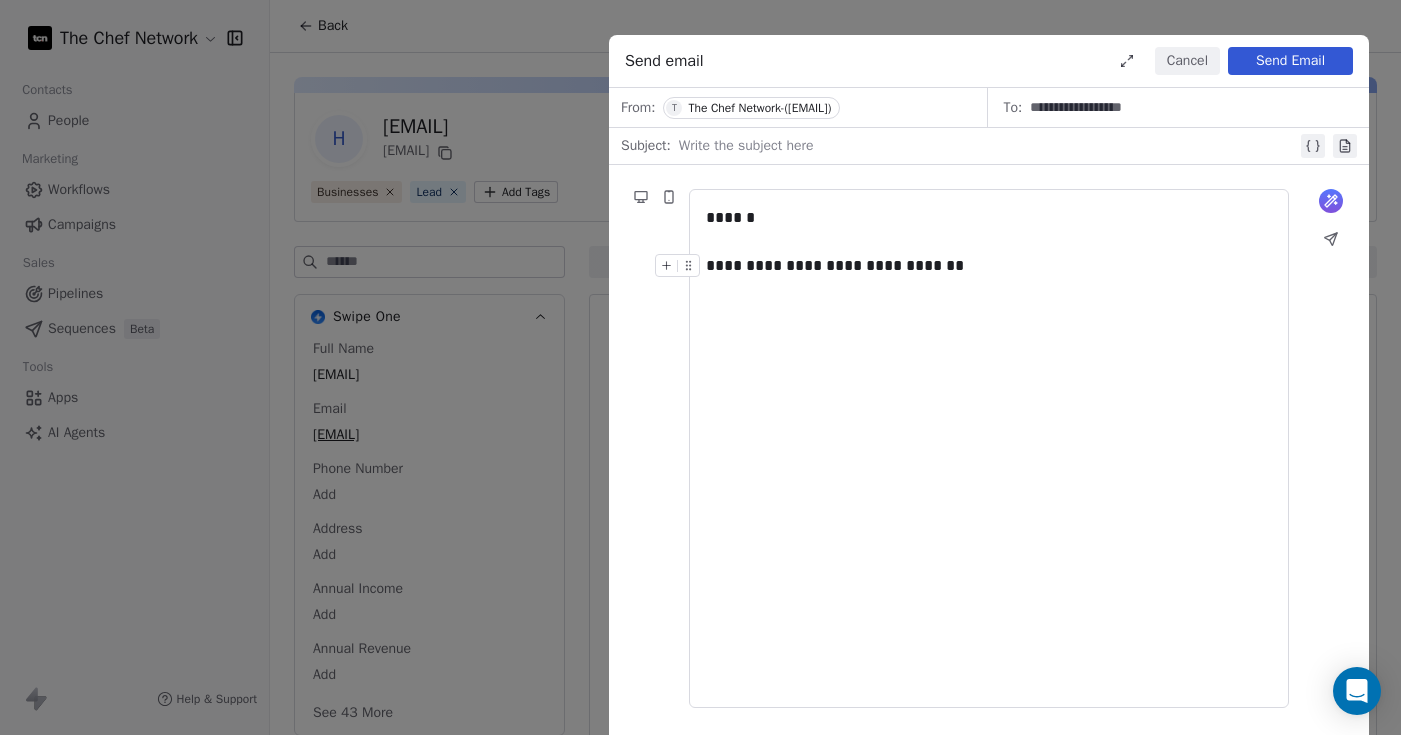 click on "**********" at bounding box center [989, 448] 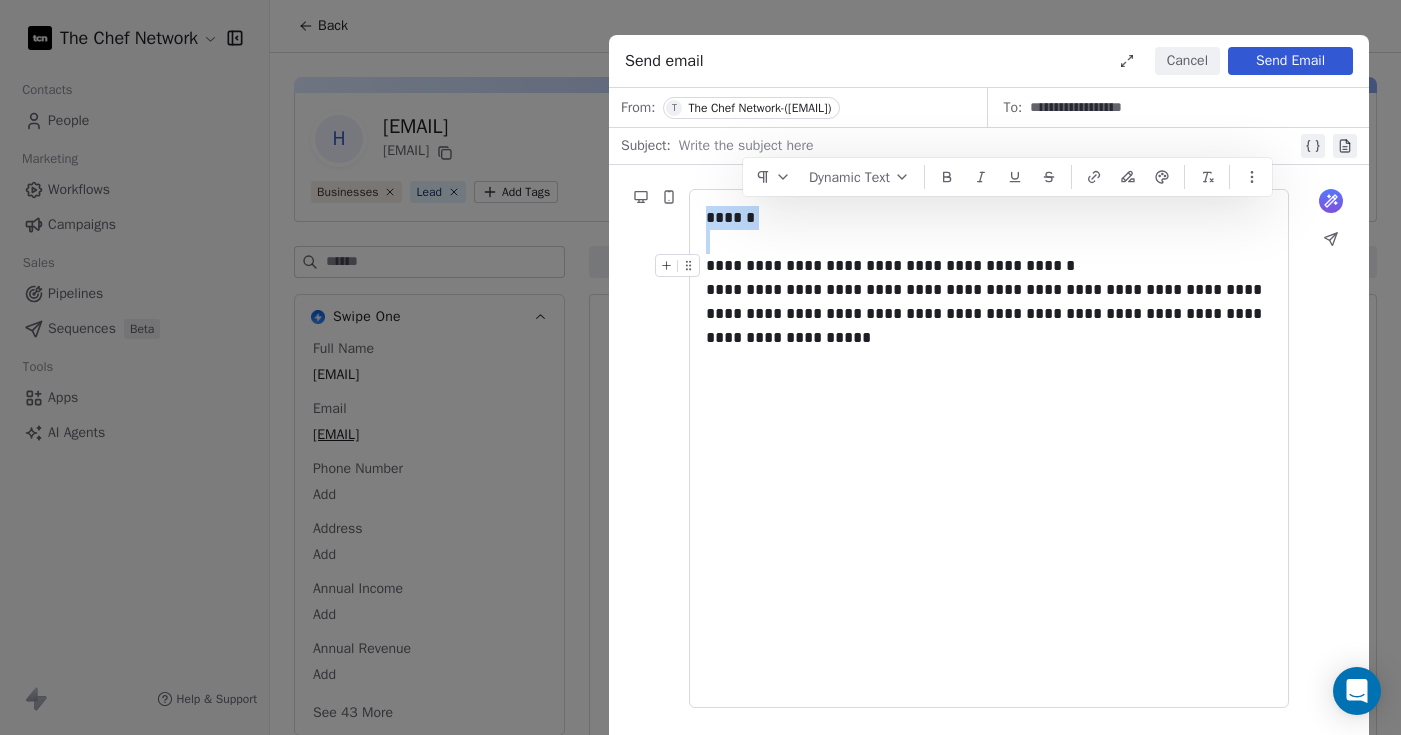 copy on "******" 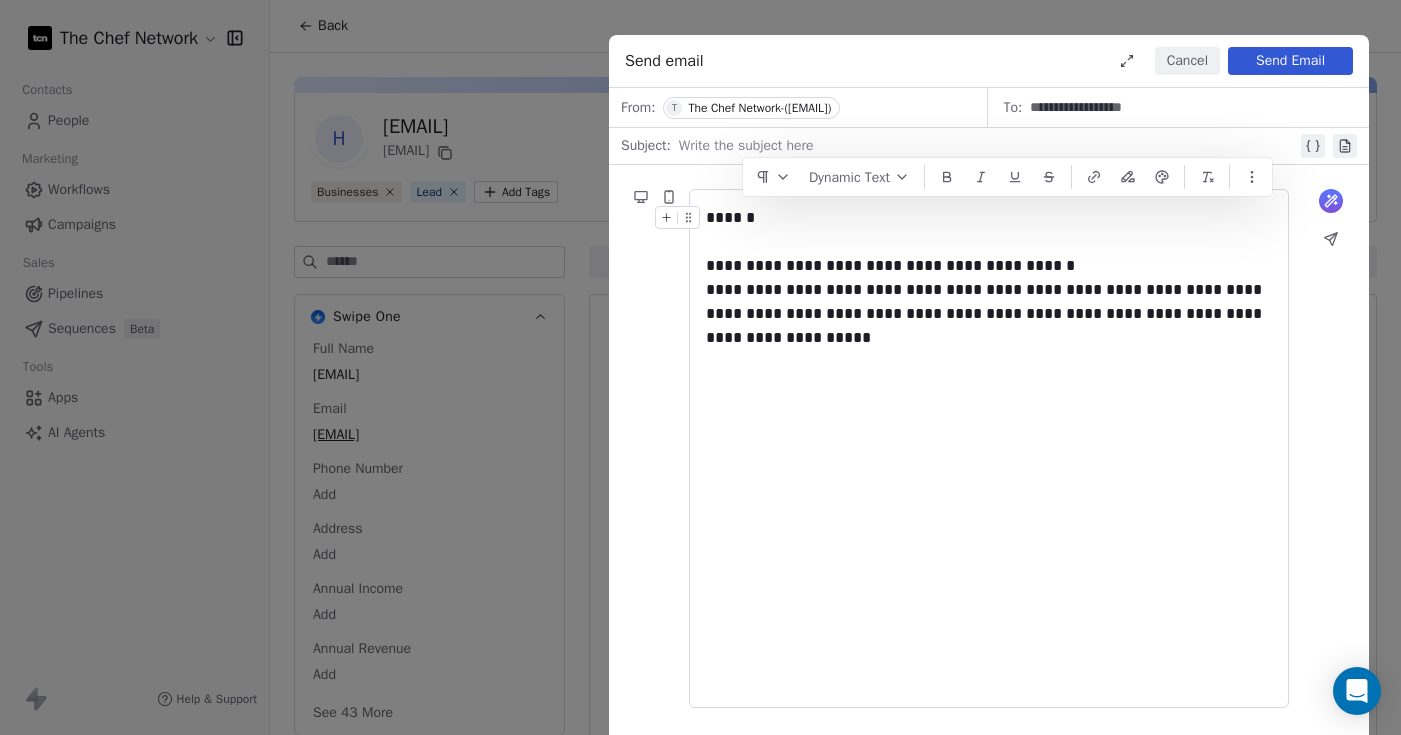 click at bounding box center (988, 146) 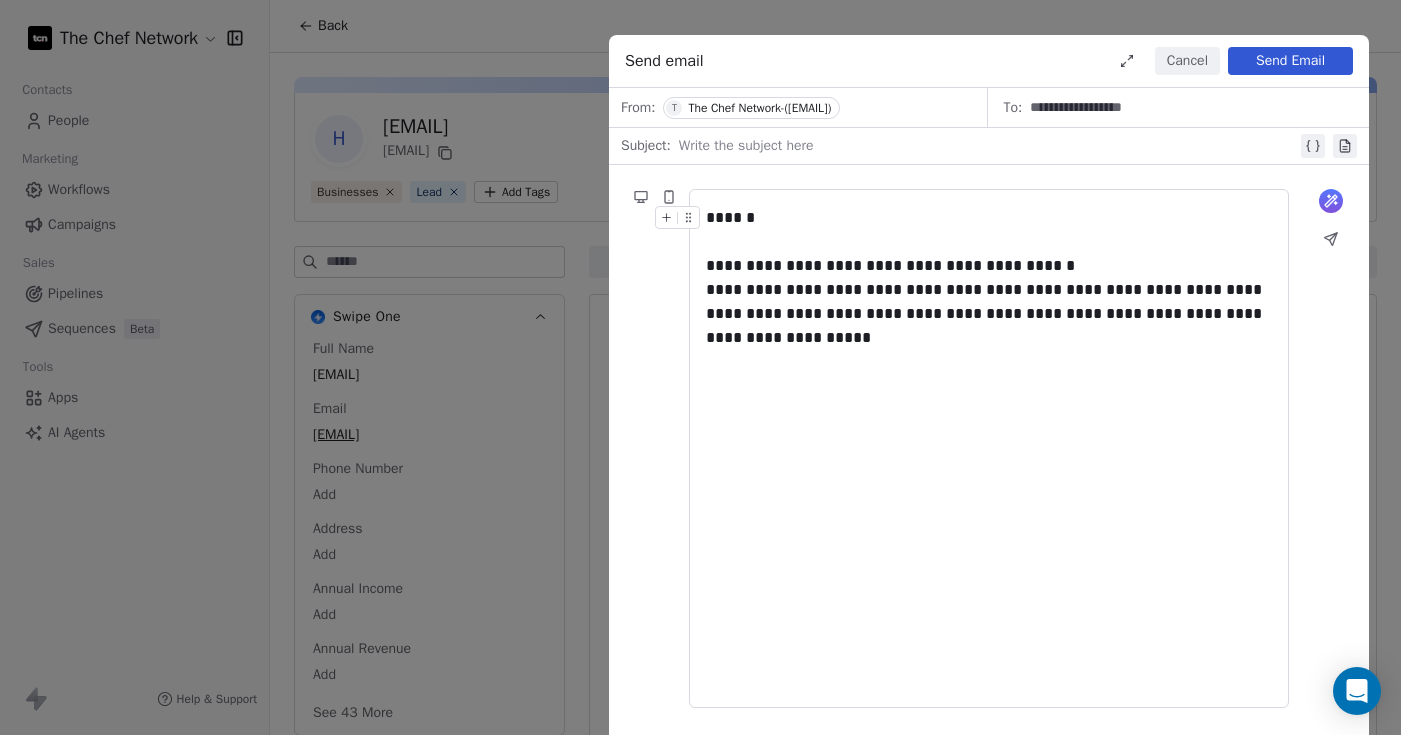 paste 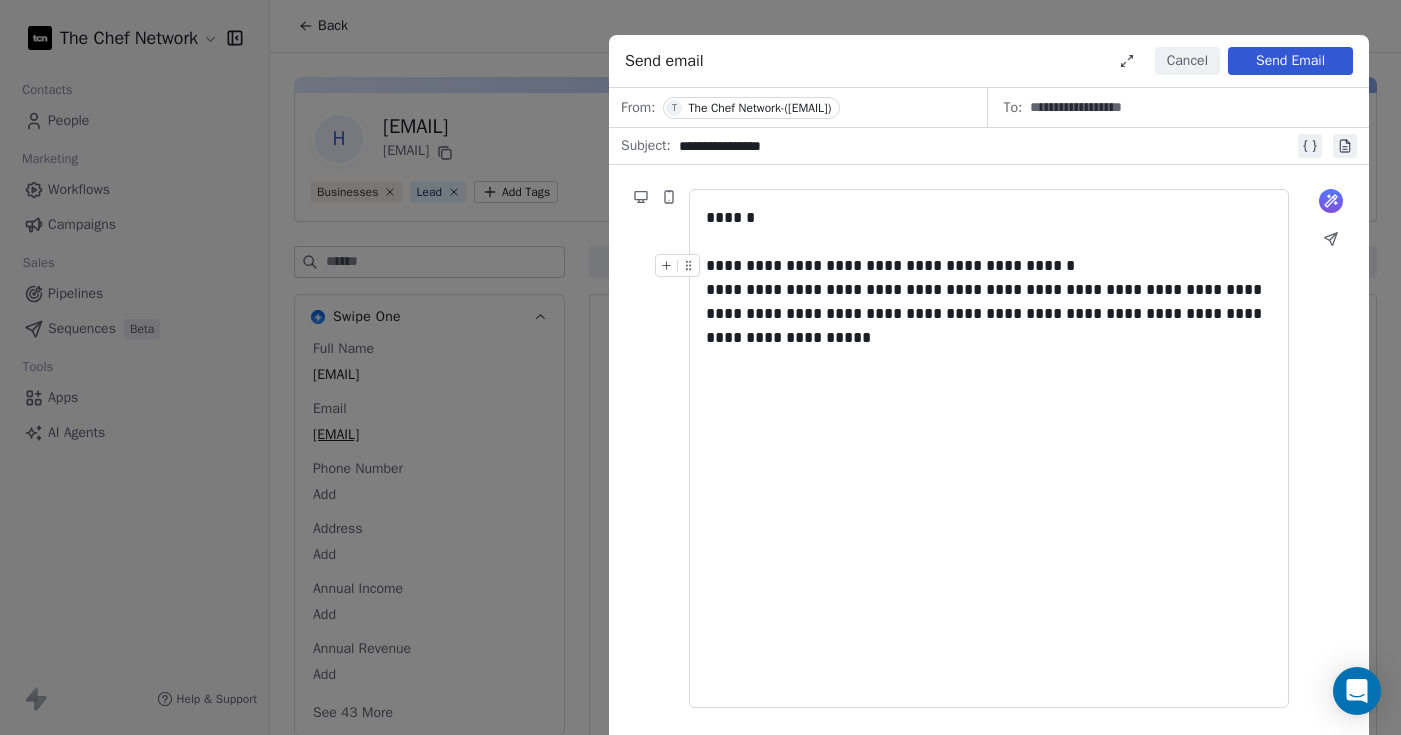 click on "**********" at bounding box center [989, 448] 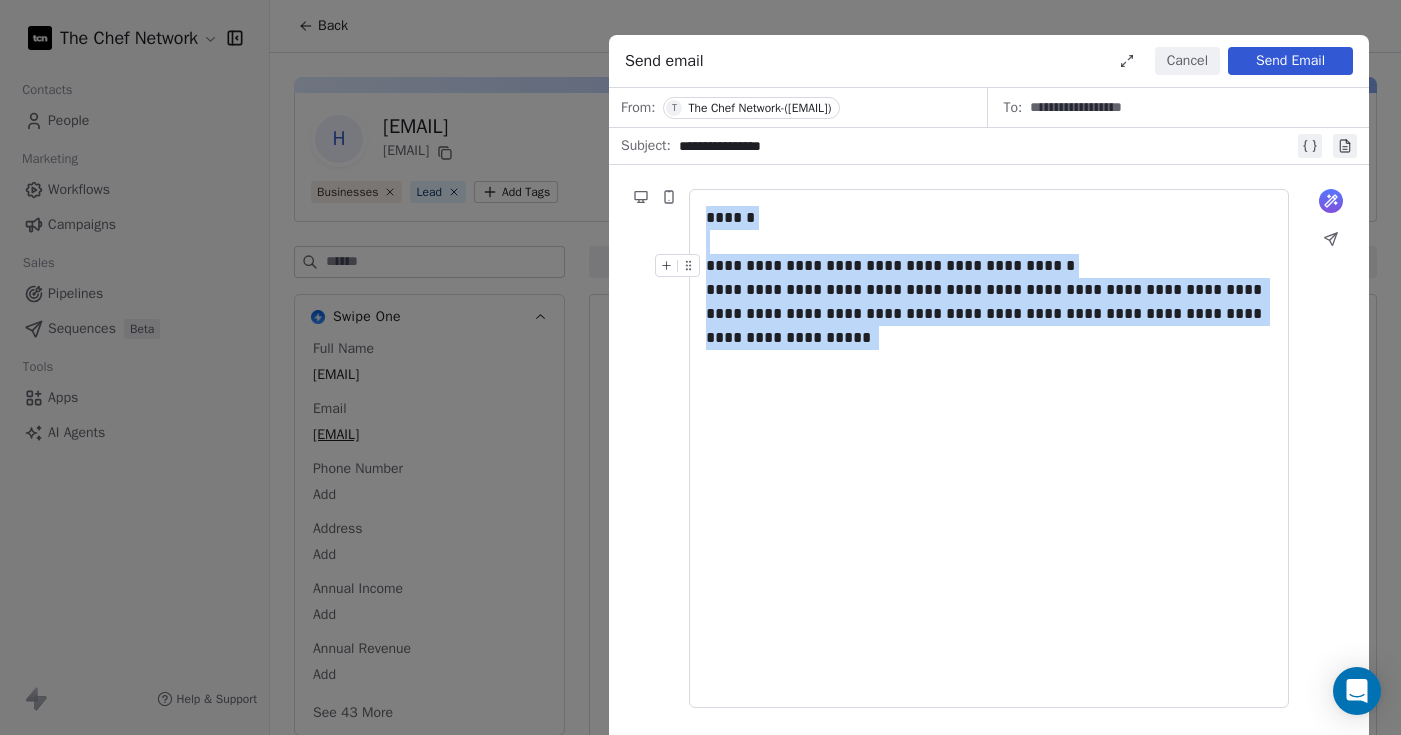 drag, startPoint x: 827, startPoint y: 391, endPoint x: 691, endPoint y: 153, distance: 274.11676 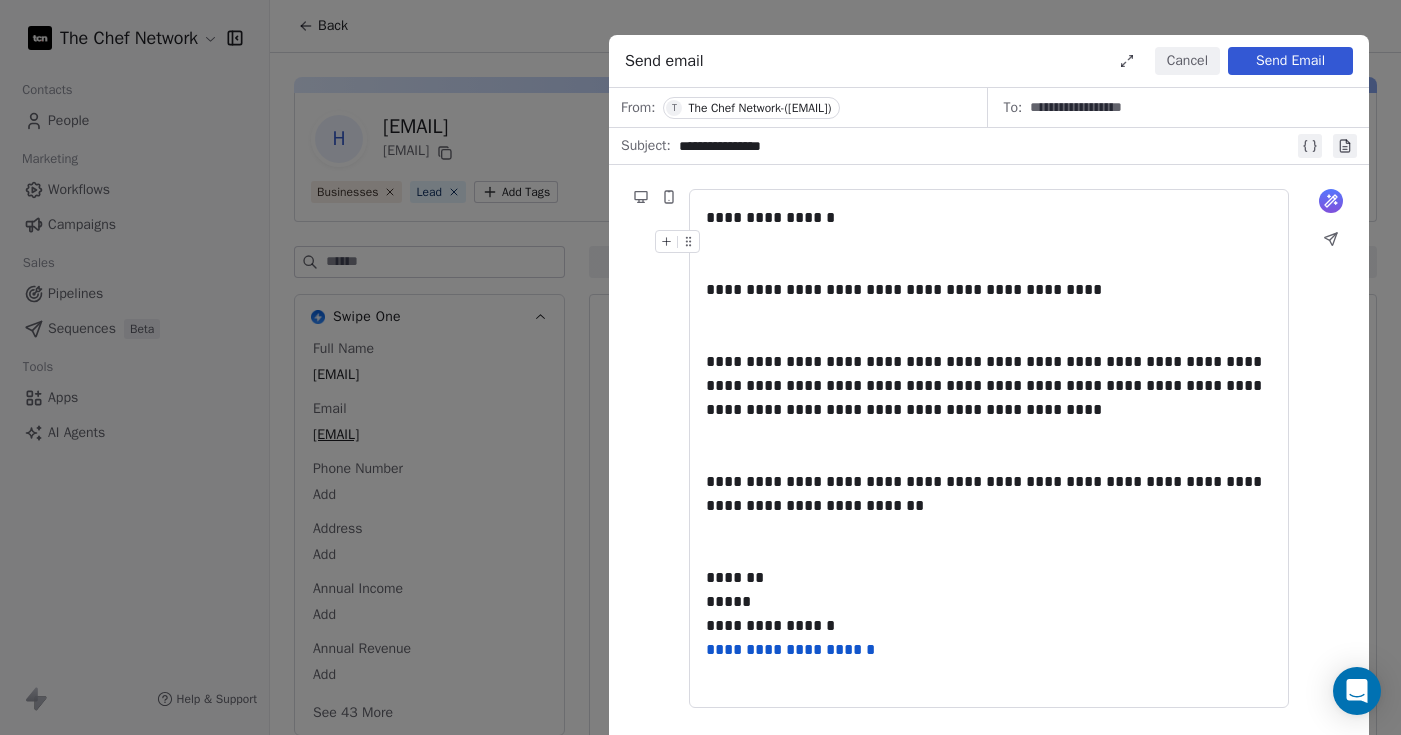 click at bounding box center [989, 254] 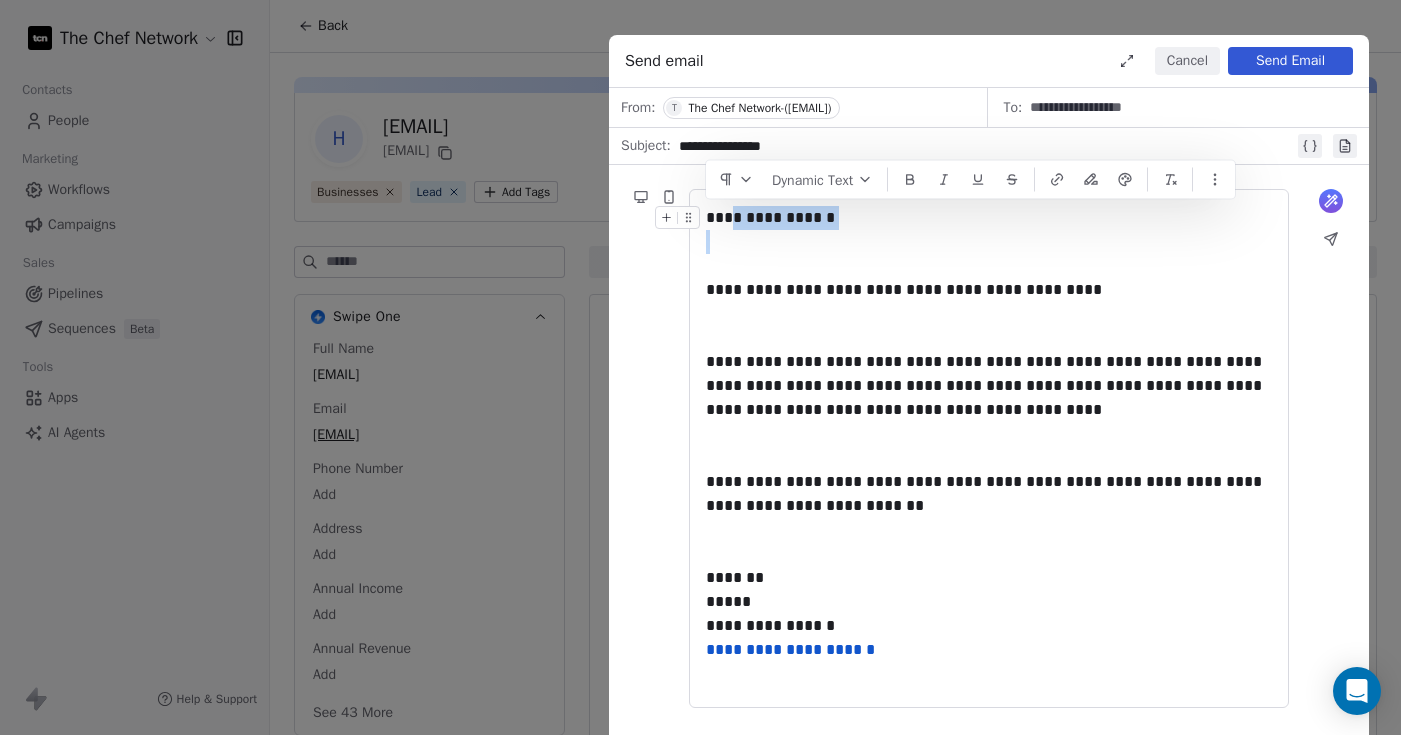 drag, startPoint x: 809, startPoint y: 268, endPoint x: 726, endPoint y: 220, distance: 95.880135 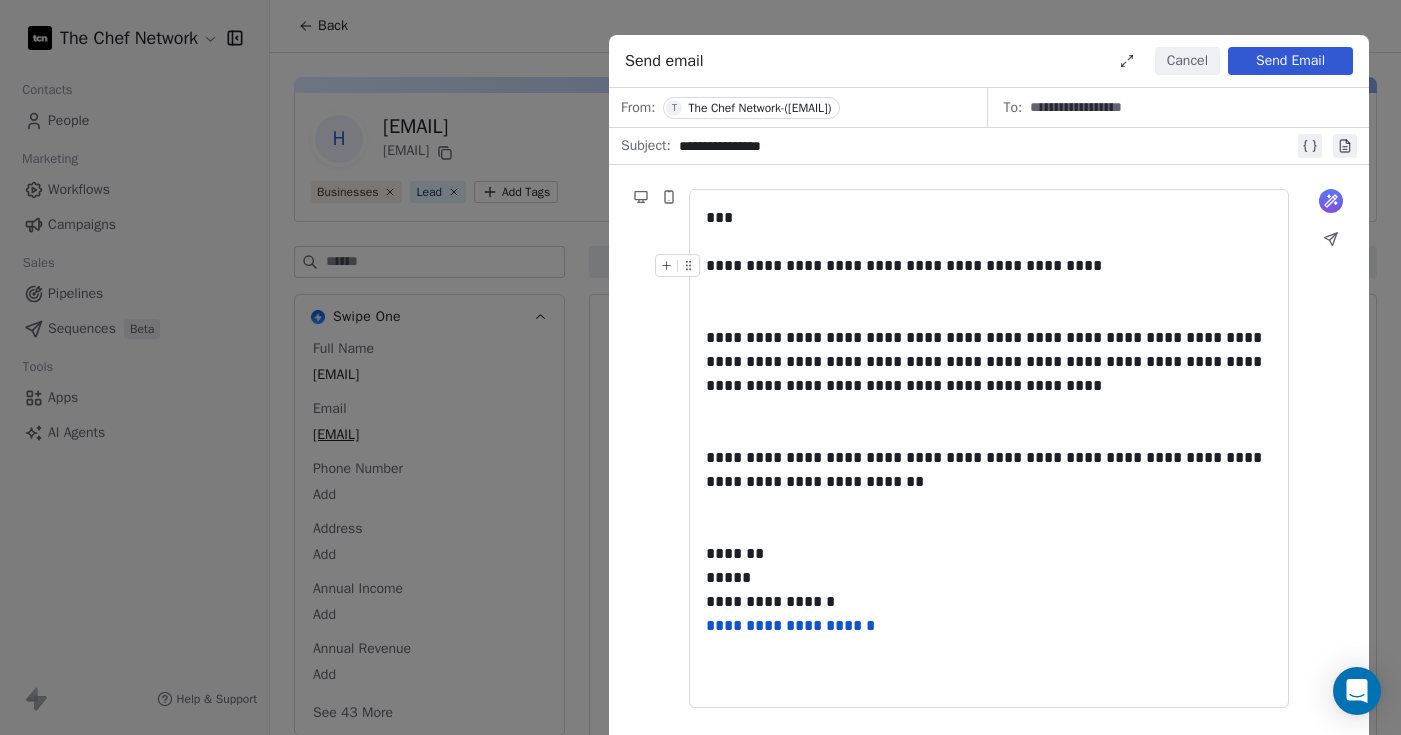 click on "**********" at bounding box center [989, 266] 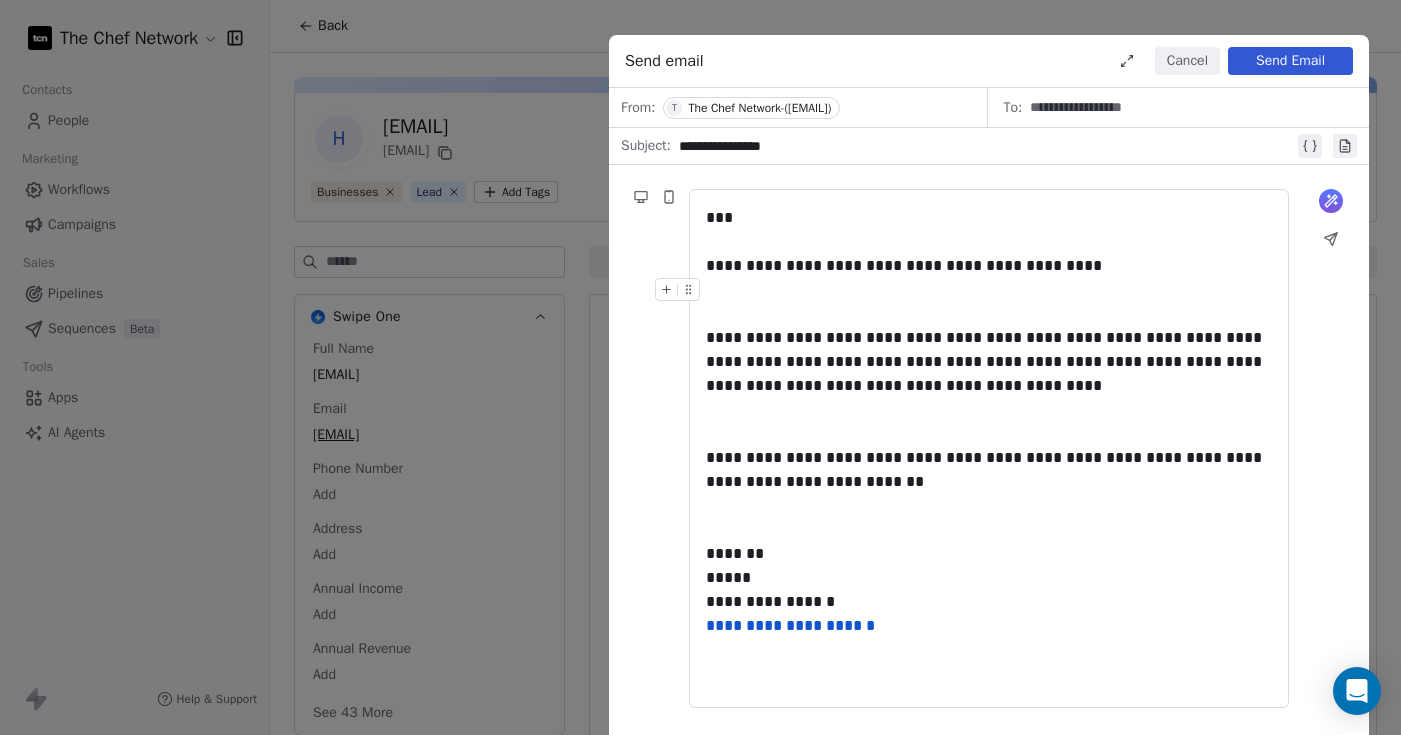 click at bounding box center [989, 302] 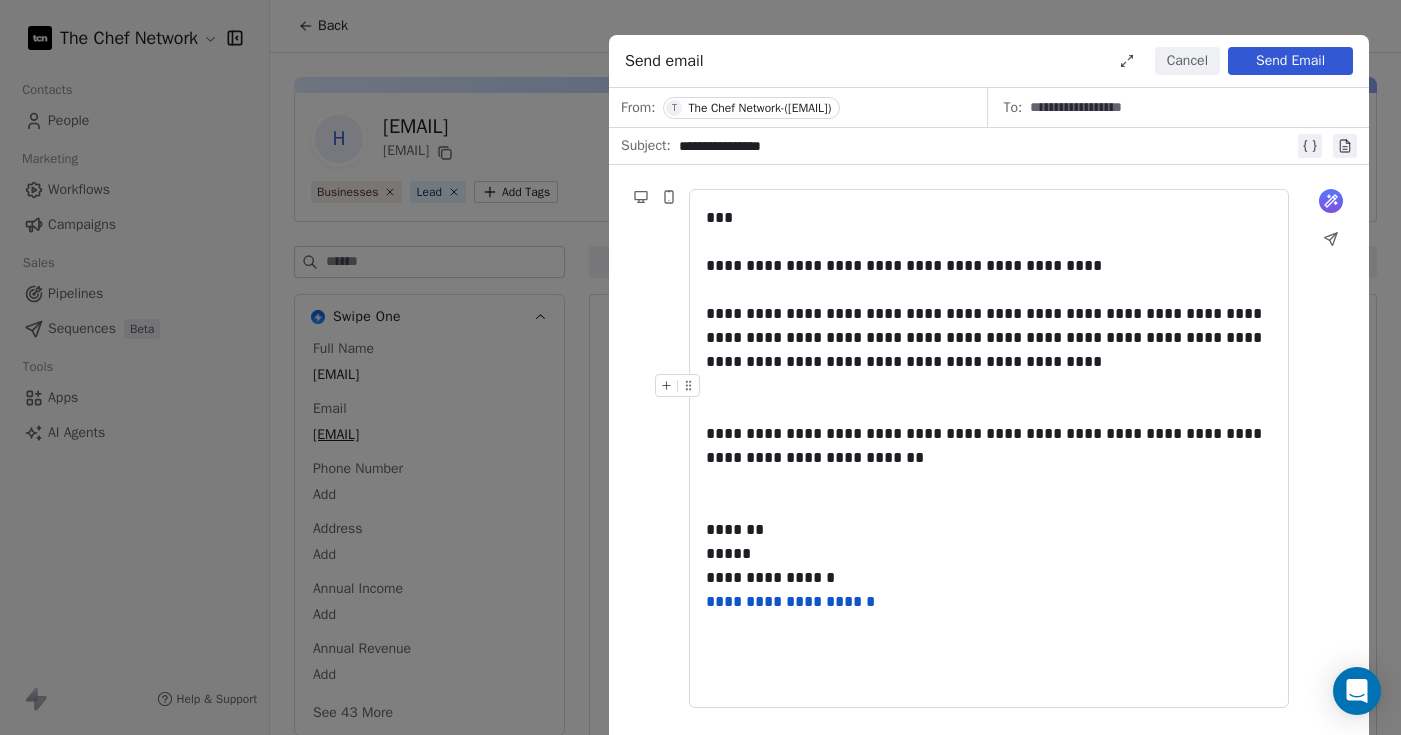 click at bounding box center [989, 398] 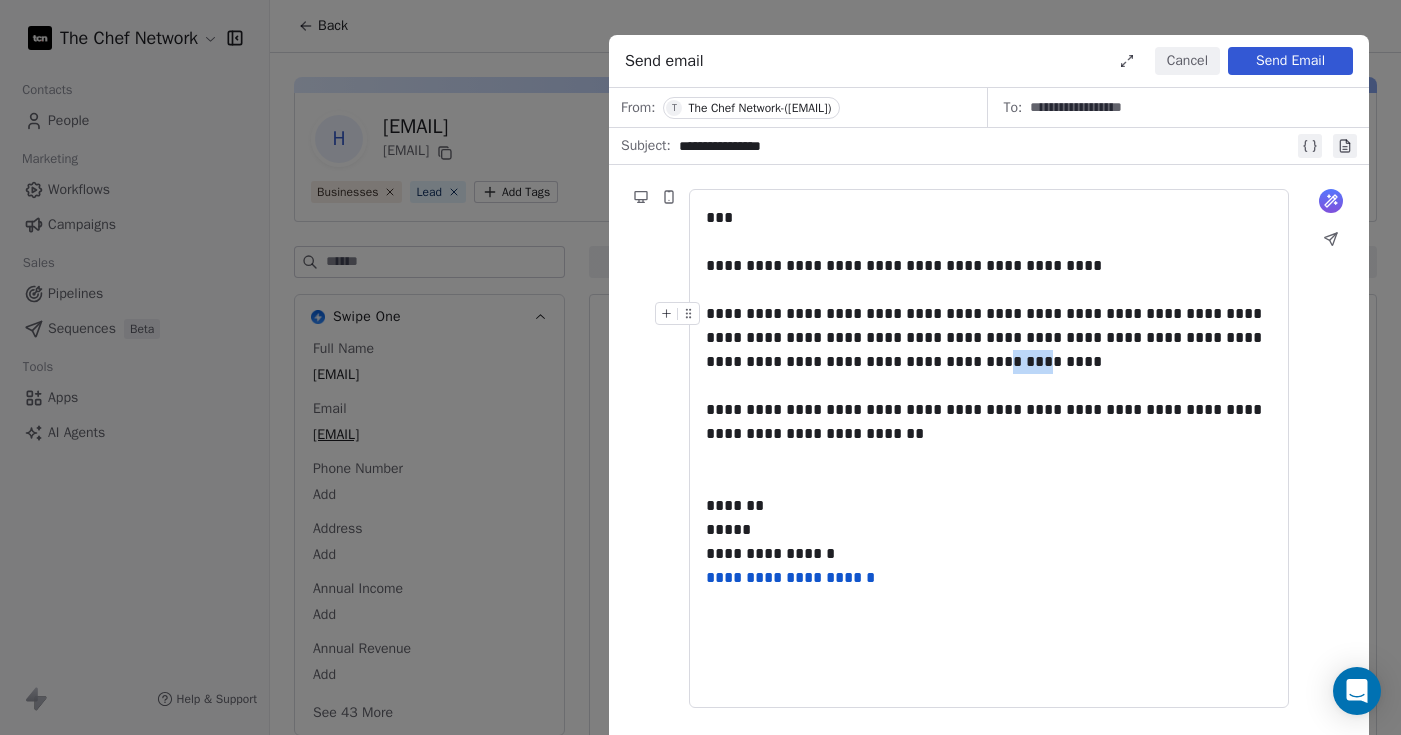 drag, startPoint x: 900, startPoint y: 365, endPoint x: 852, endPoint y: 359, distance: 48.373547 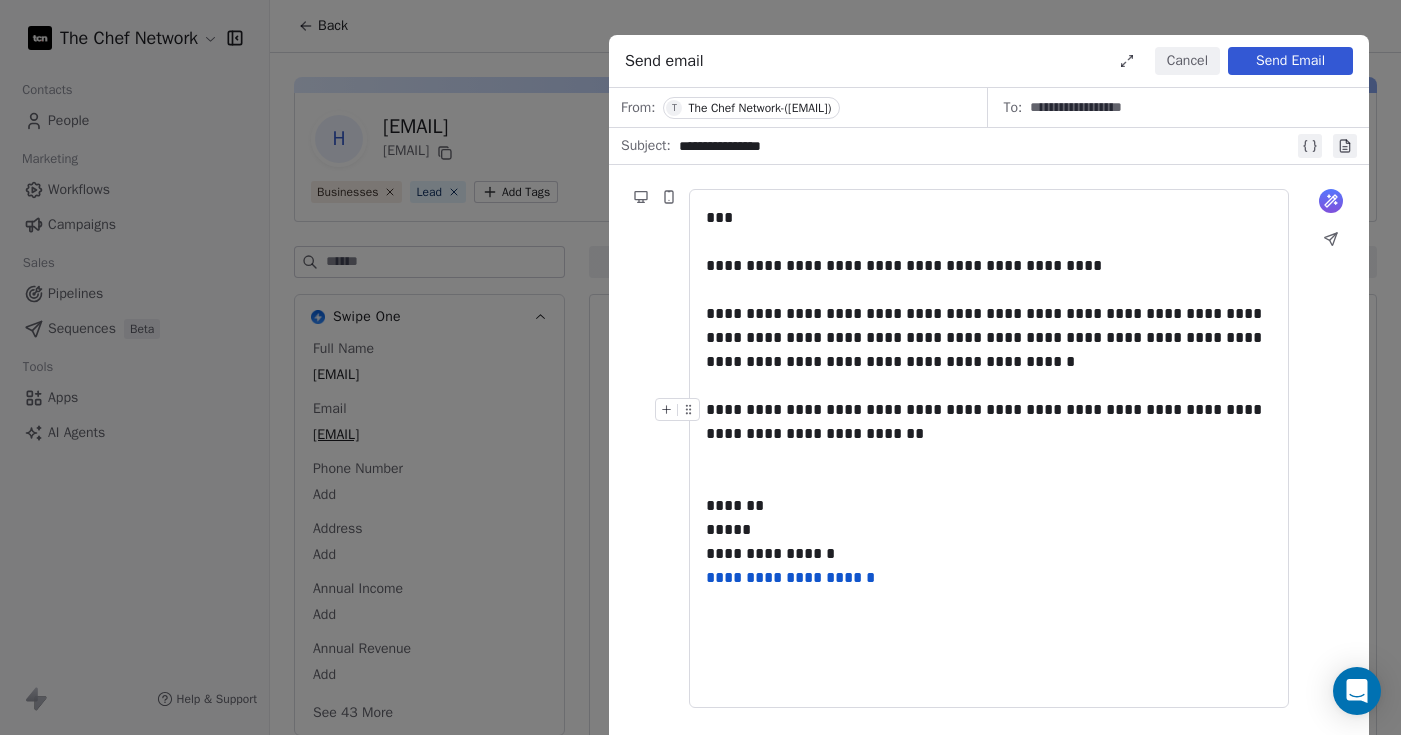 click on "**********" at bounding box center [989, 422] 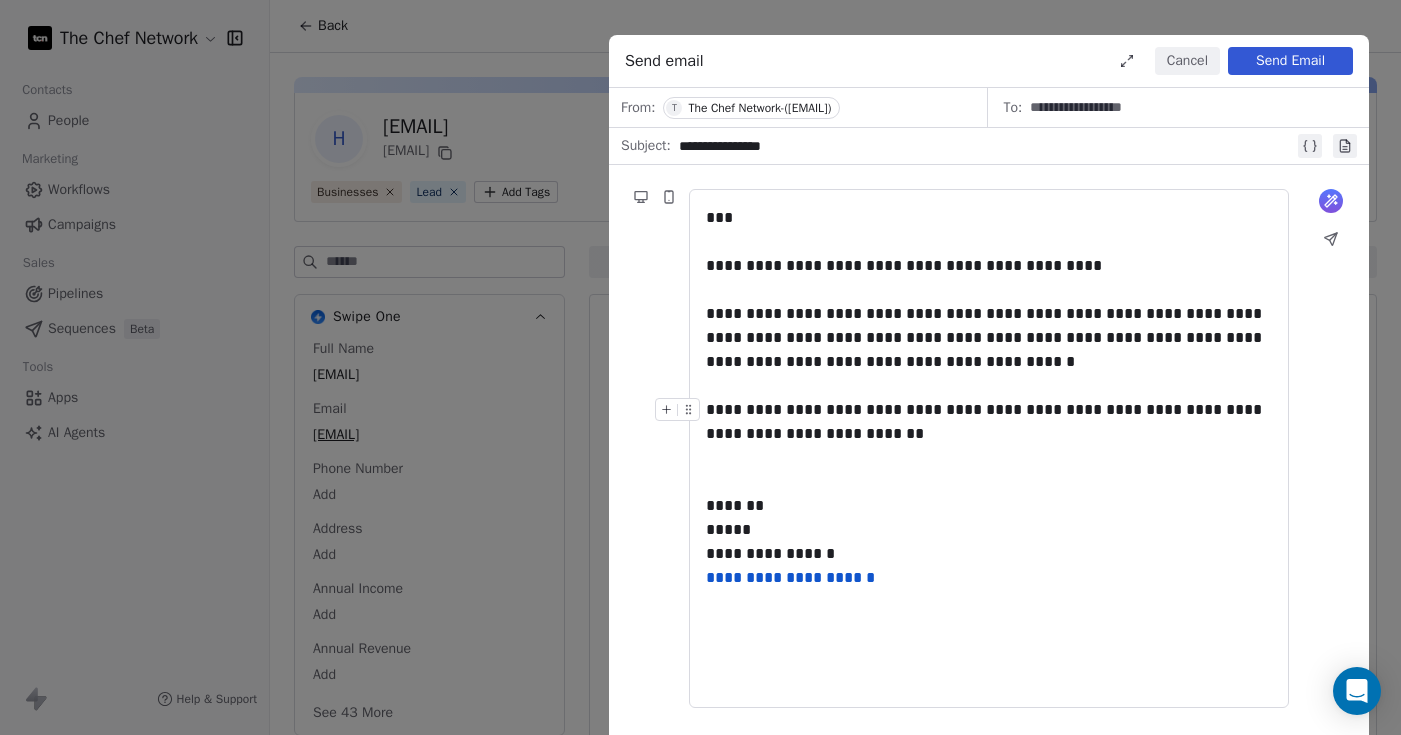 click on "**********" at bounding box center [989, 422] 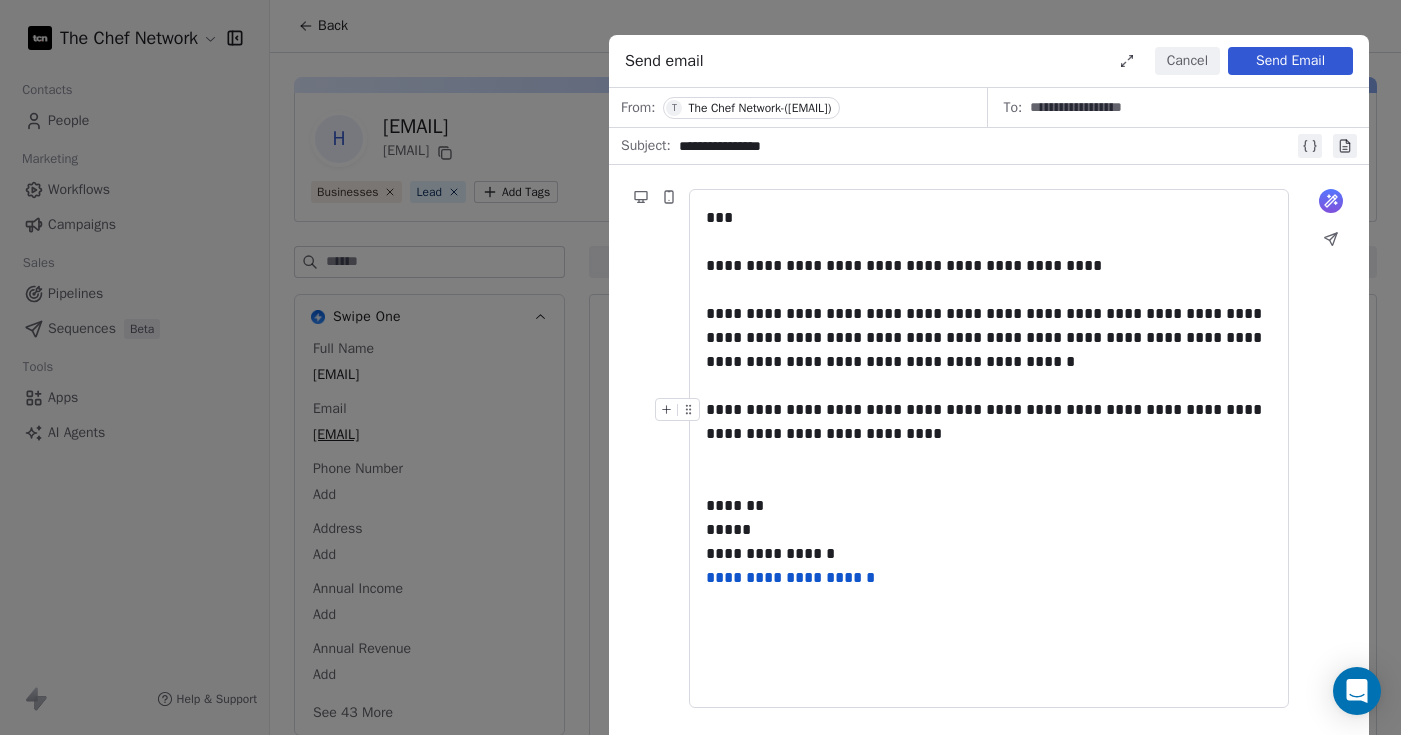 click at bounding box center [989, 470] 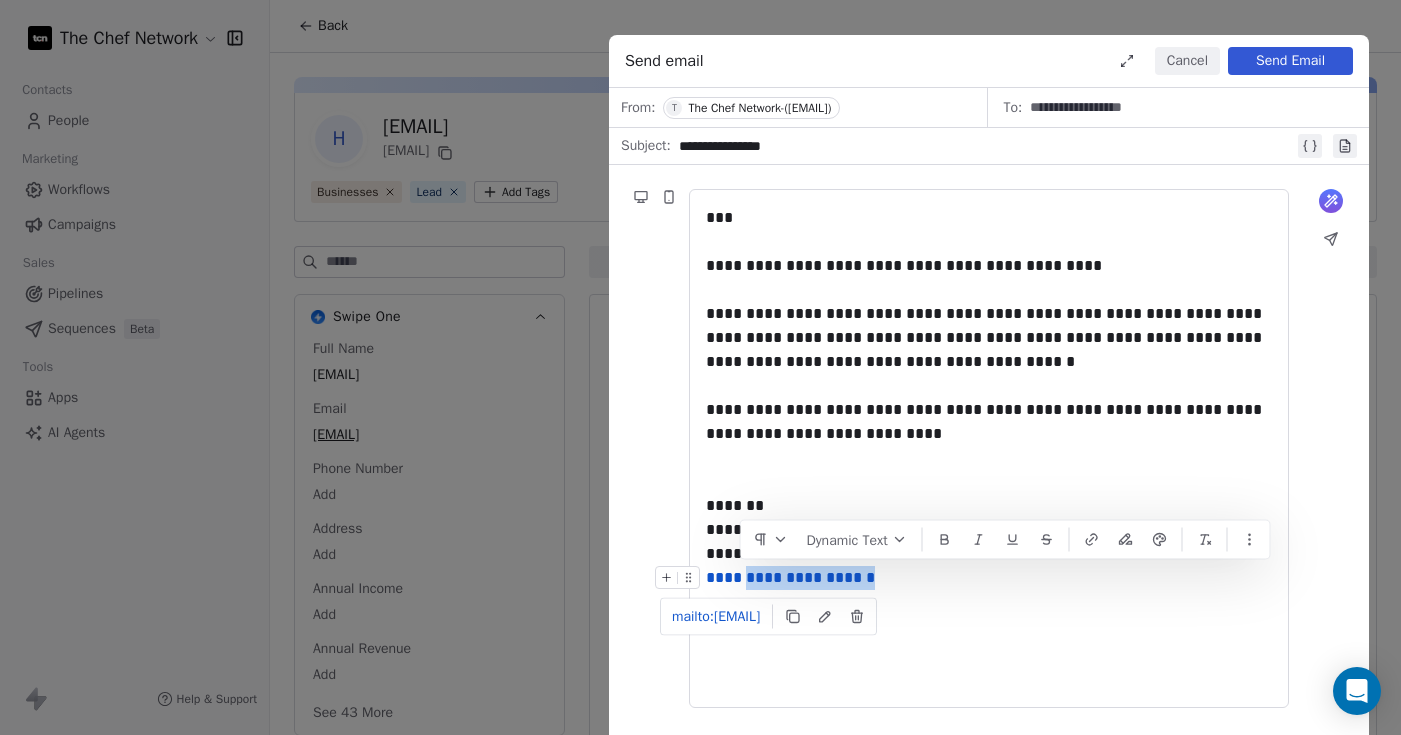 drag, startPoint x: 740, startPoint y: 583, endPoint x: 682, endPoint y: 574, distance: 58.694122 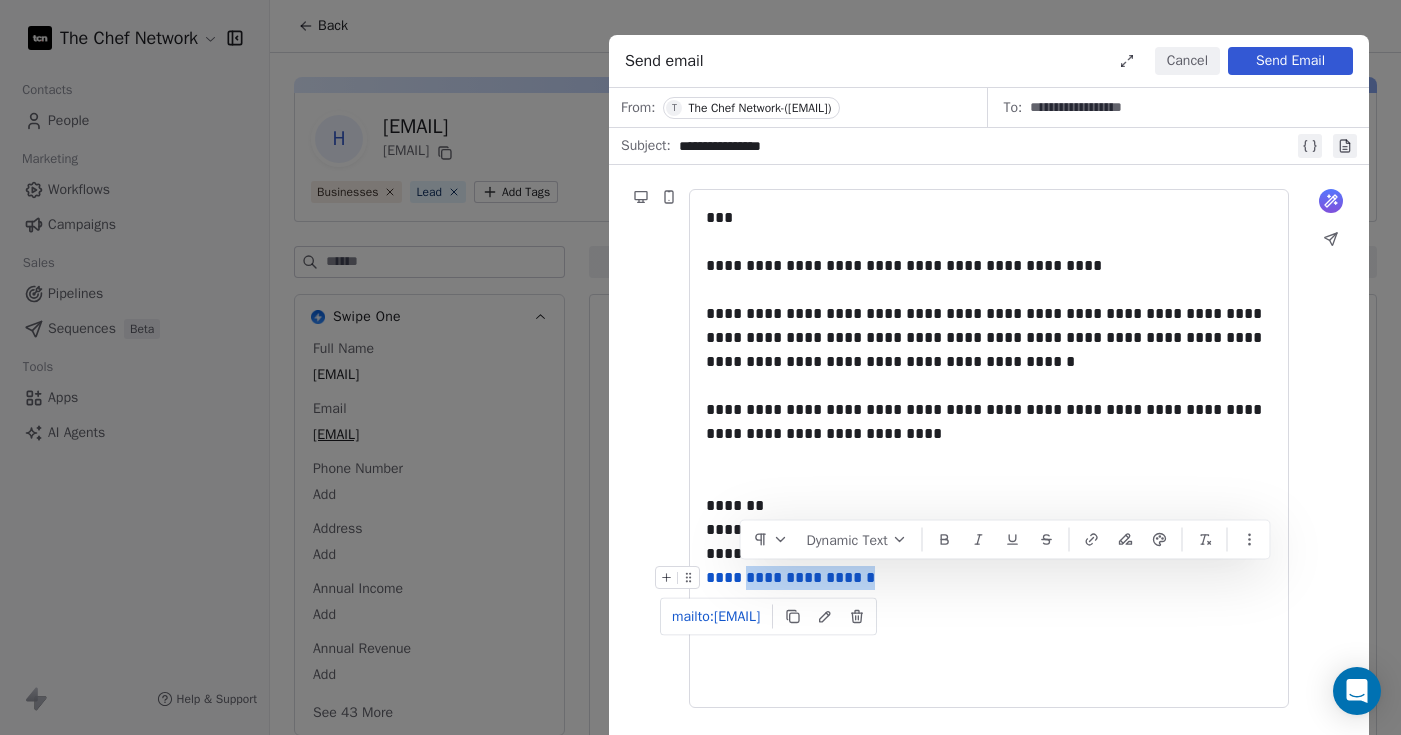 click on "**********" at bounding box center [790, 577] 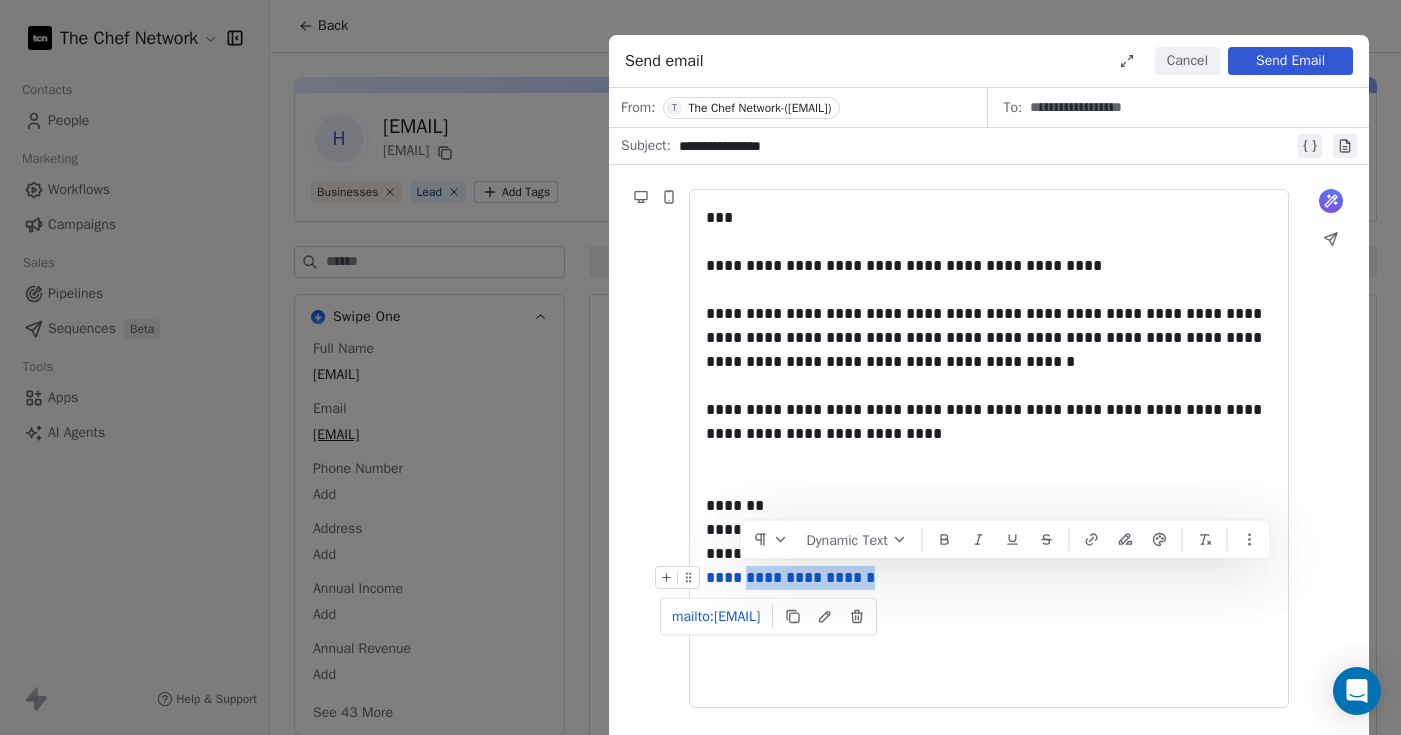 click on "**********" at bounding box center [989, 578] 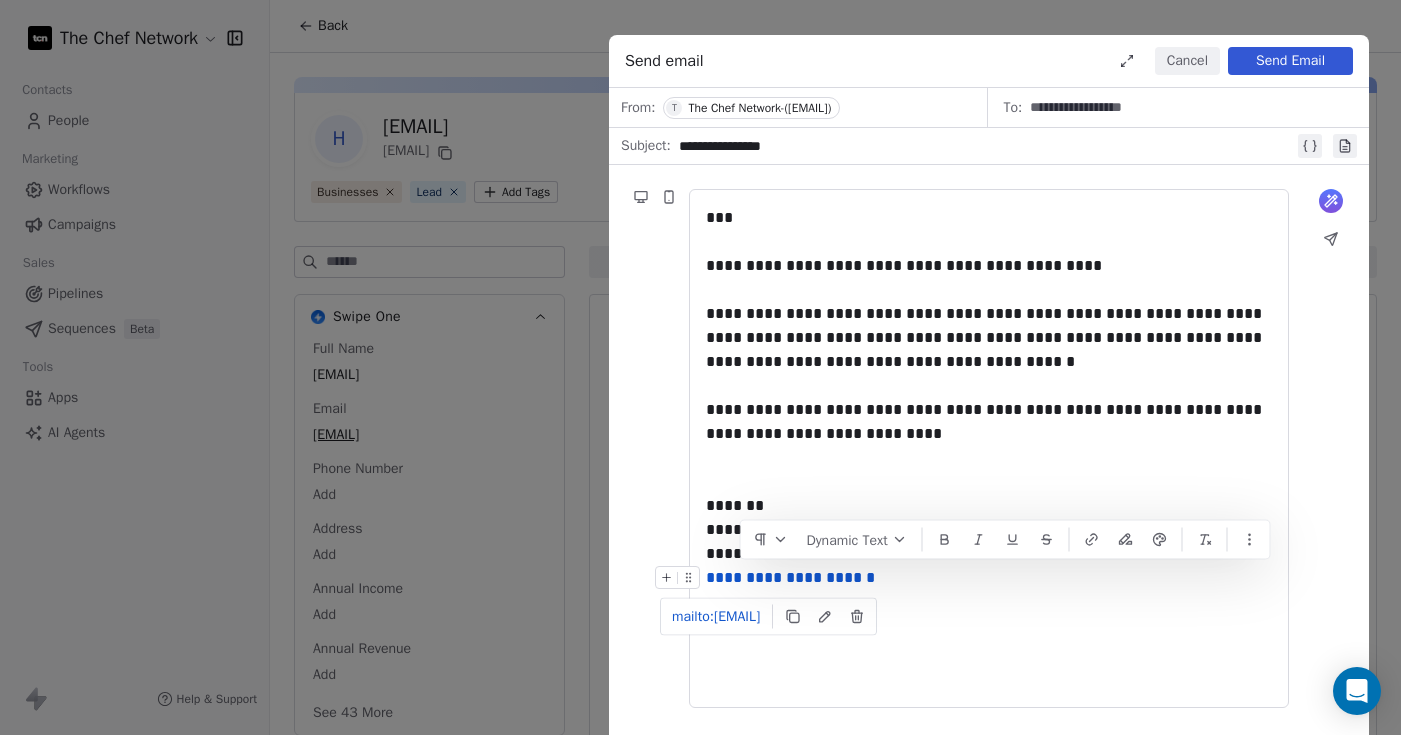 click on "**********" at bounding box center (790, 577) 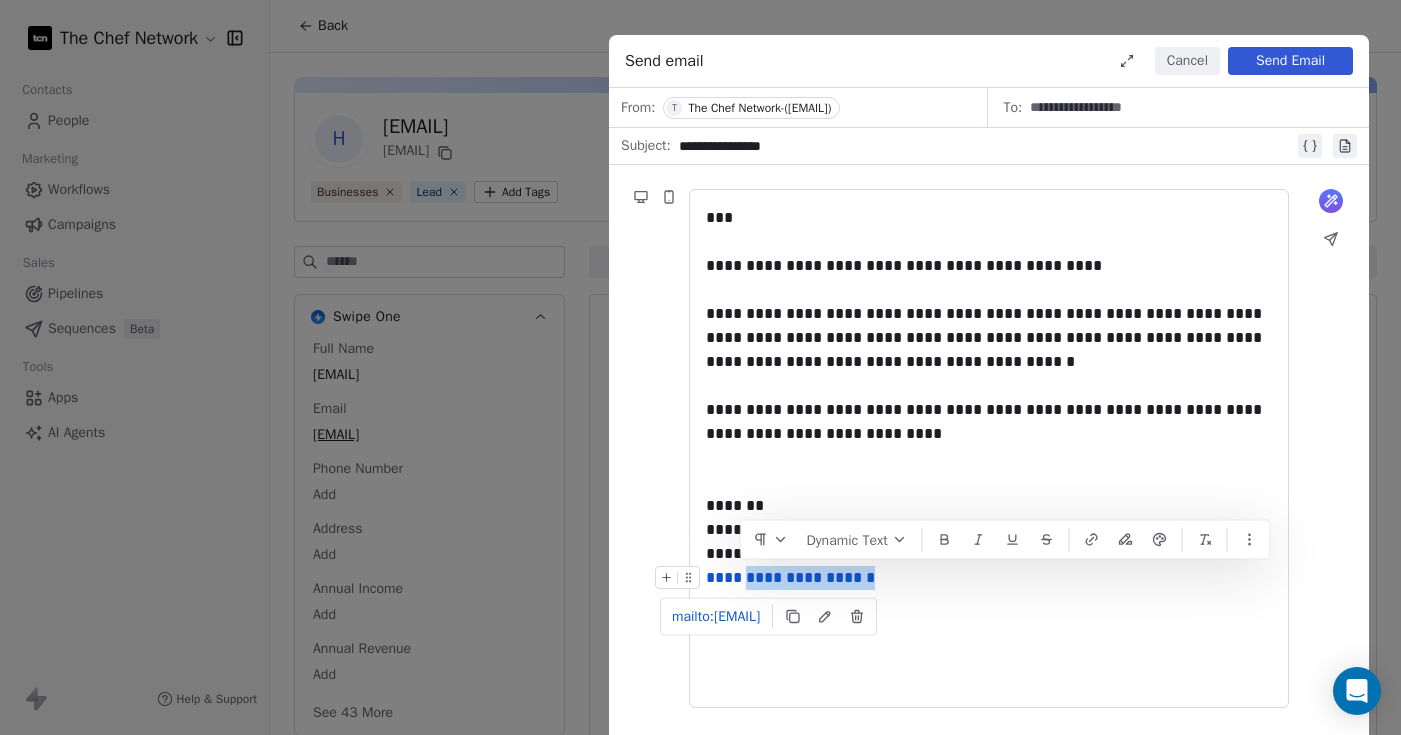 drag, startPoint x: 736, startPoint y: 580, endPoint x: 692, endPoint y: 574, distance: 44.407207 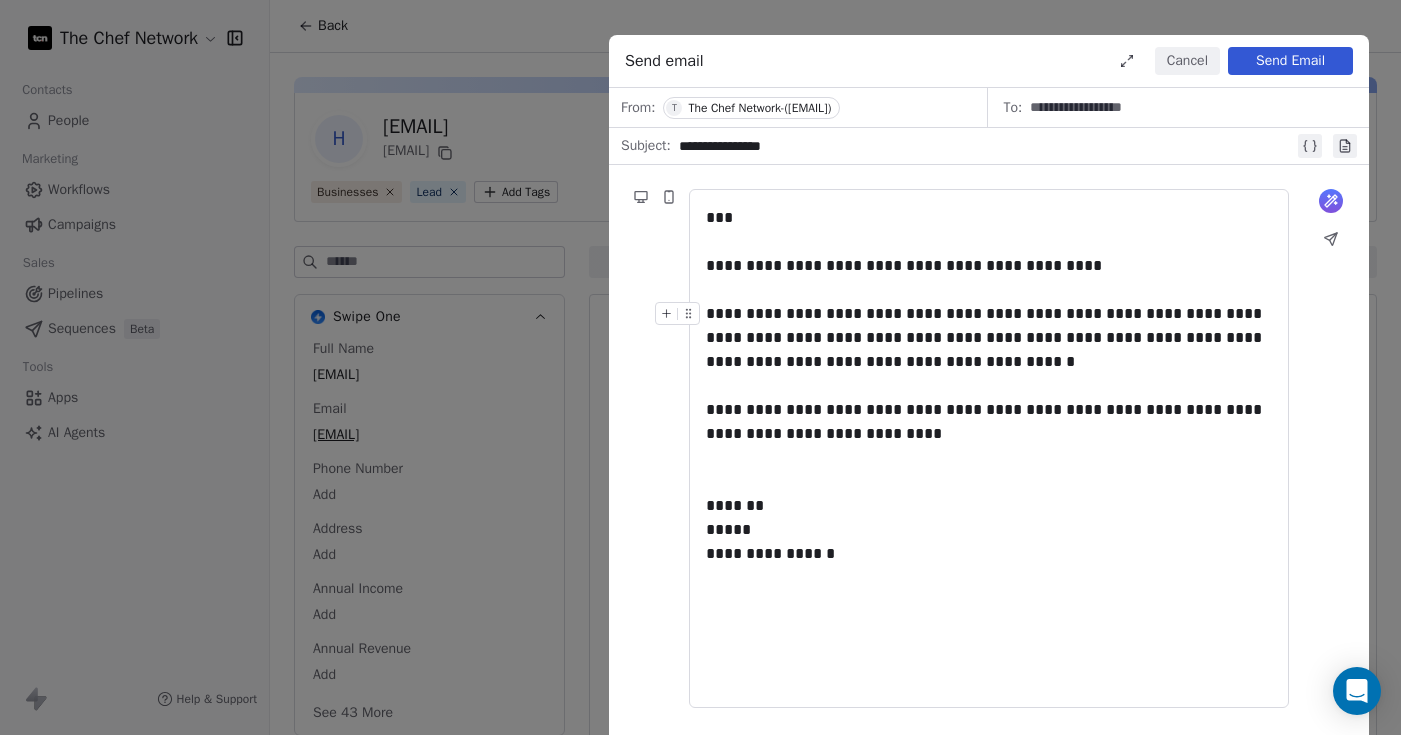 click on "**********" at bounding box center [989, 350] 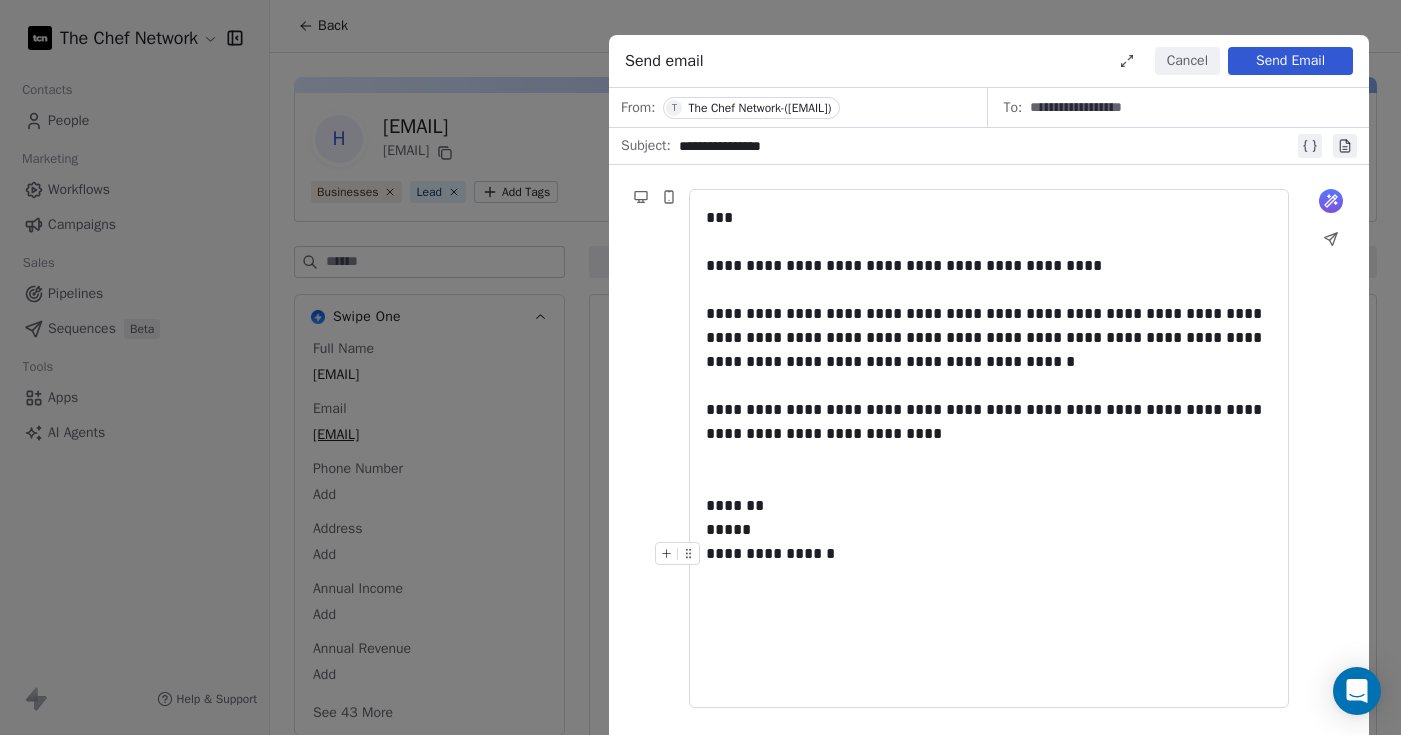 click on "**********" at bounding box center (989, 554) 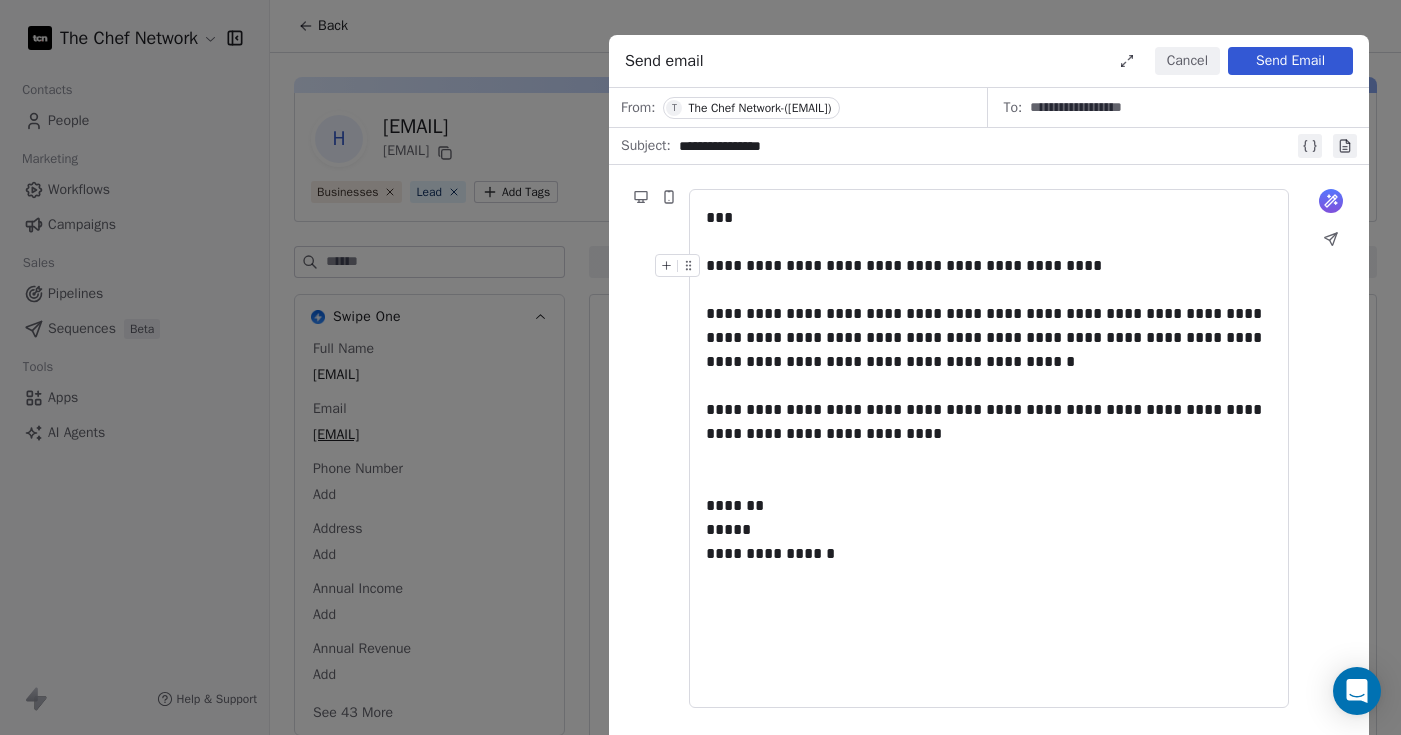 click on "**********" at bounding box center (989, 266) 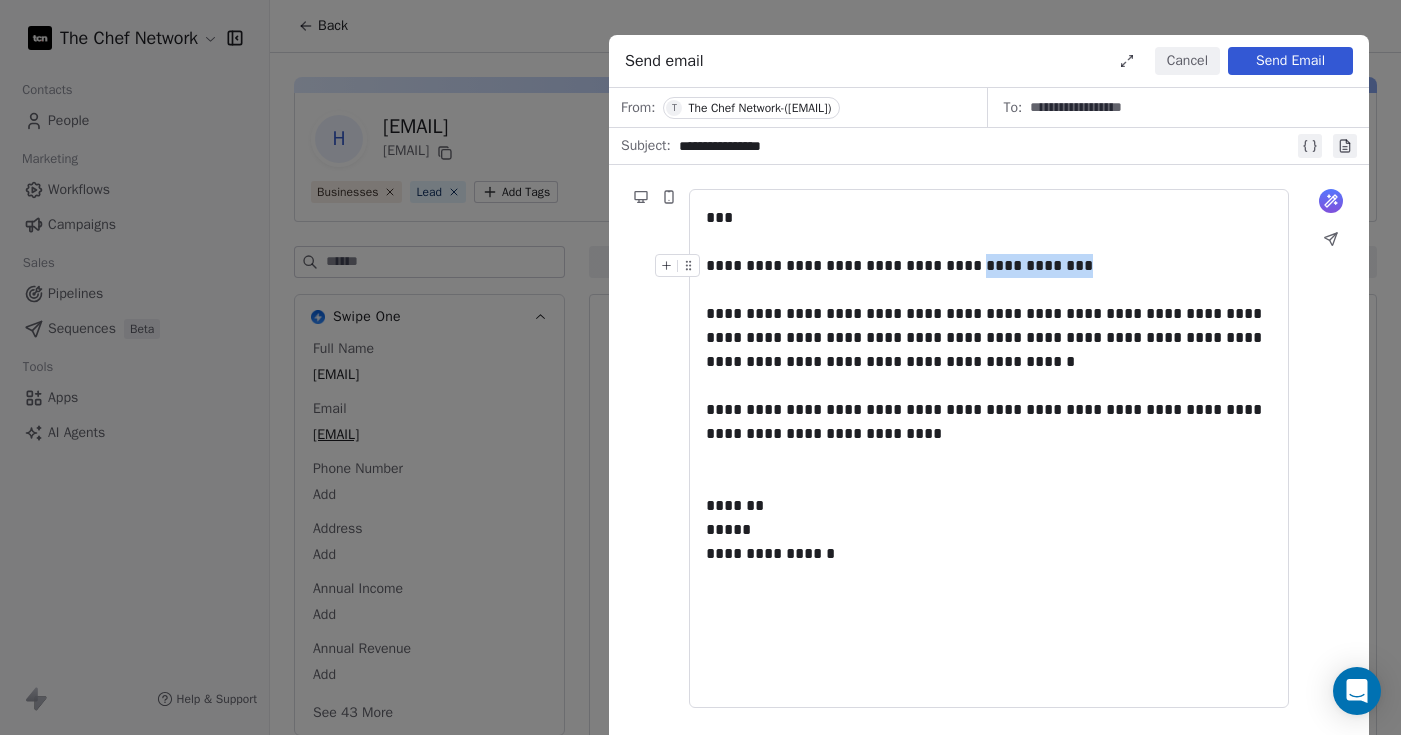 drag, startPoint x: 1109, startPoint y: 270, endPoint x: 978, endPoint y: 267, distance: 131.03435 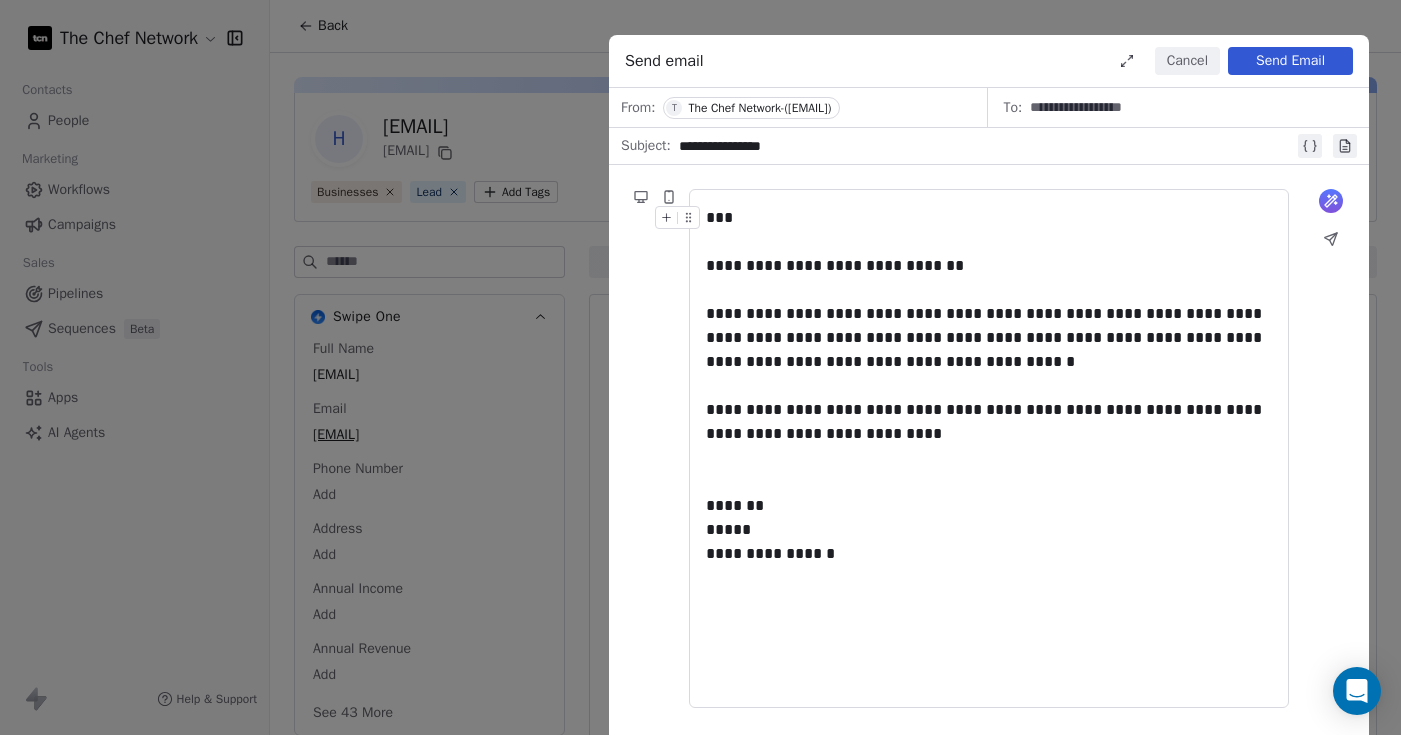 click on "***" at bounding box center [989, 230] 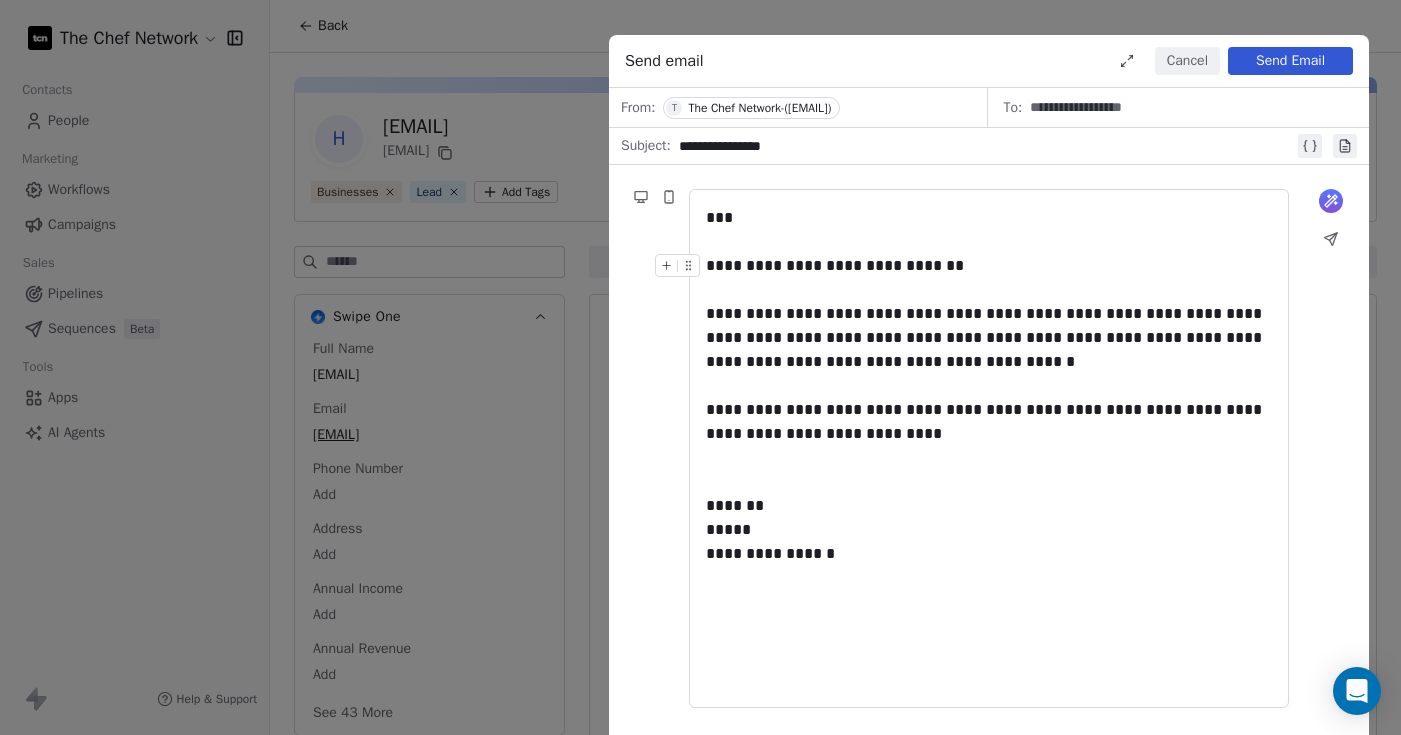click on "**********" at bounding box center (989, 266) 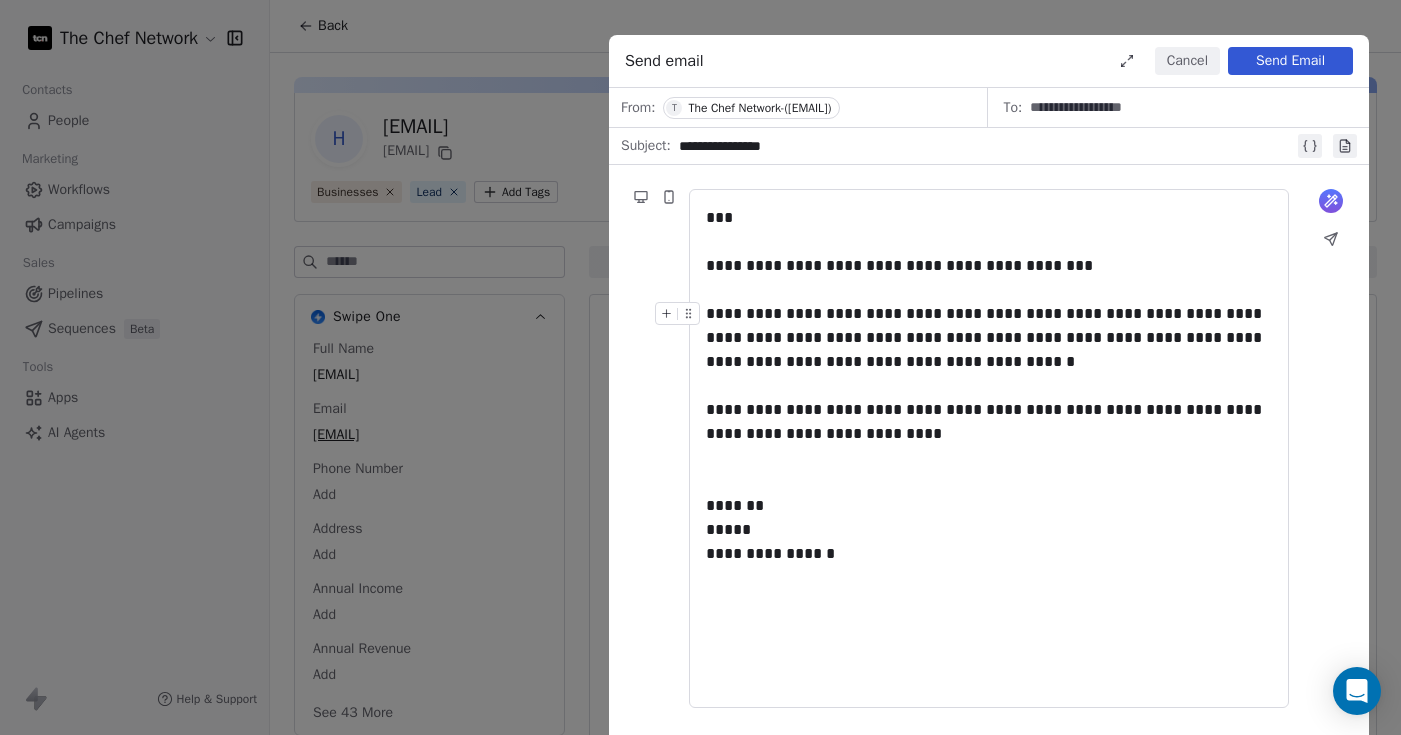 click on "**********" at bounding box center (989, 350) 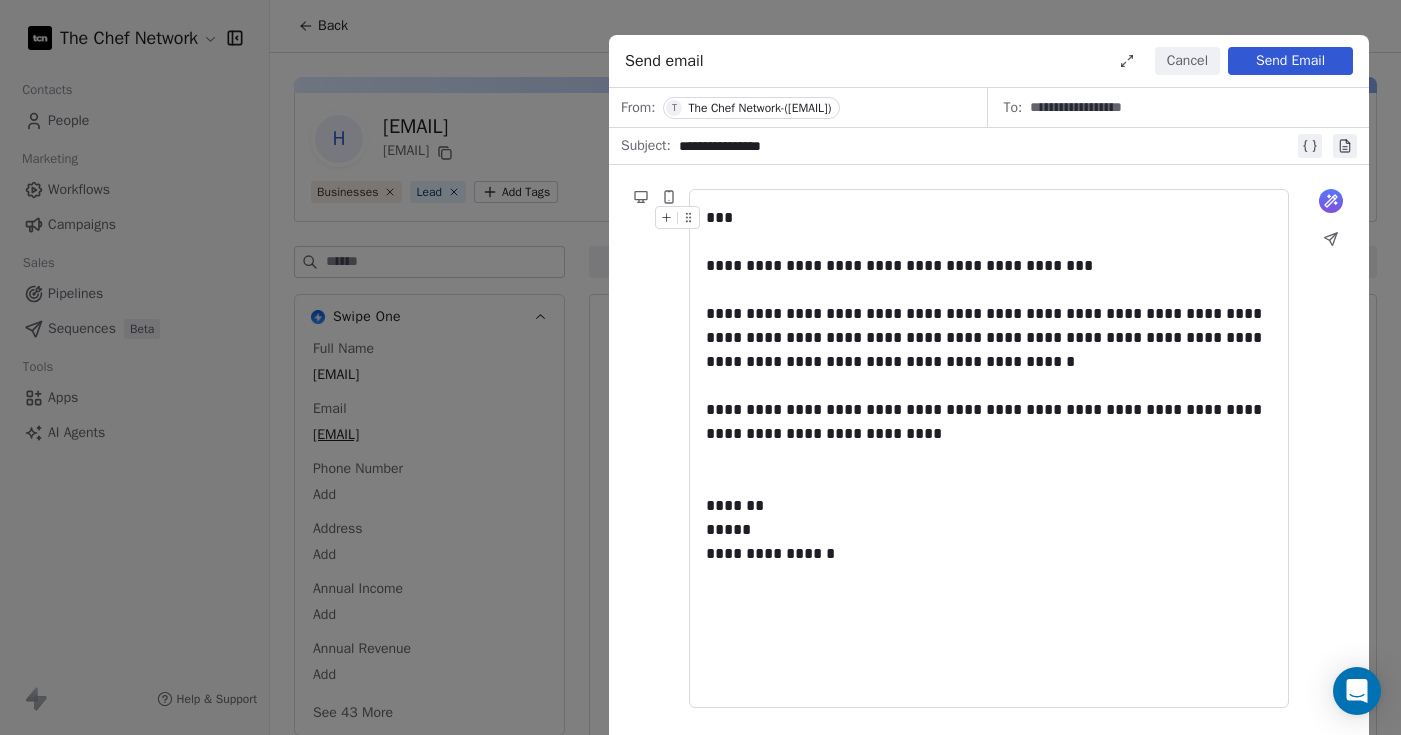click on "Send Email" at bounding box center (1290, 61) 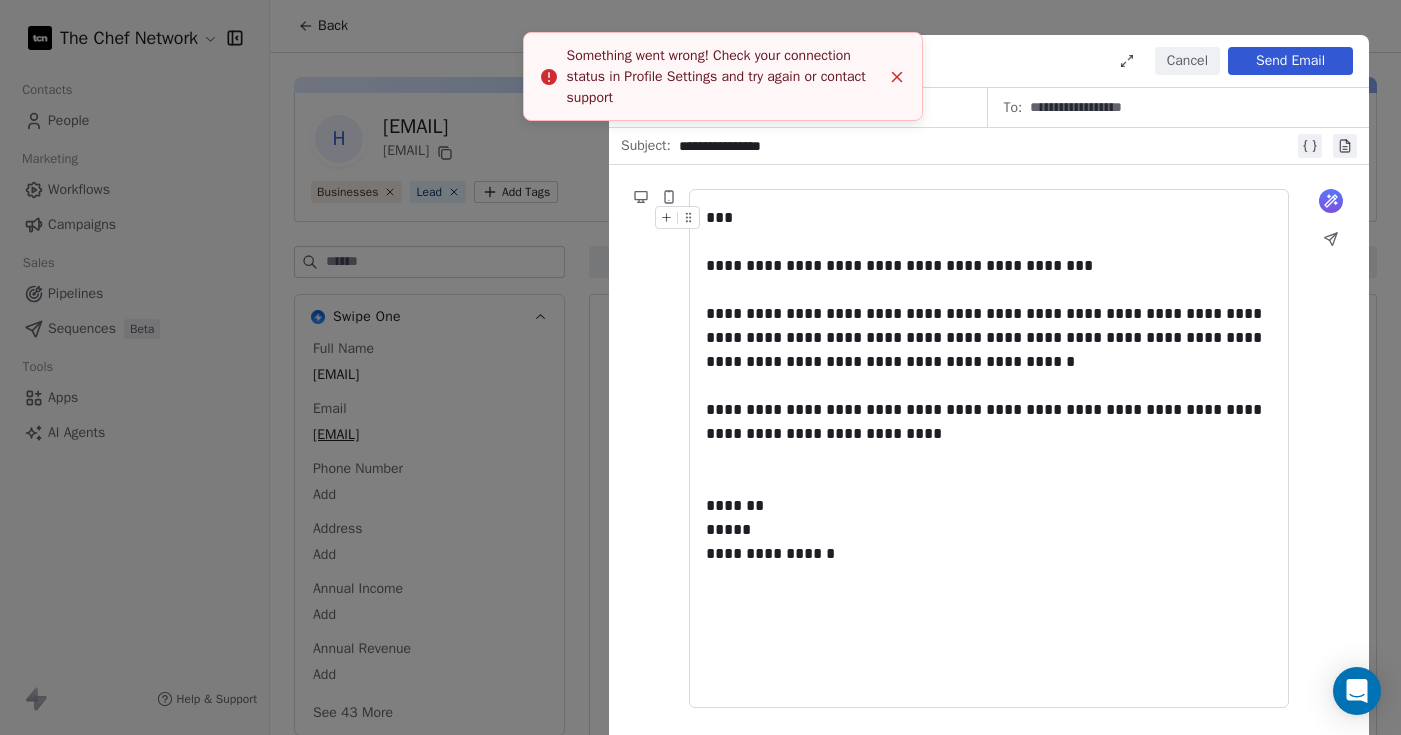 click 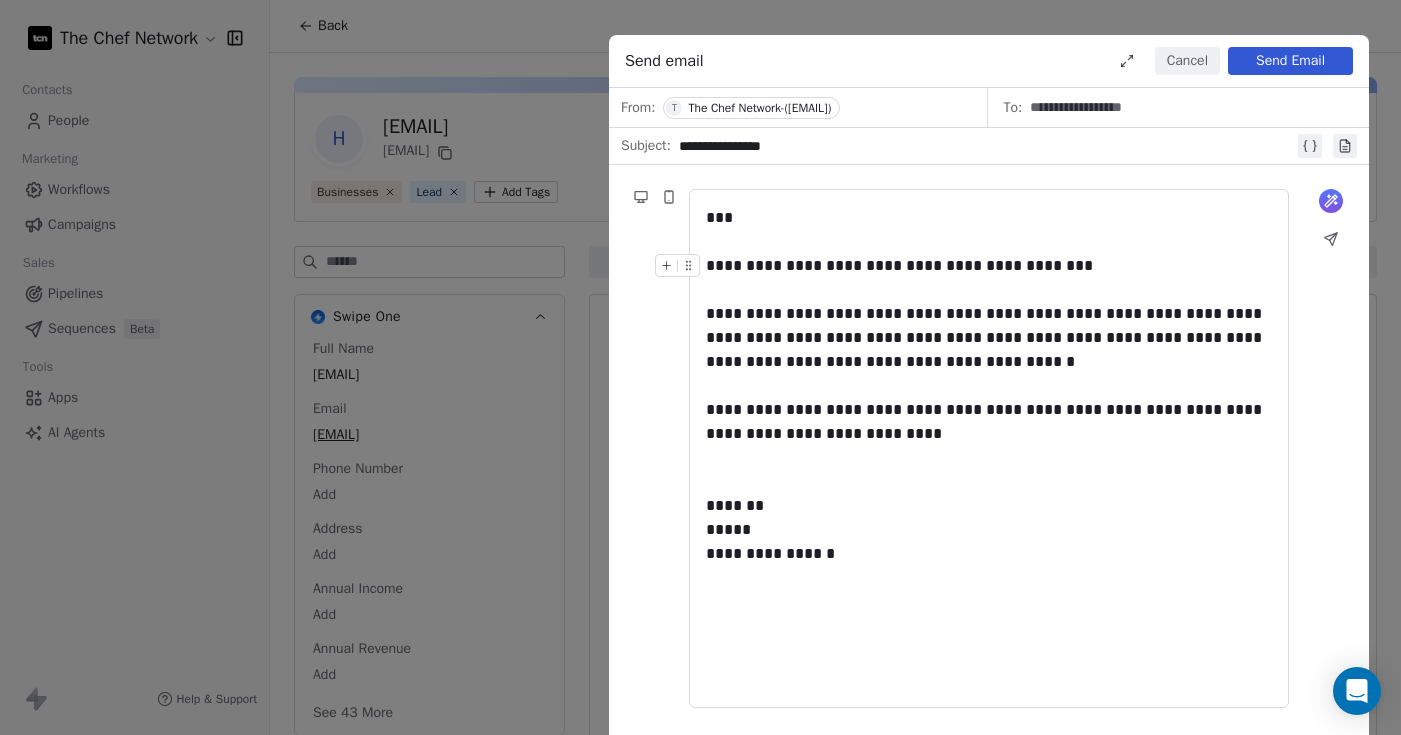 click on "**********" at bounding box center [989, 266] 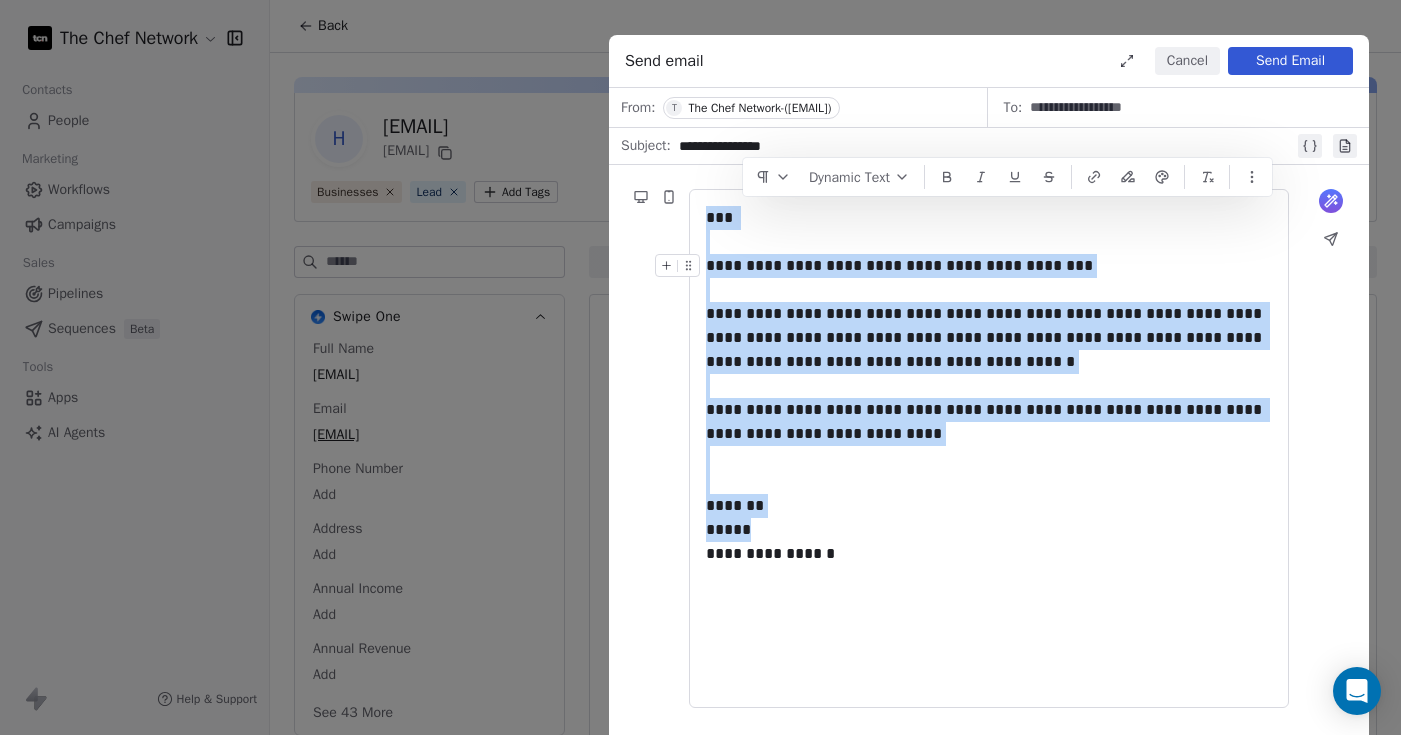 copy on "**********" 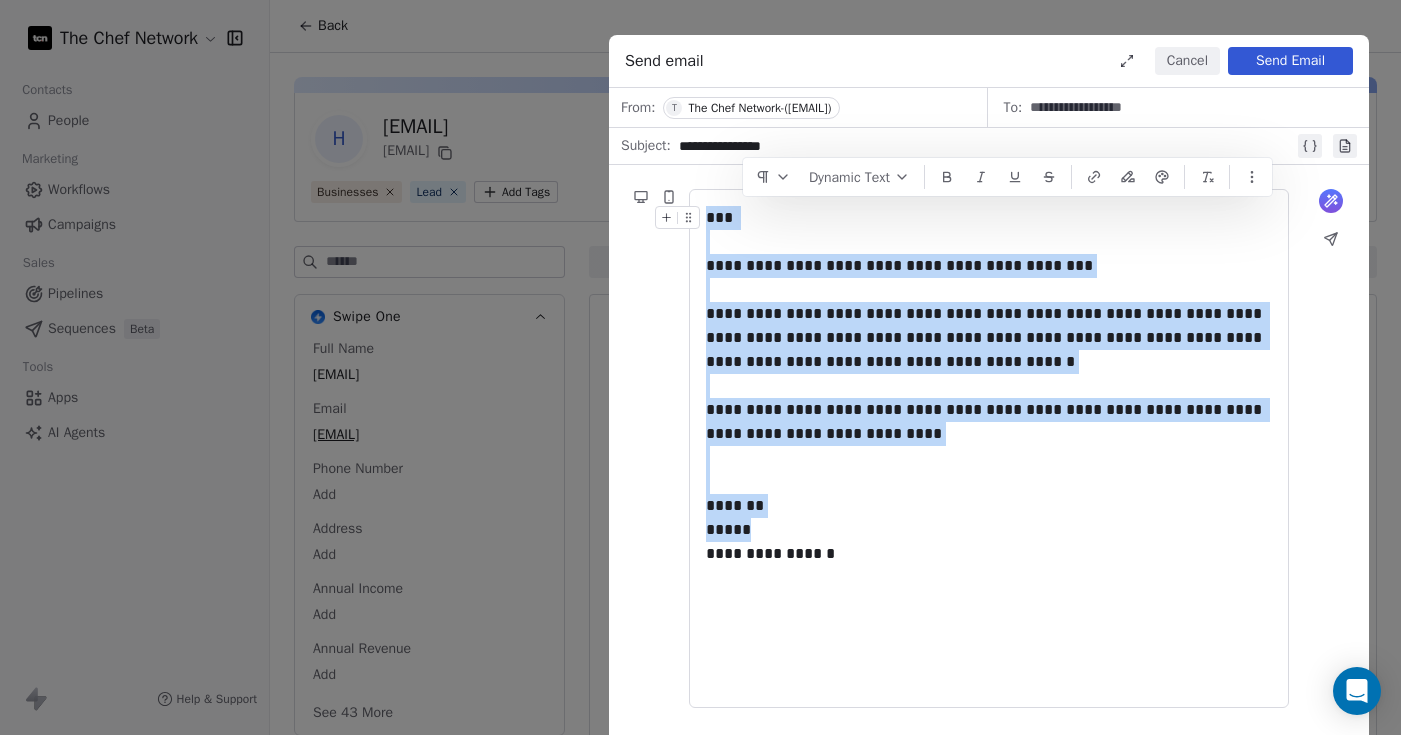 click on "Cancel" at bounding box center (1187, 61) 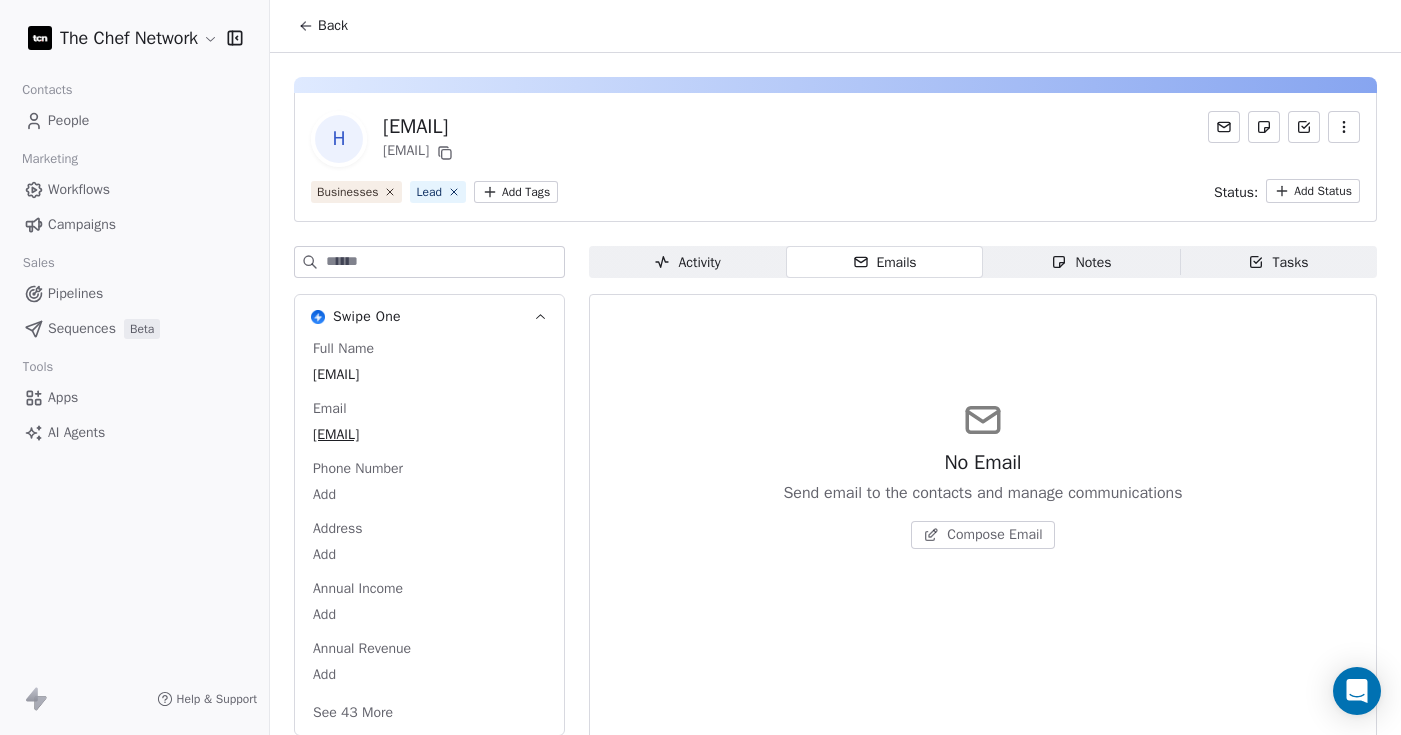 click on "Compose Email" at bounding box center [994, 535] 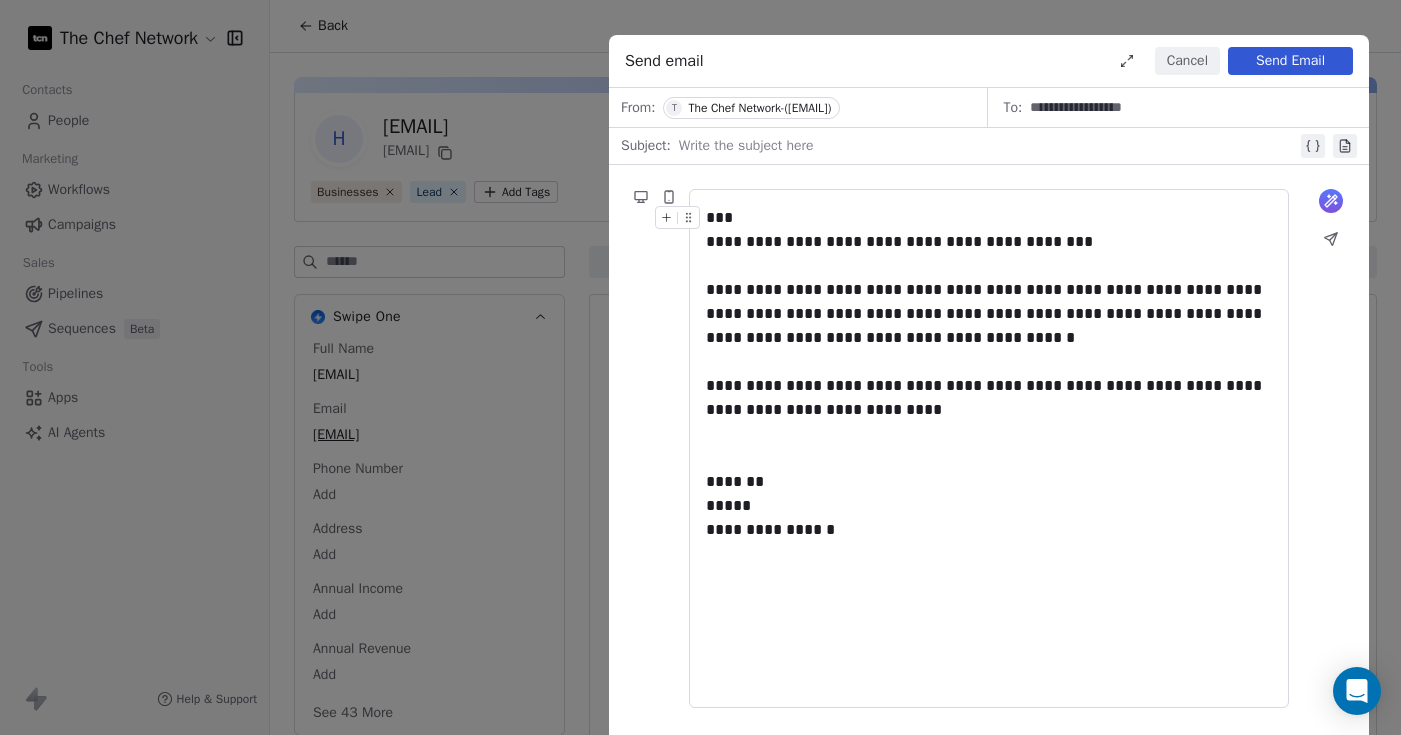 click on "***" at bounding box center [989, 218] 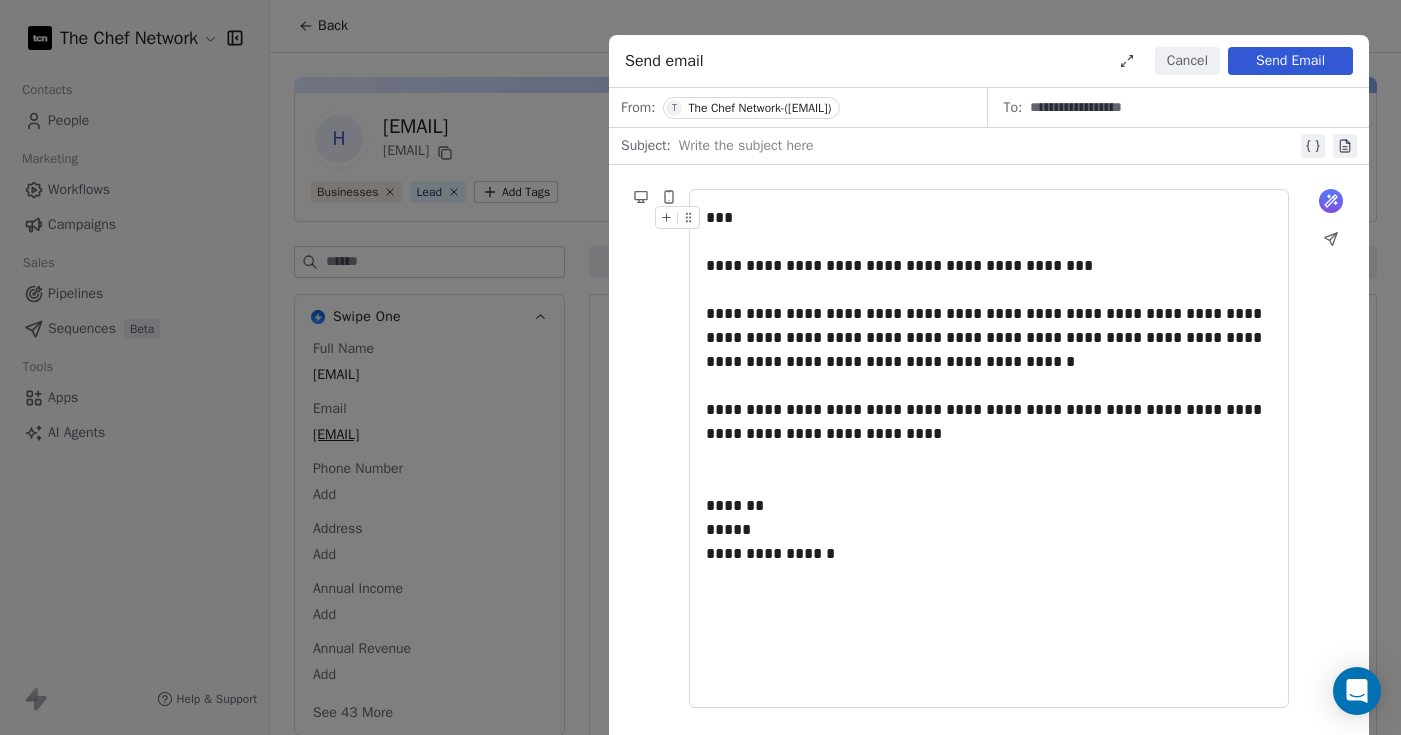 click at bounding box center (988, 146) 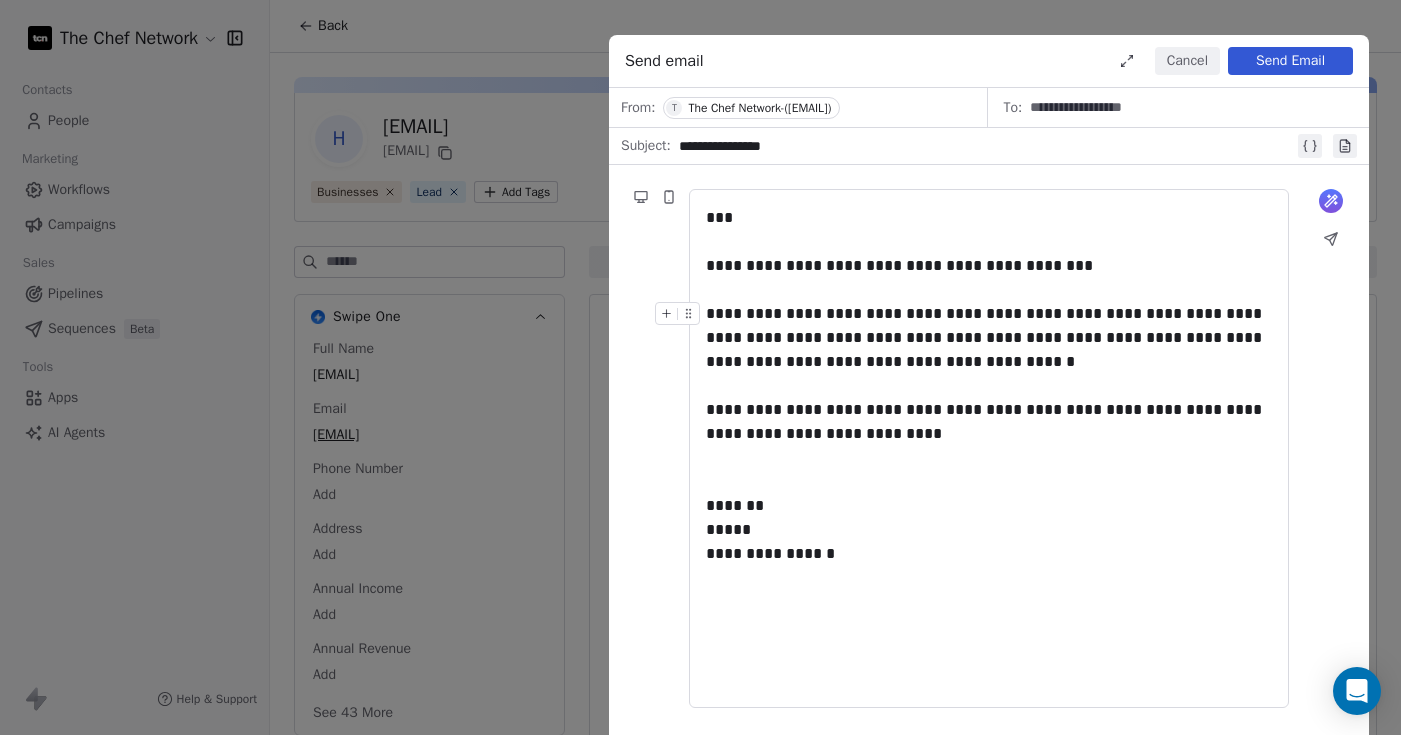 click on "**********" at bounding box center [989, 350] 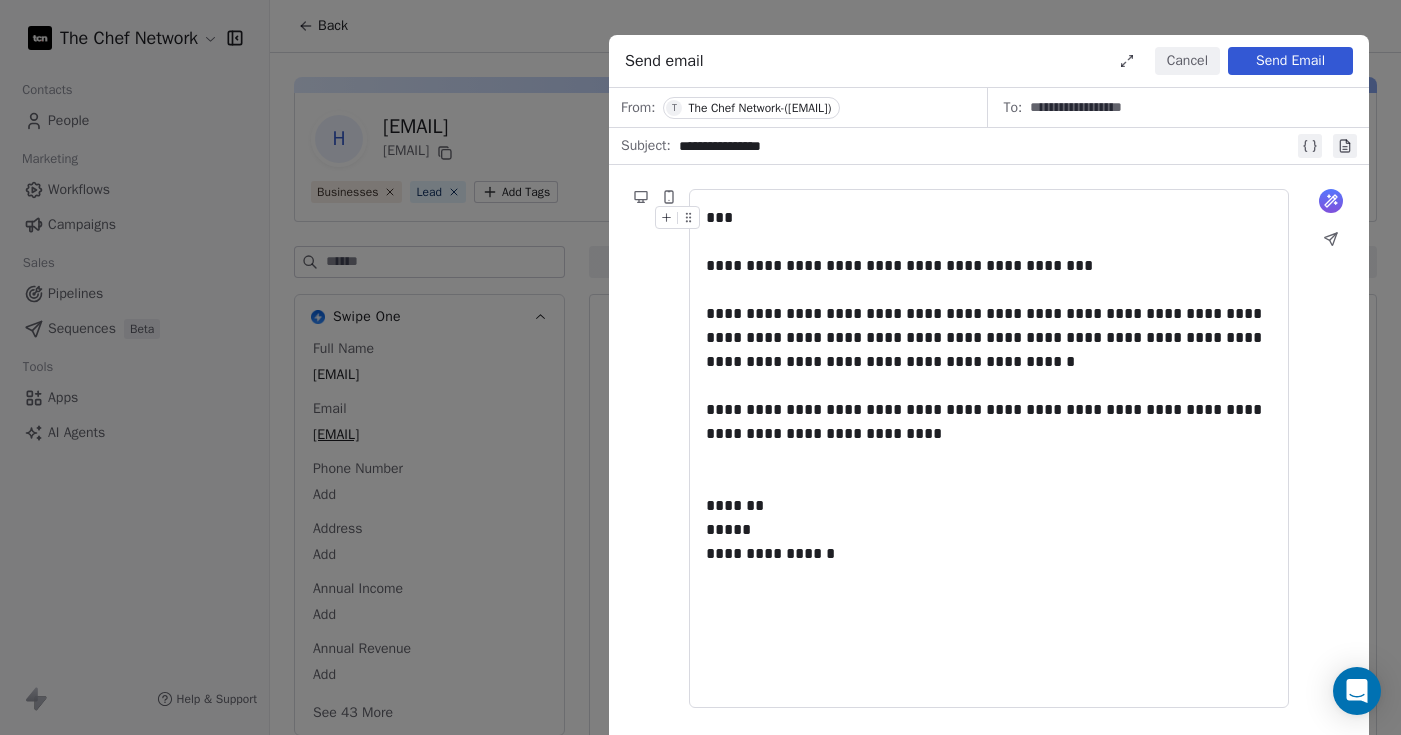 click on "Send Email" at bounding box center (1290, 61) 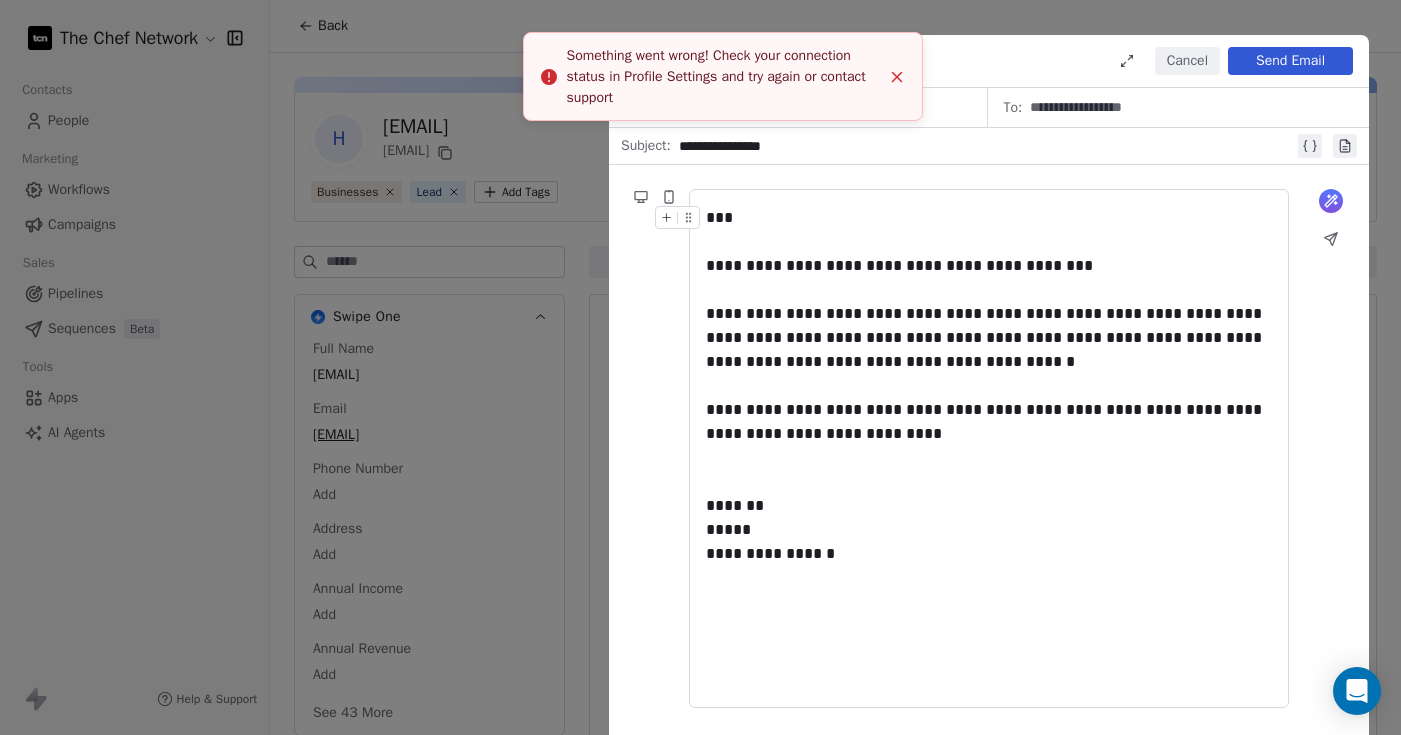click 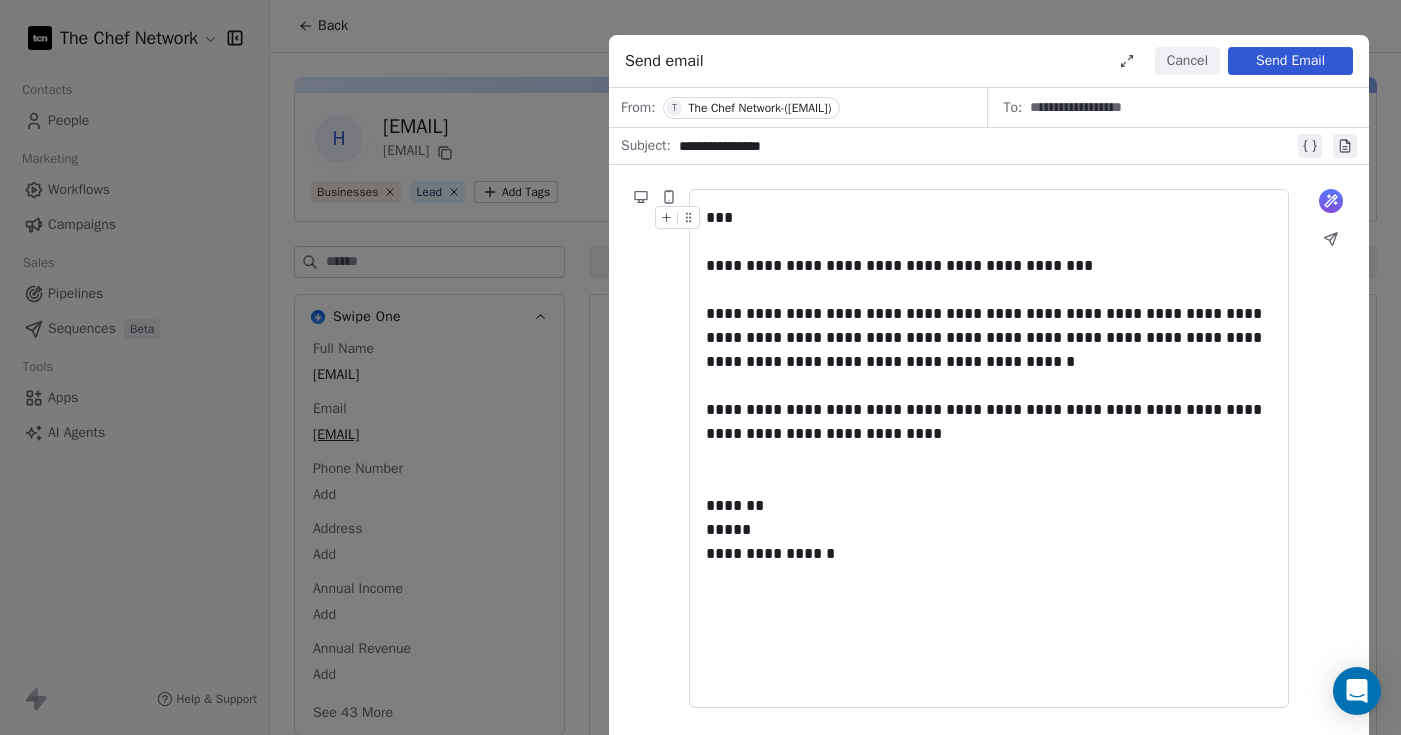click on "**********" at bounding box center (700, 367) 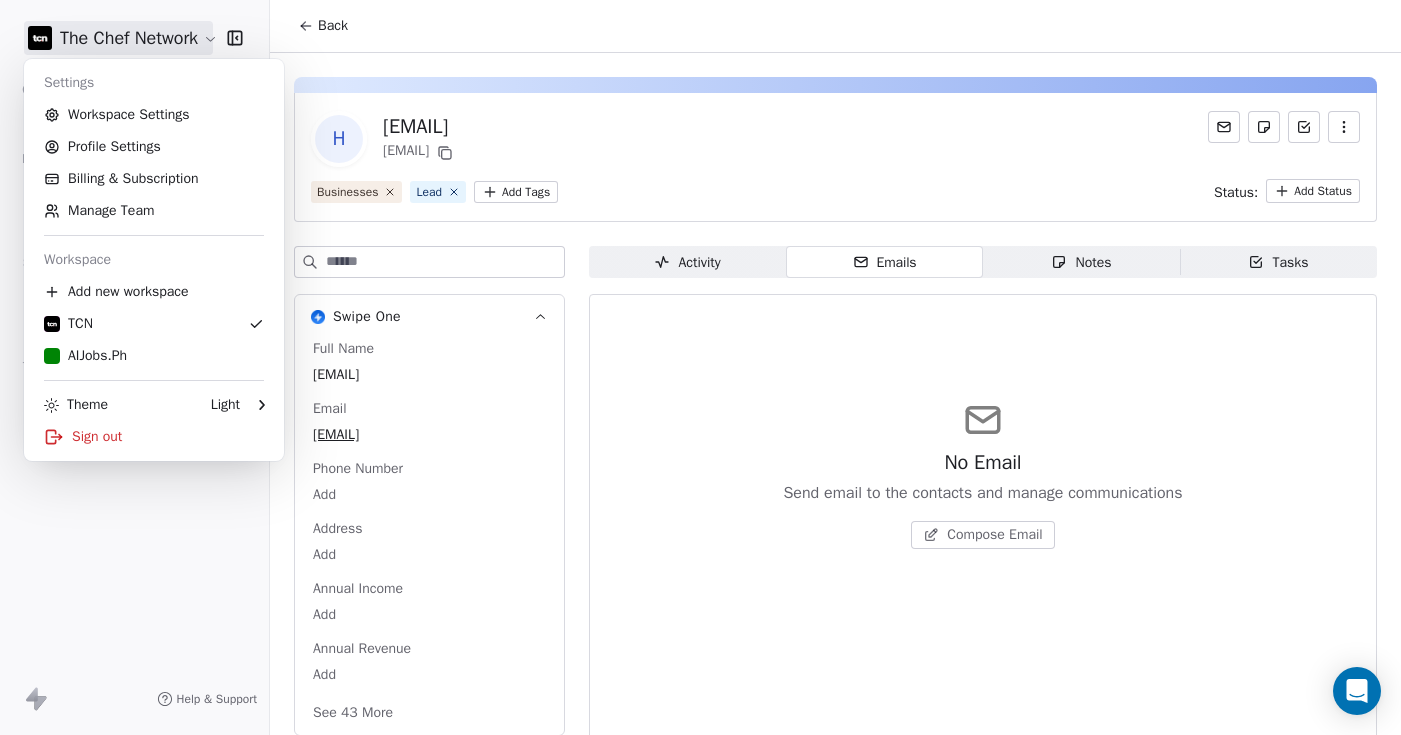 click on "The Chef Network Contacts People Marketing Workflows Campaigns Sales Pipelines Sequences Beta Tools Apps AI Agents Help & Support Back h [EMAIL] [EMAIL] Businesses Lead Add Tags Status: Add Status Swipe One Full Name [EMAIL] Email [EMAIL] Phone Number Add Address Add Annual Income Add Annual Revenue Add See 43 More Wooocommerce Activity Activity Emails Emails Notes Notes Tasks Tasks No Email Send email to the contacts and manage communications Compose Email
Settings Workspace Settings Profile Settings Billing & Subscription Manage Team Workspace Add new workspace TCN AIJobs.Ph Theme Light Sign out" at bounding box center (700, 367) 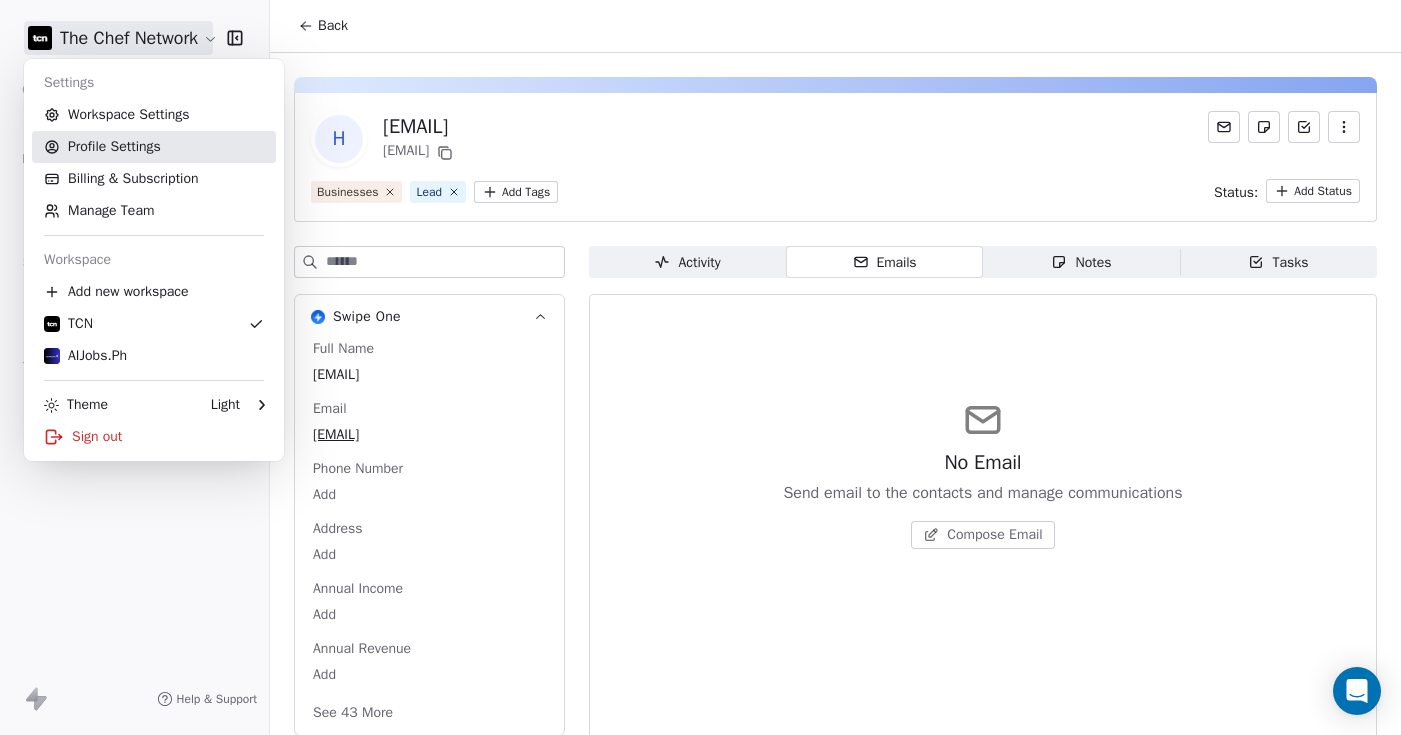 click on "Profile Settings" at bounding box center (154, 147) 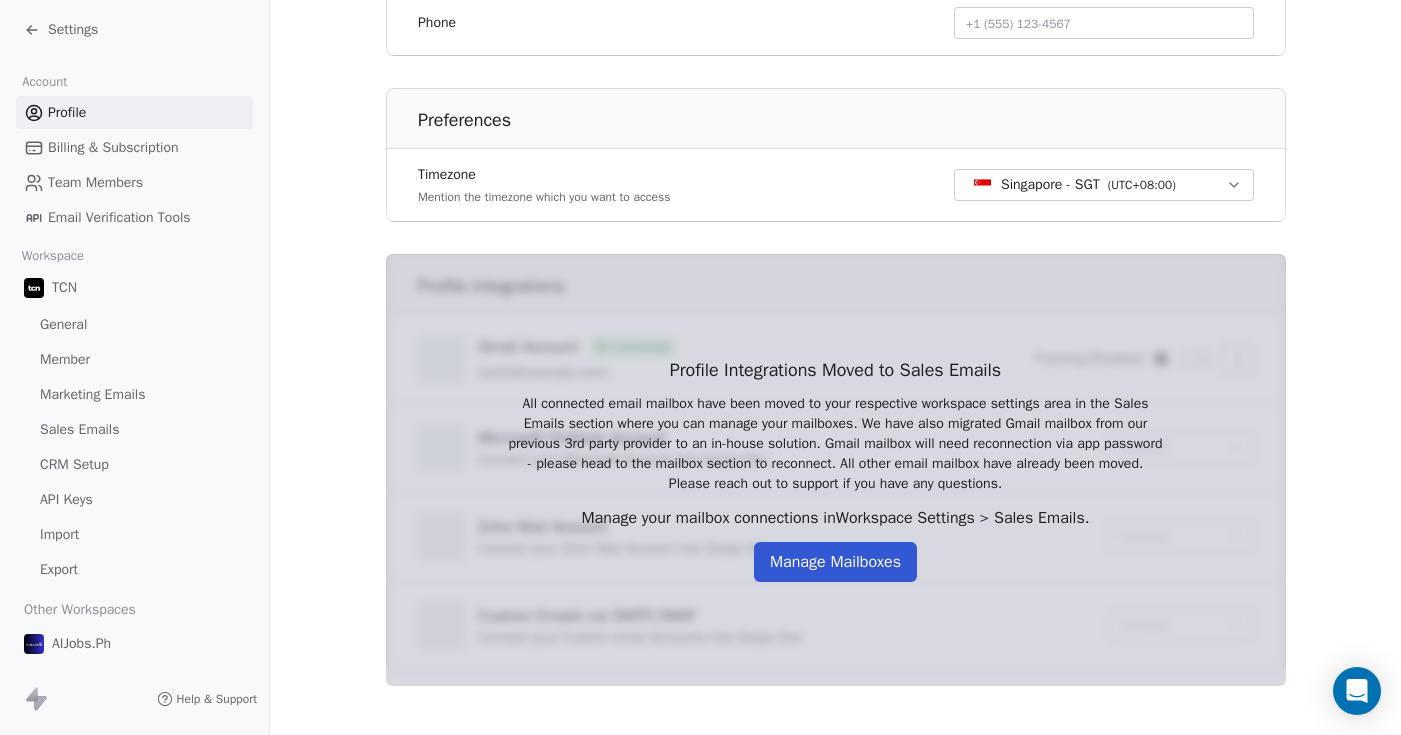 scroll, scrollTop: 539, scrollLeft: 0, axis: vertical 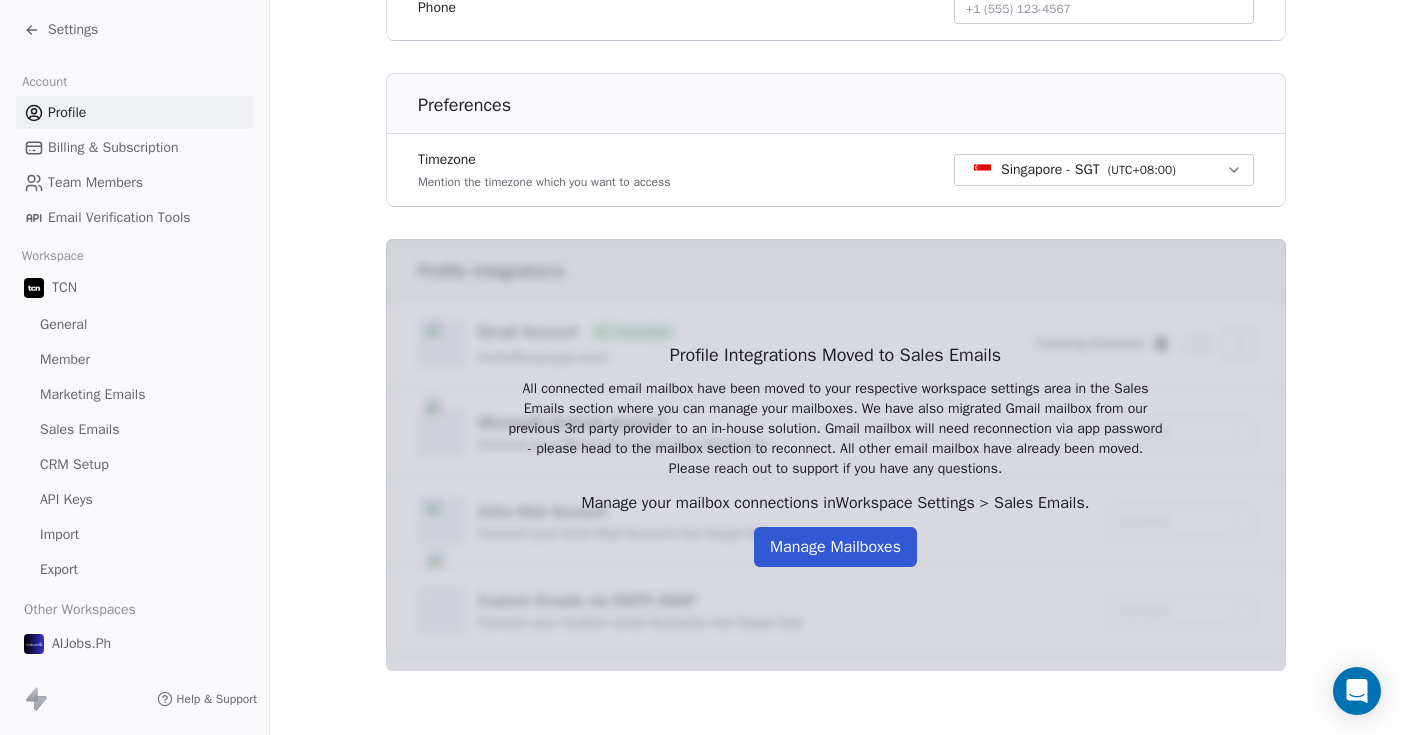 click on "Manage Mailboxes" at bounding box center [835, 547] 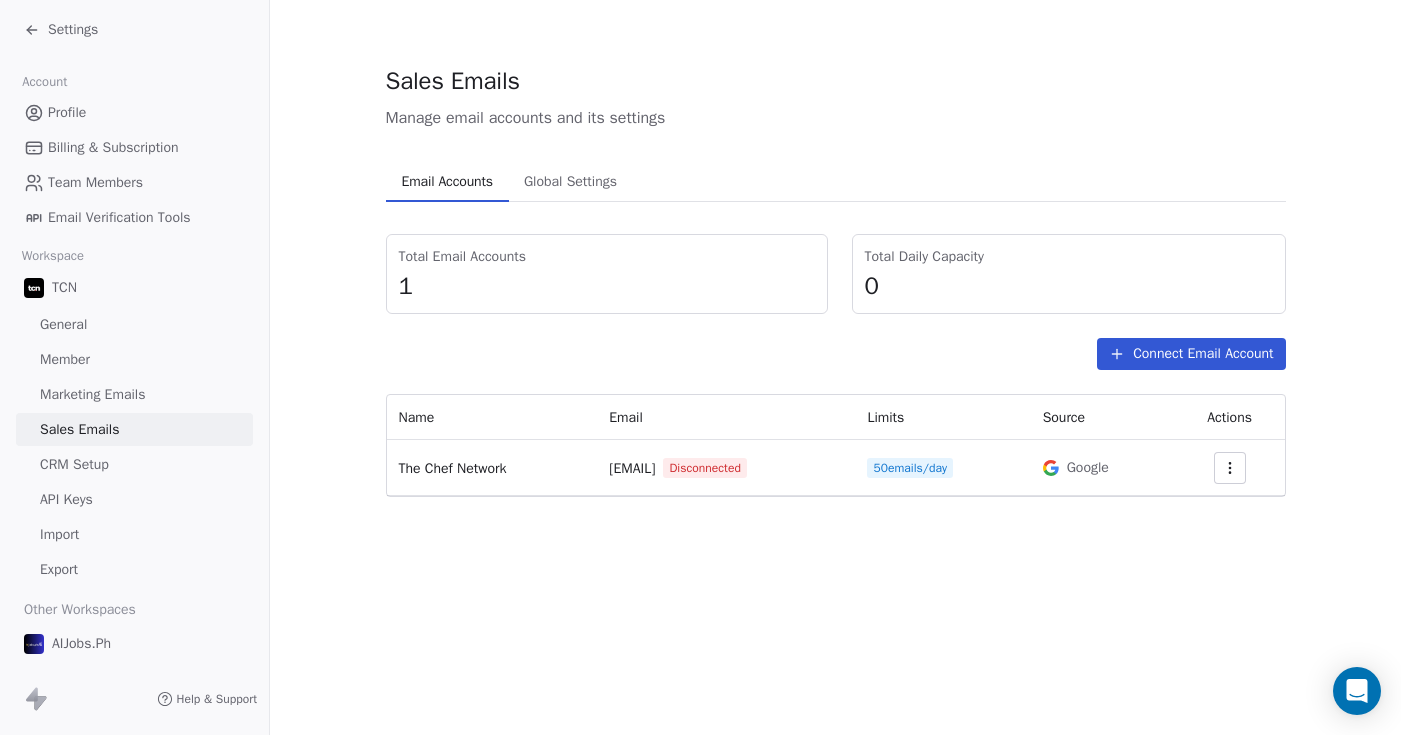 click on "Connect Email Account" at bounding box center [1191, 354] 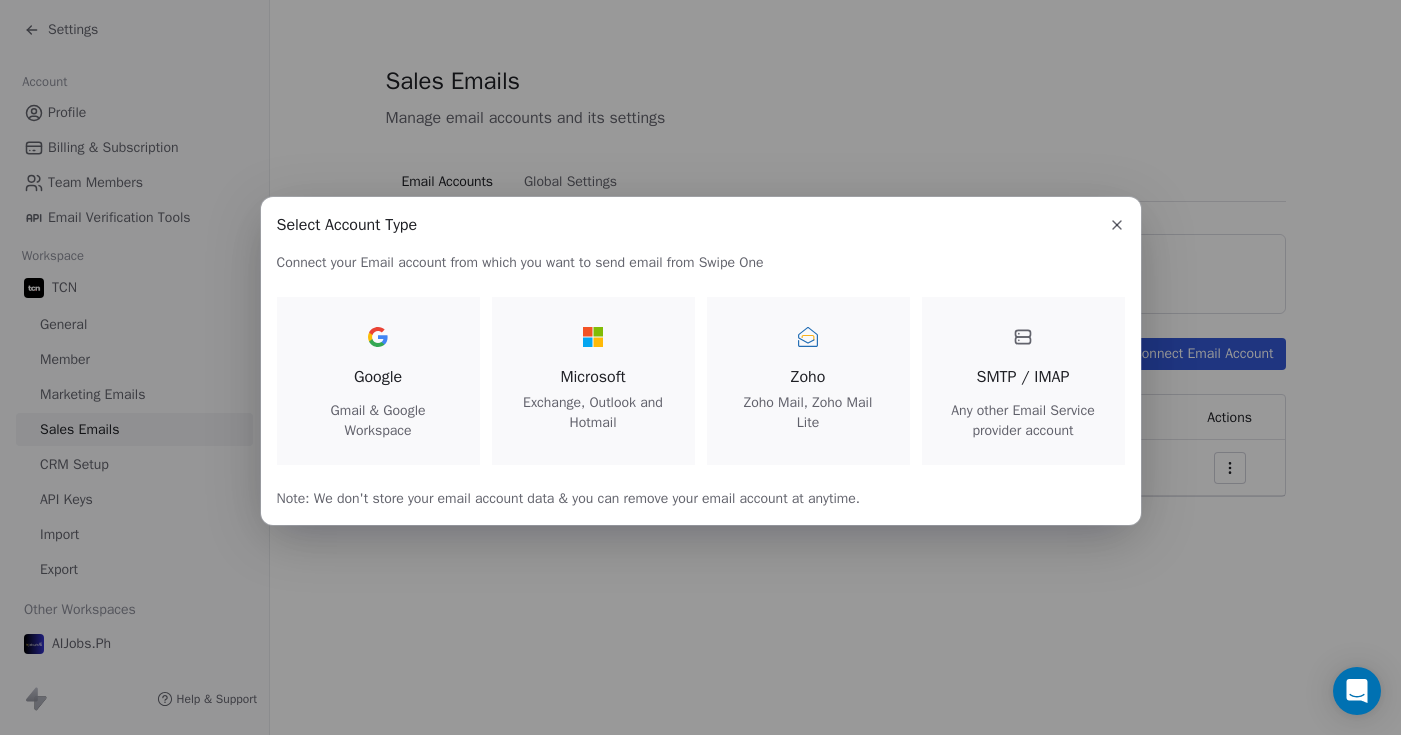 click on "Google Gmail & Google Workspace" at bounding box center [378, 381] 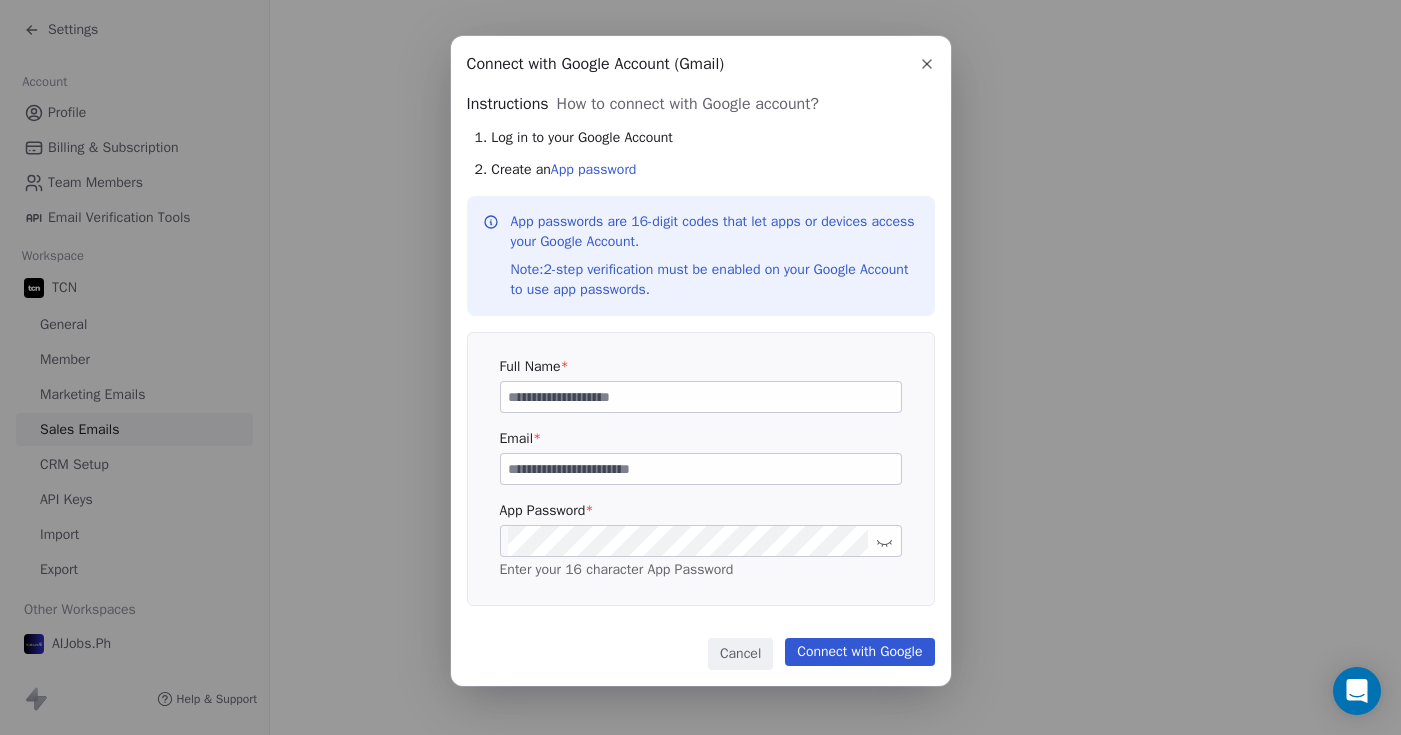 click at bounding box center (701, 397) 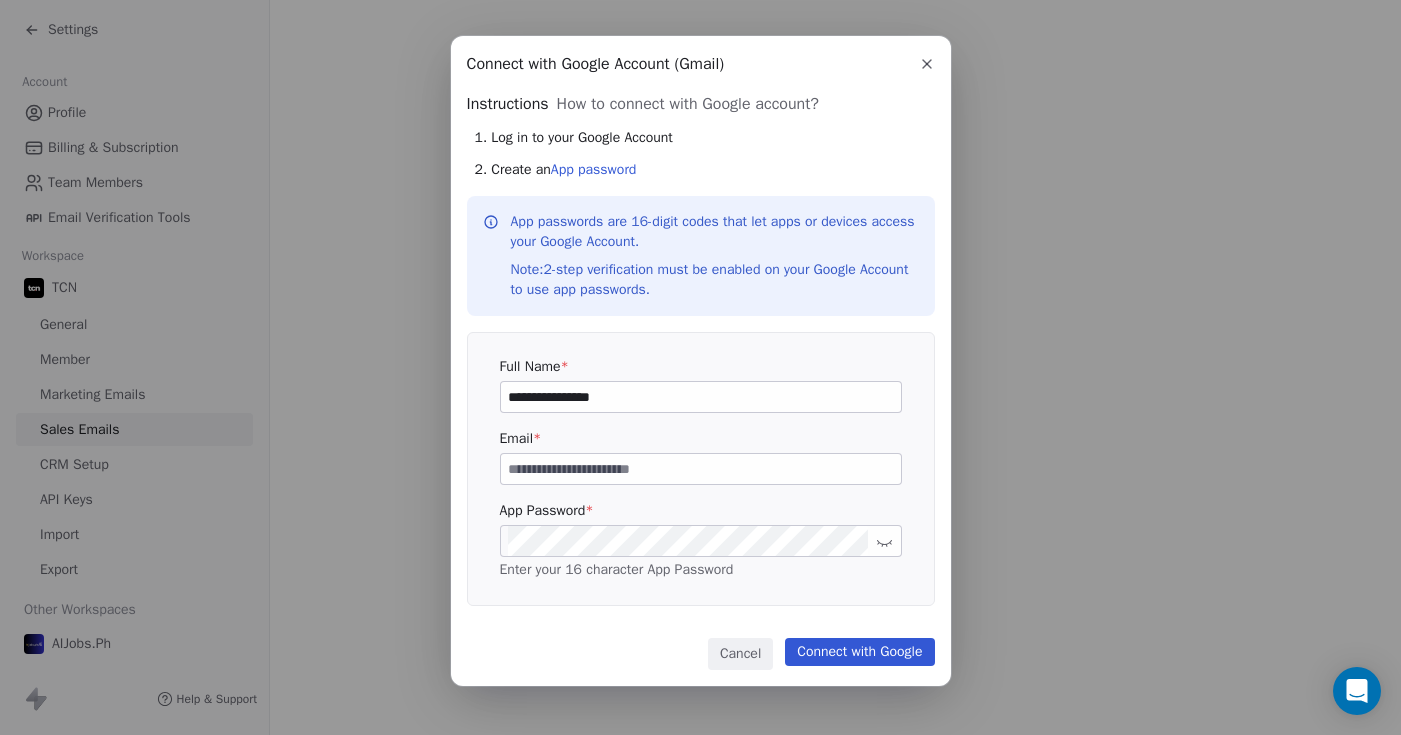 type on "**********" 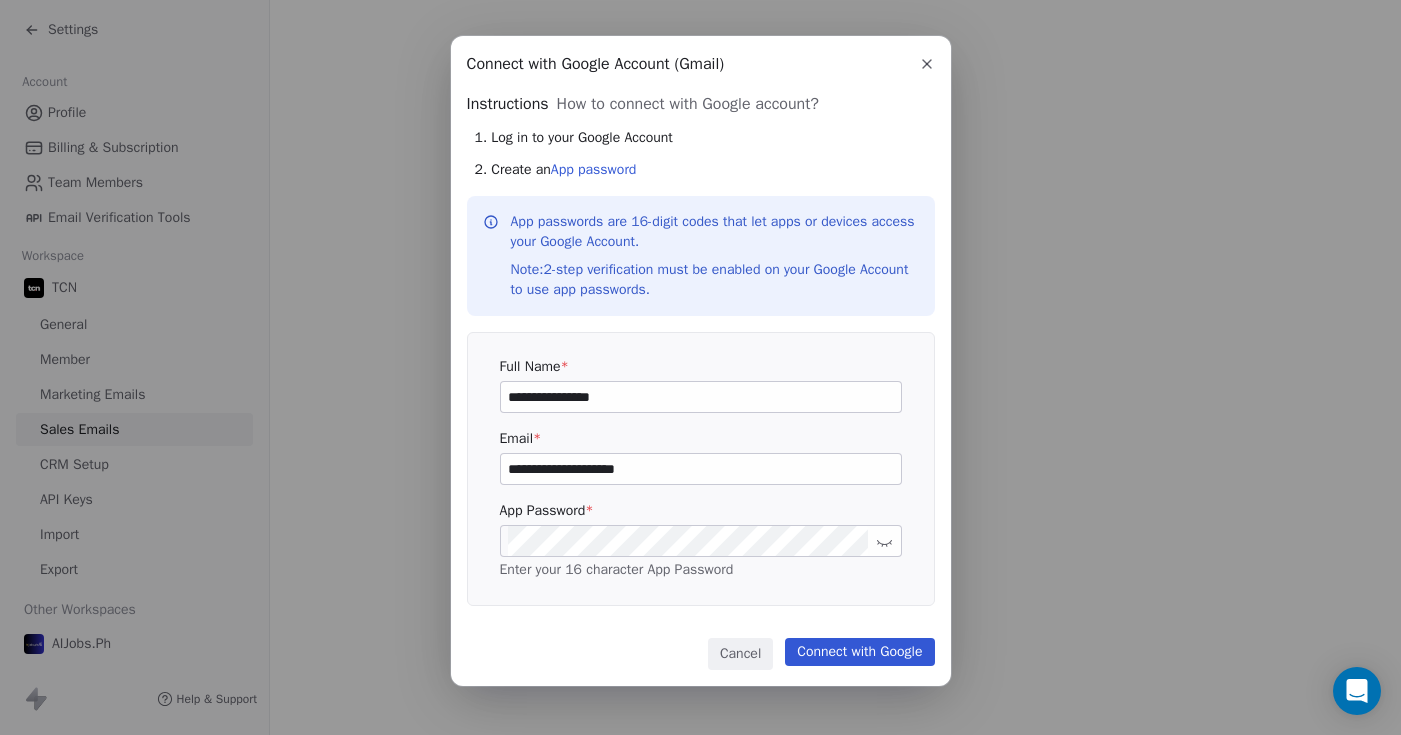 type on "**********" 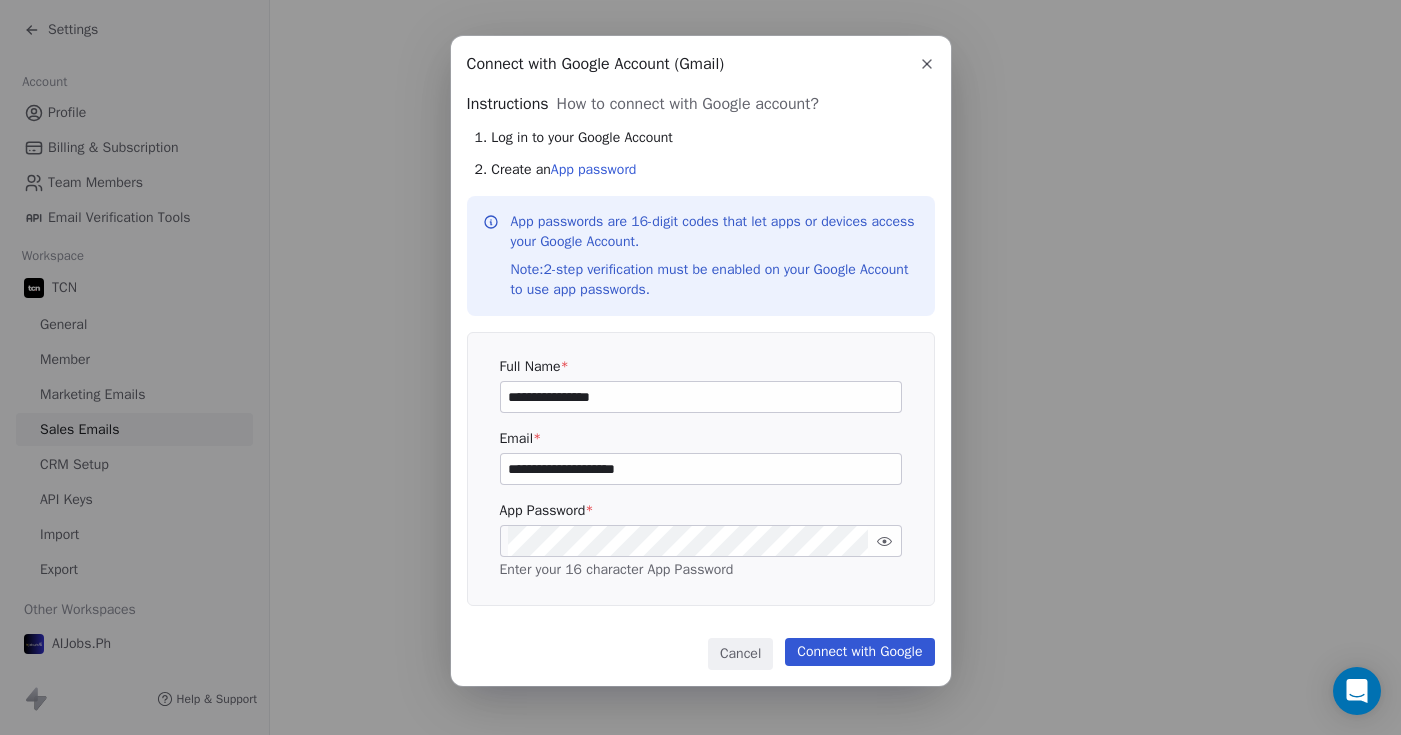click on "2. Create an  App password" at bounding box center [556, 170] 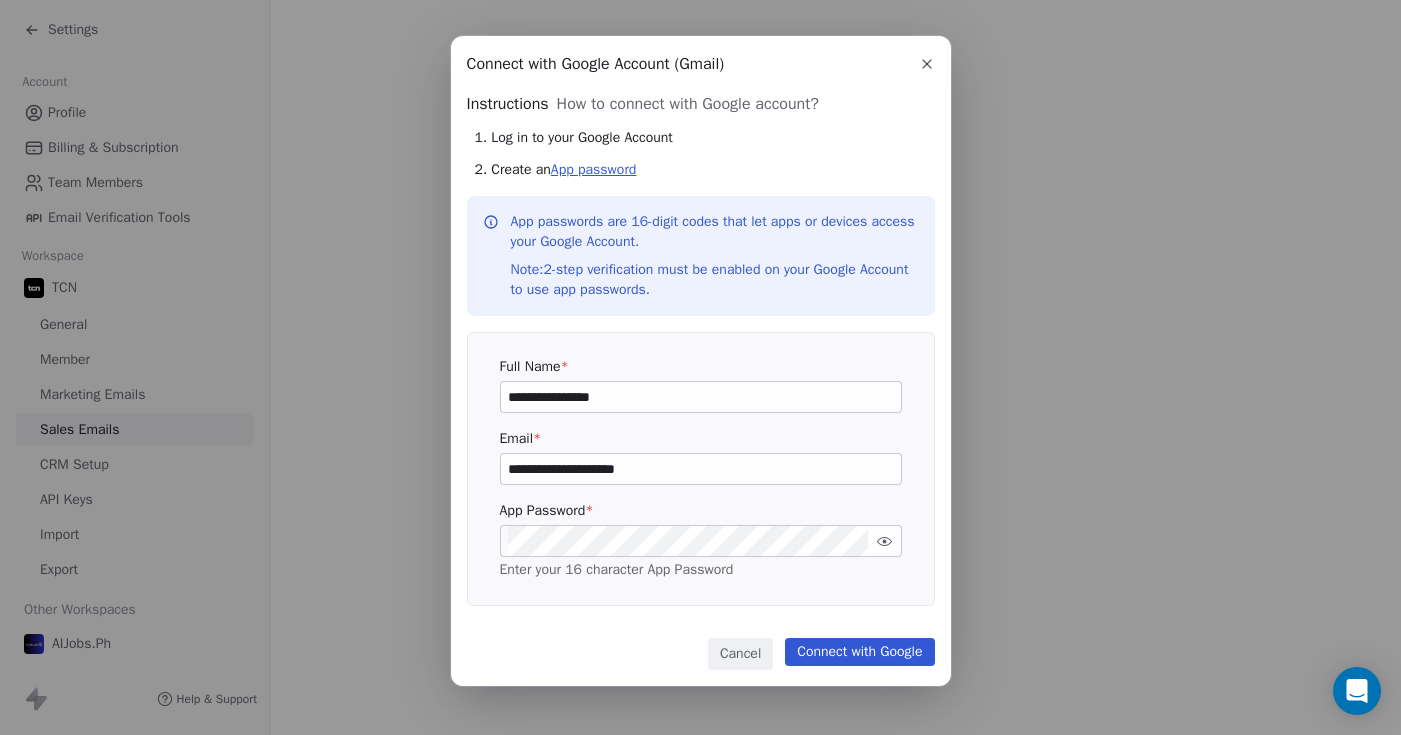click on "App password" at bounding box center [594, 169] 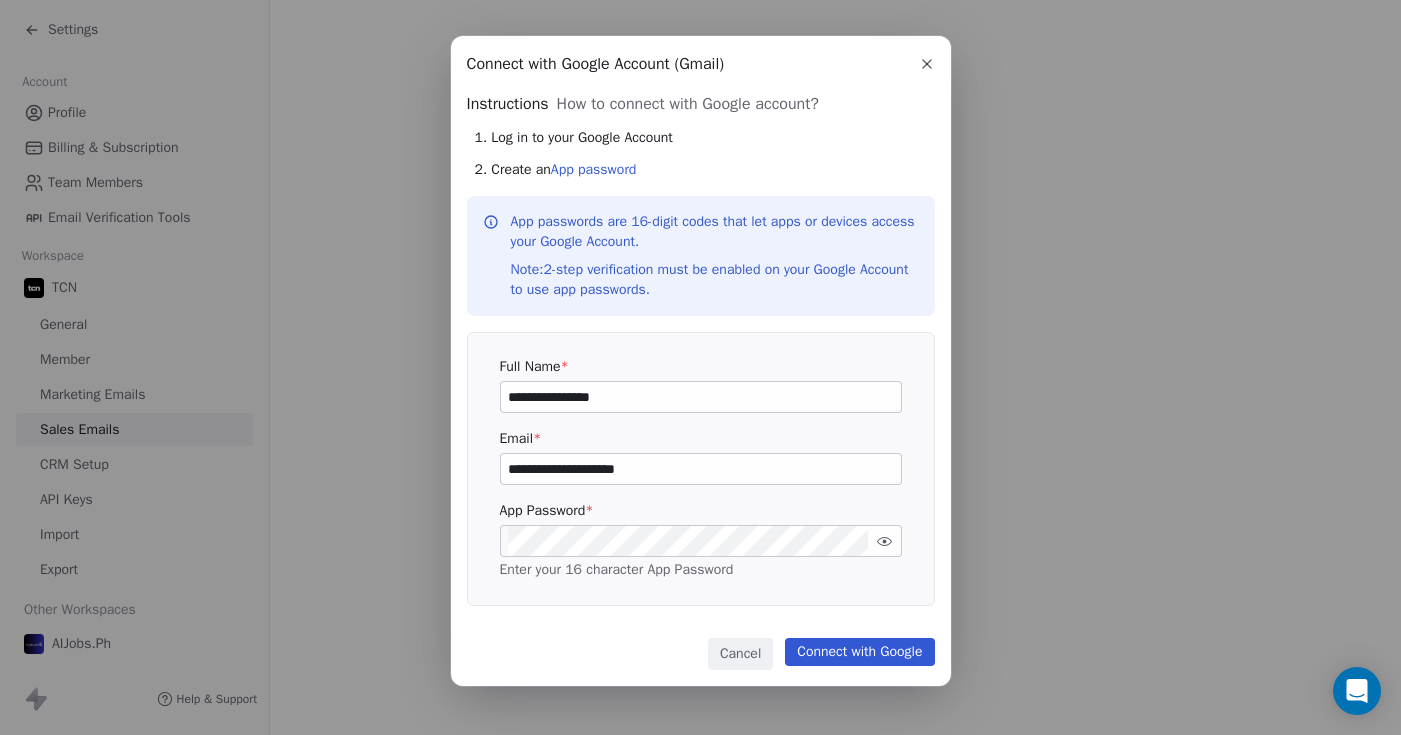 click on "Connect with Google" at bounding box center (859, 652) 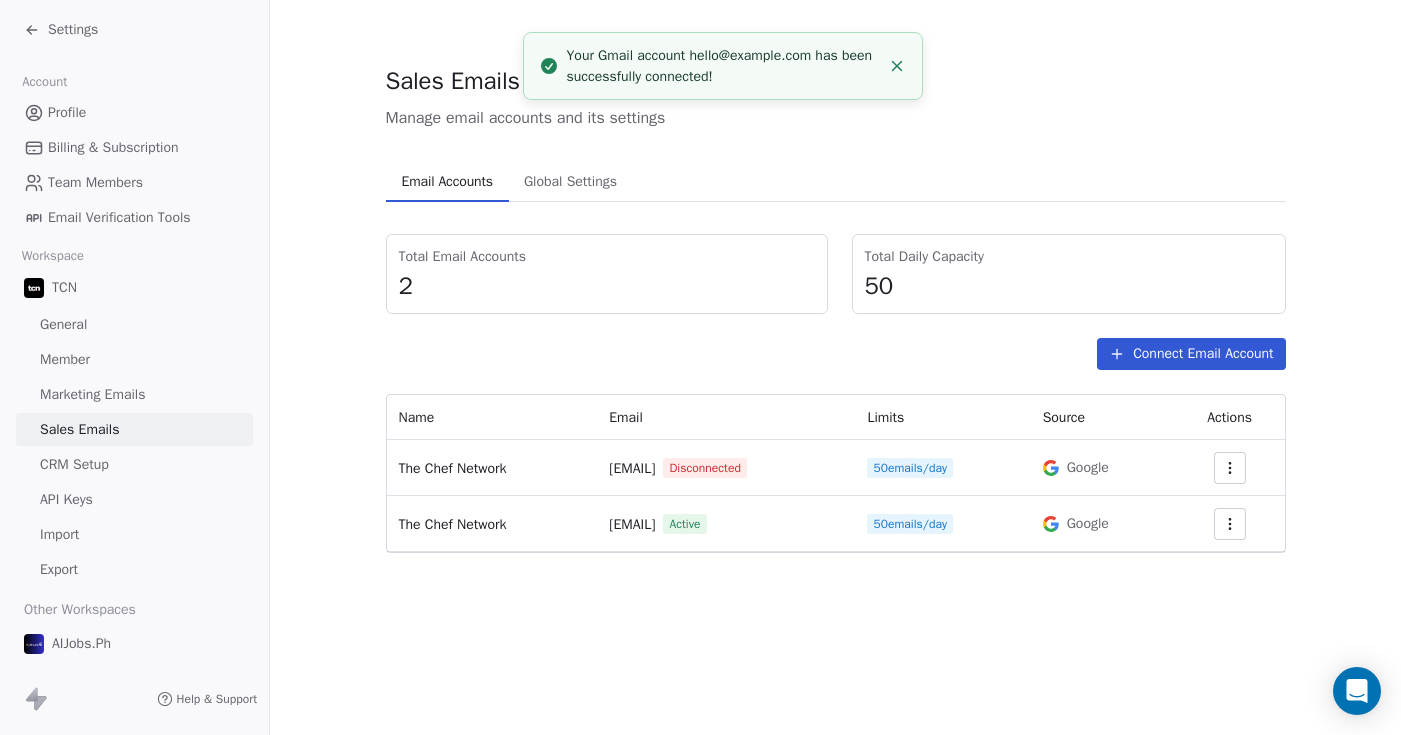 click at bounding box center [1230, 468] 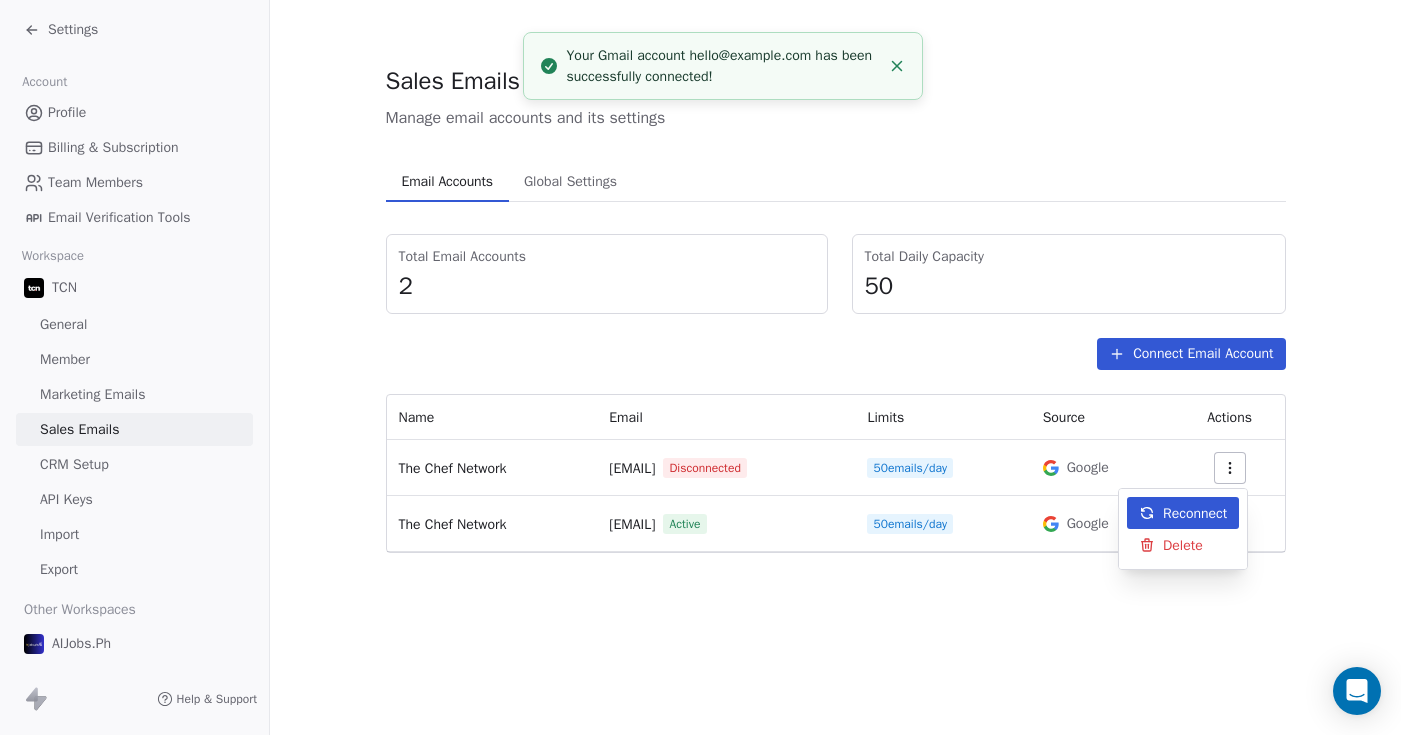 click on "Reconnect" at bounding box center (1195, 513) 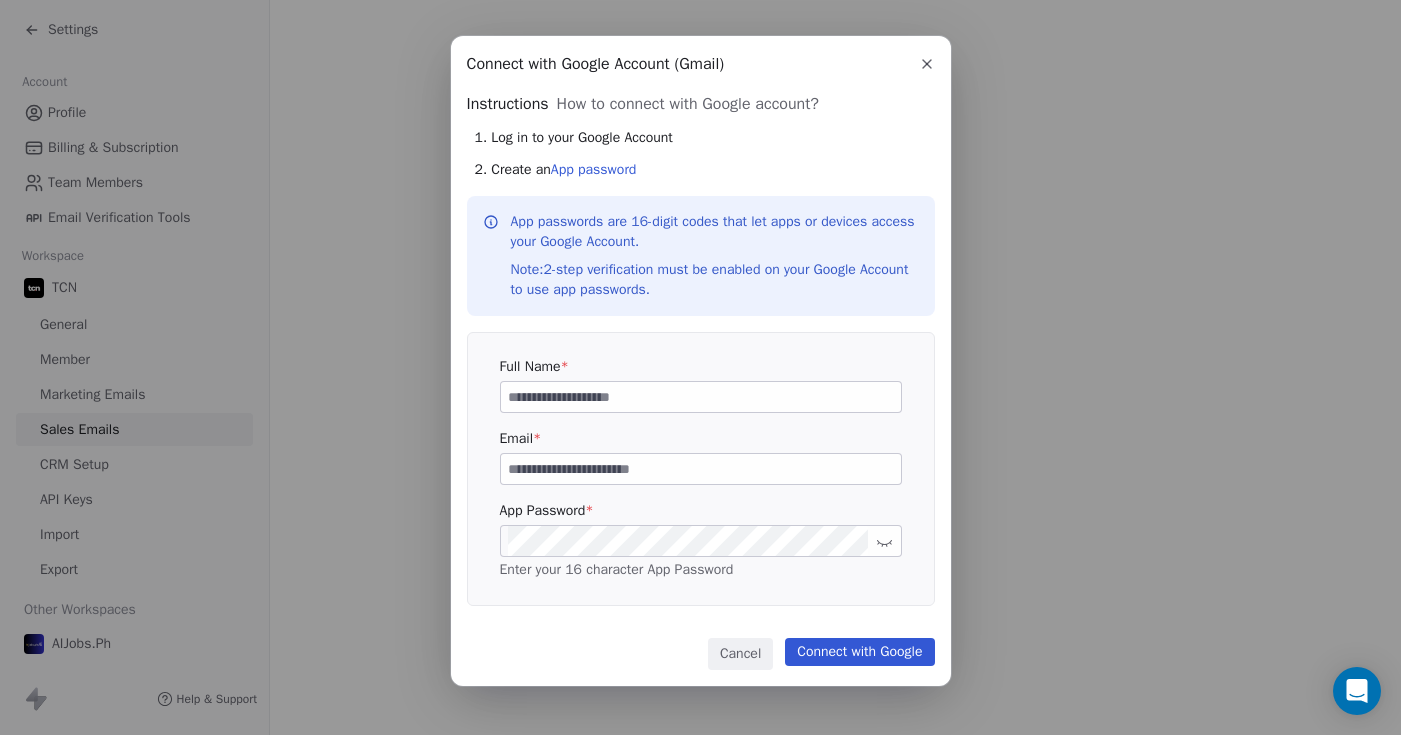 click on "Cancel" at bounding box center (740, 654) 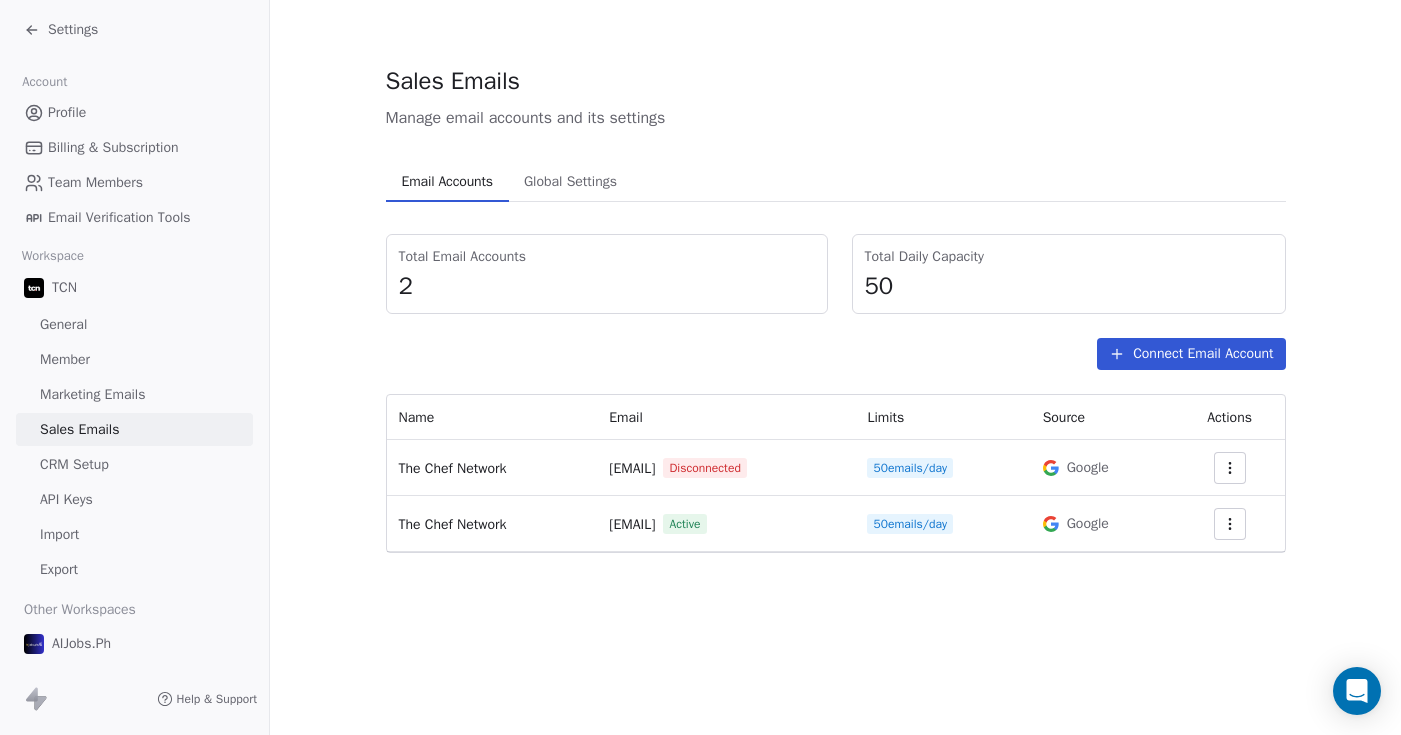 click on "Settings" at bounding box center (61, 30) 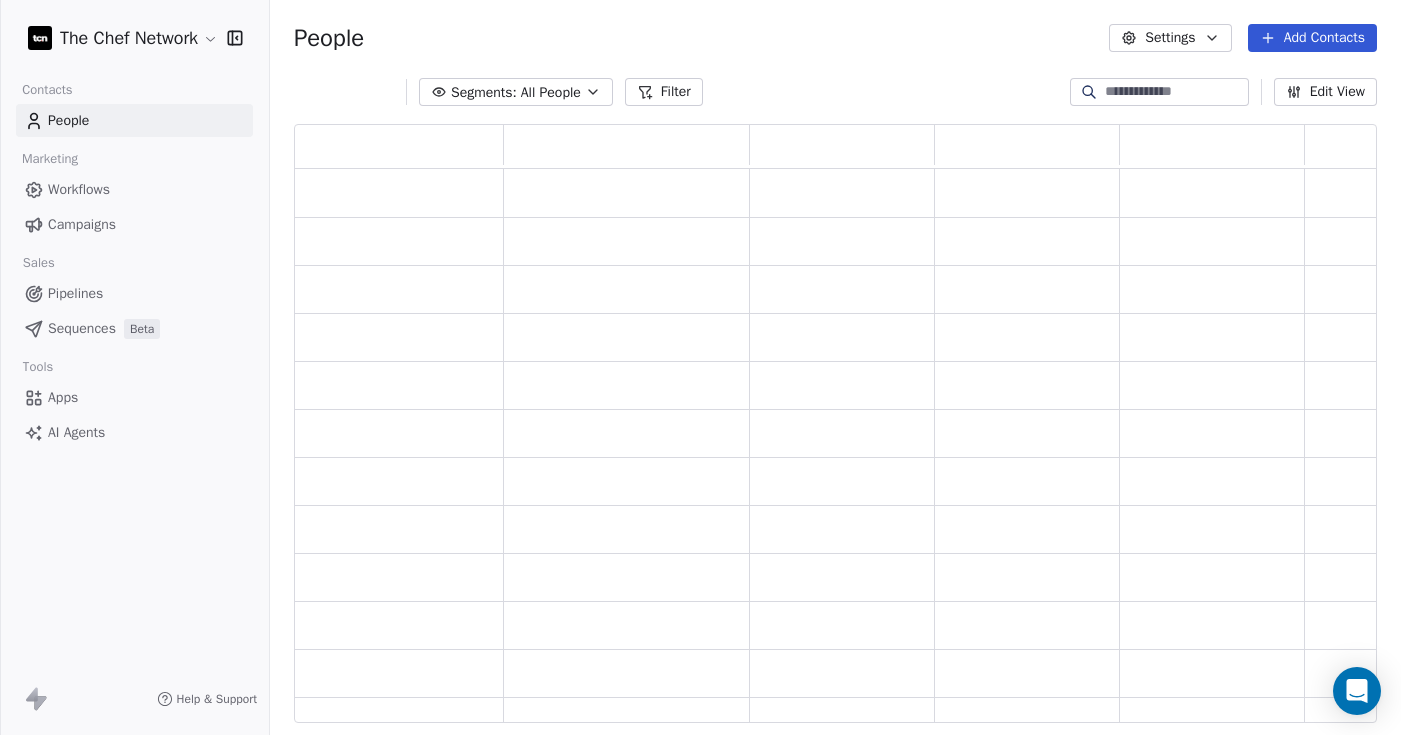 scroll, scrollTop: 16, scrollLeft: 16, axis: both 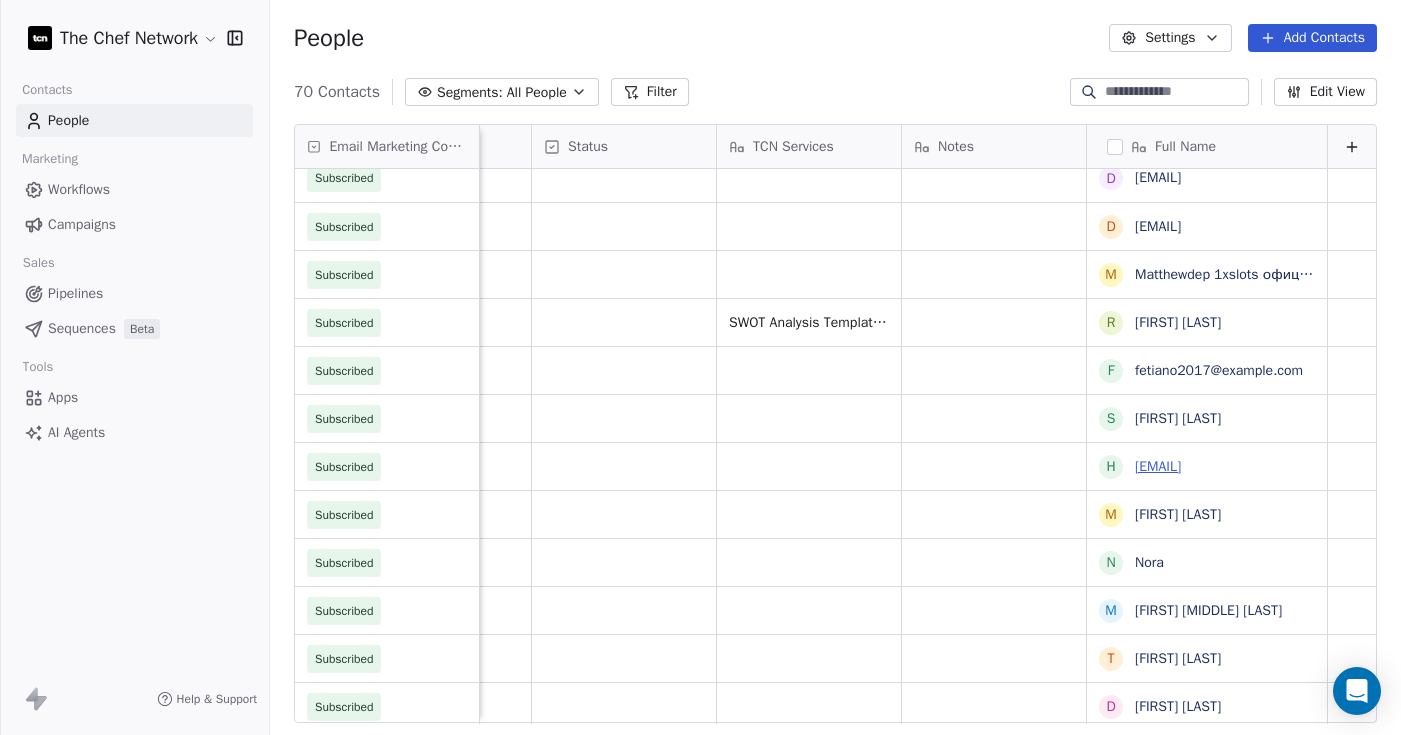click on "[EMAIL]" at bounding box center (1158, 466) 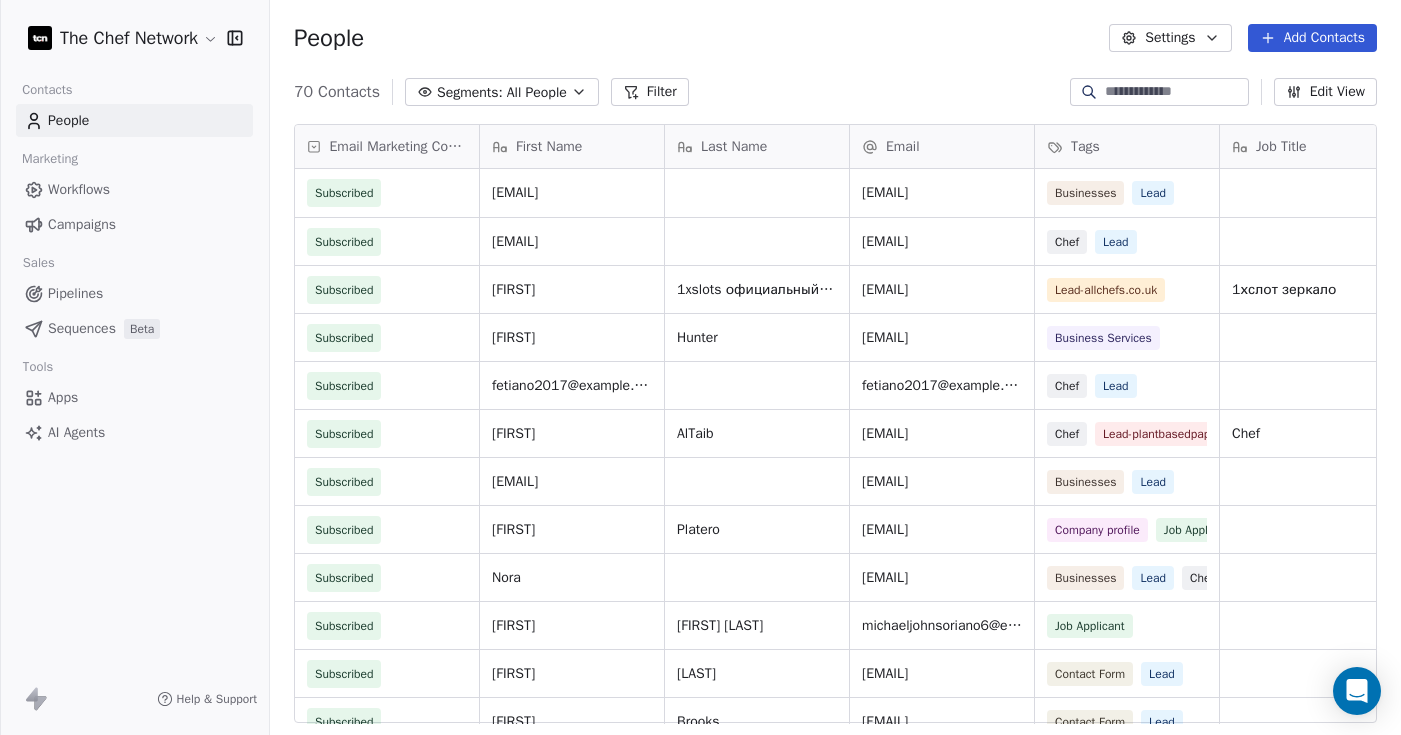 scroll, scrollTop: 15, scrollLeft: 0, axis: vertical 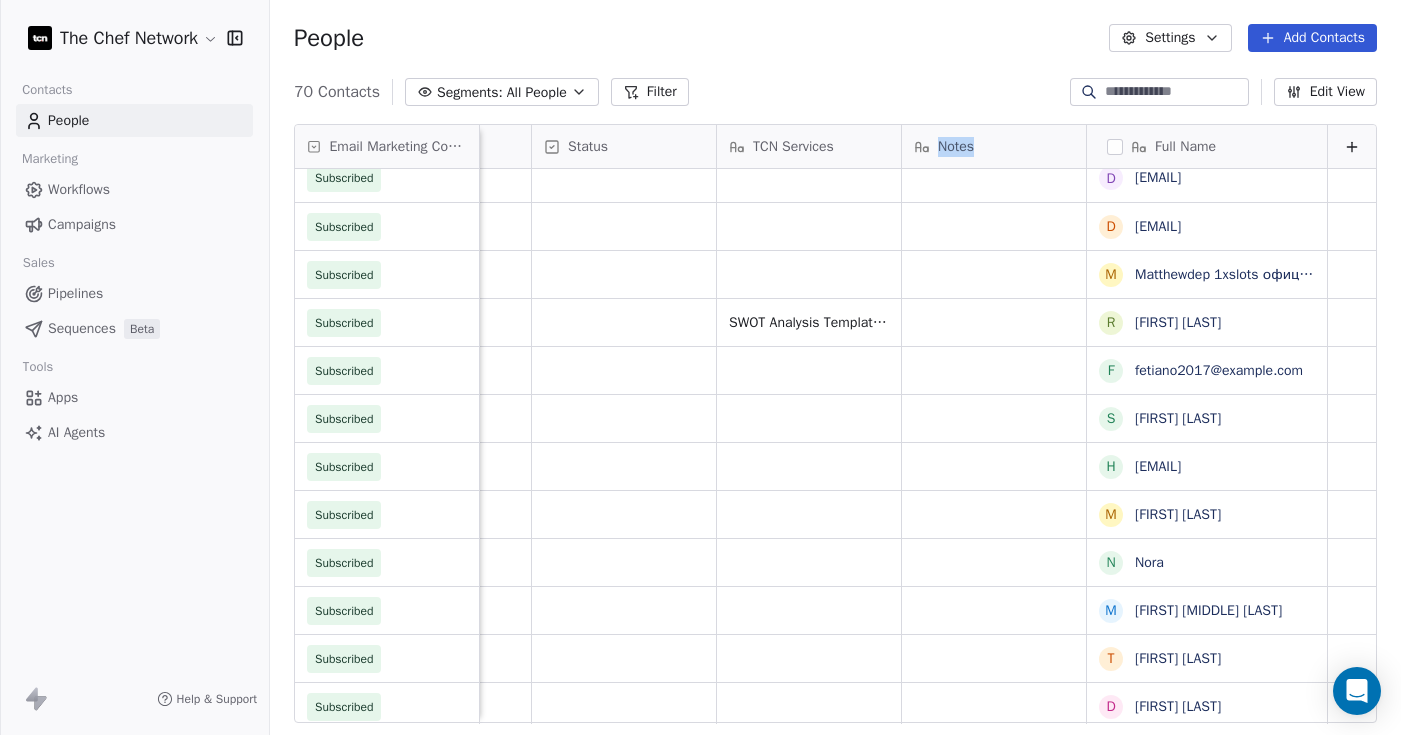drag, startPoint x: 1168, startPoint y: 136, endPoint x: 734, endPoint y: 163, distance: 434.83905 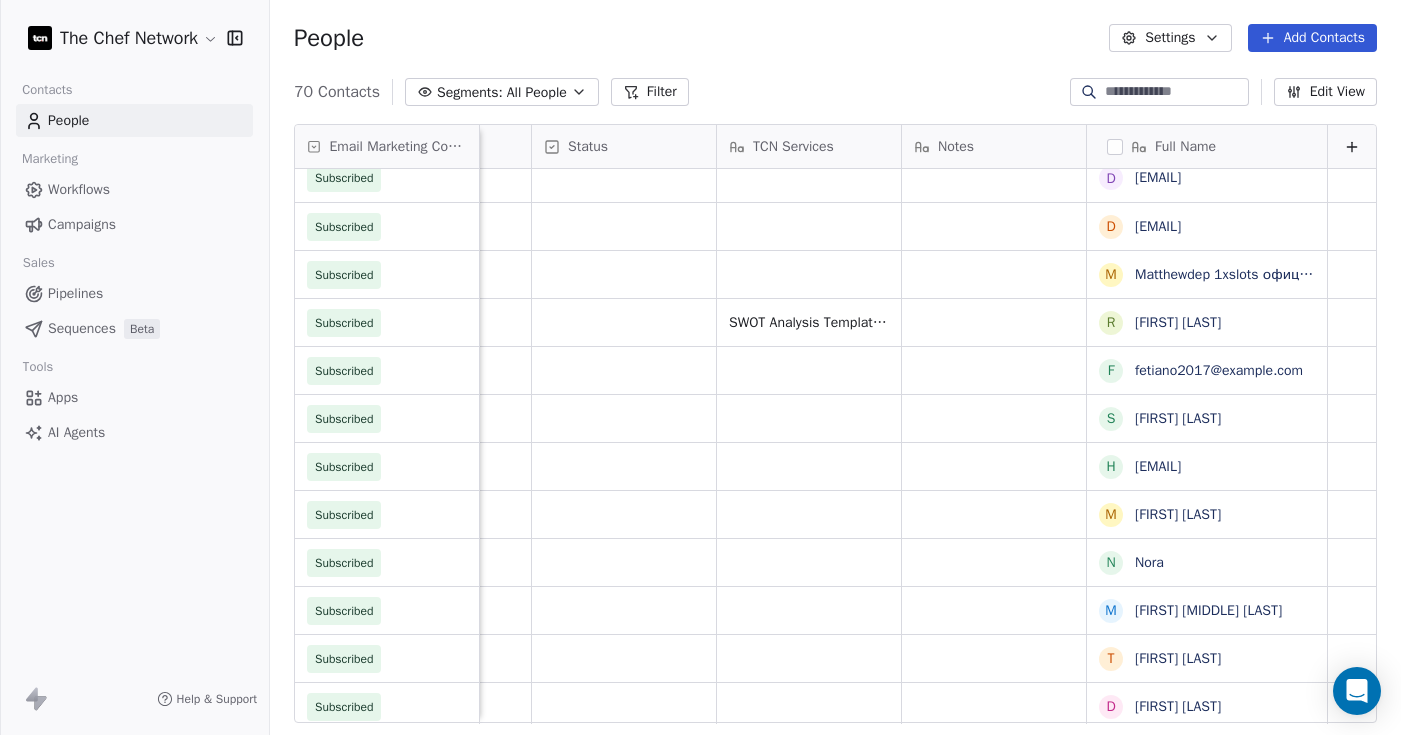 click on "Full Name" at bounding box center (1205, 147) 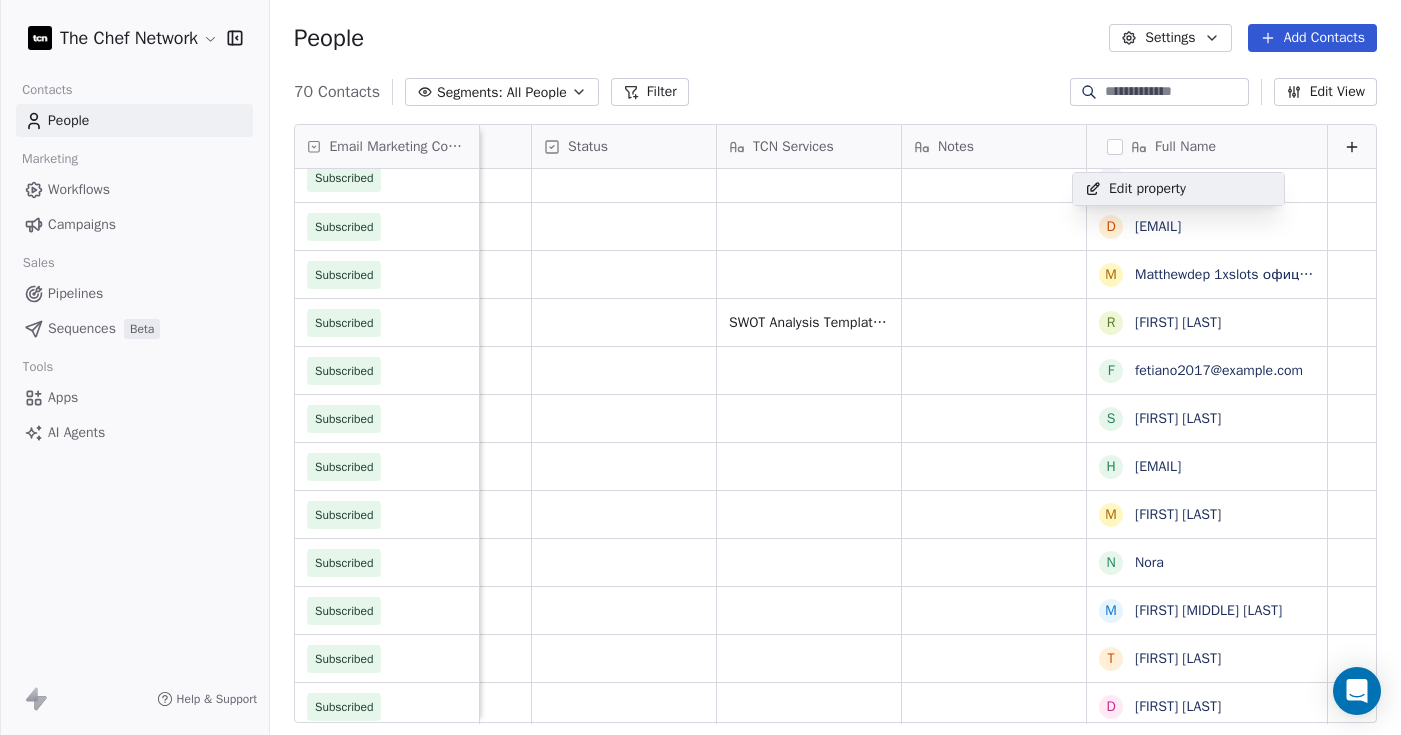 click on "The Chef Network Contacts People Marketing Workflows Campaigns Sales Pipelines Sequences Beta Tools Apps AI Agents Help & Support People Settings Add Contacts 70 Contacts Segments: All People Filter Edit View Tag Add to Sequence Export Email Marketing Consent Subscribed Subscribed Subscribed Subscribed Subscribed Subscribed Subscribed Subscribed Subscribed Subscribed Subscribed Subscribed Subscribed Subscribed Subscribed Subscribed Subscribed Subscribed Subscribed Subscribed Subscribed Subscribed Subscribed Subscribed Subscribed Subscribed Subscribed Subscribed Subscribed Subscribed Subscribed Subscribed Subscribed First Name Last Name Email Tags Job Title Phone Number Address Status TCN Services Notes Full Name Businesses Lead d [EMAIL] Chef Lead d [EMAIL] Lead-allchefs.co.uk 1хслот зеркало M Matthewdep 1xslots официальный demo регистрация в 1xslots casino Business Services SWOT Analysis Template:£0 R [FIRST] [LAST] Chef Lead f [EMAIL] Chef Chef S [FIRST] [LAST]" at bounding box center (700, 367) 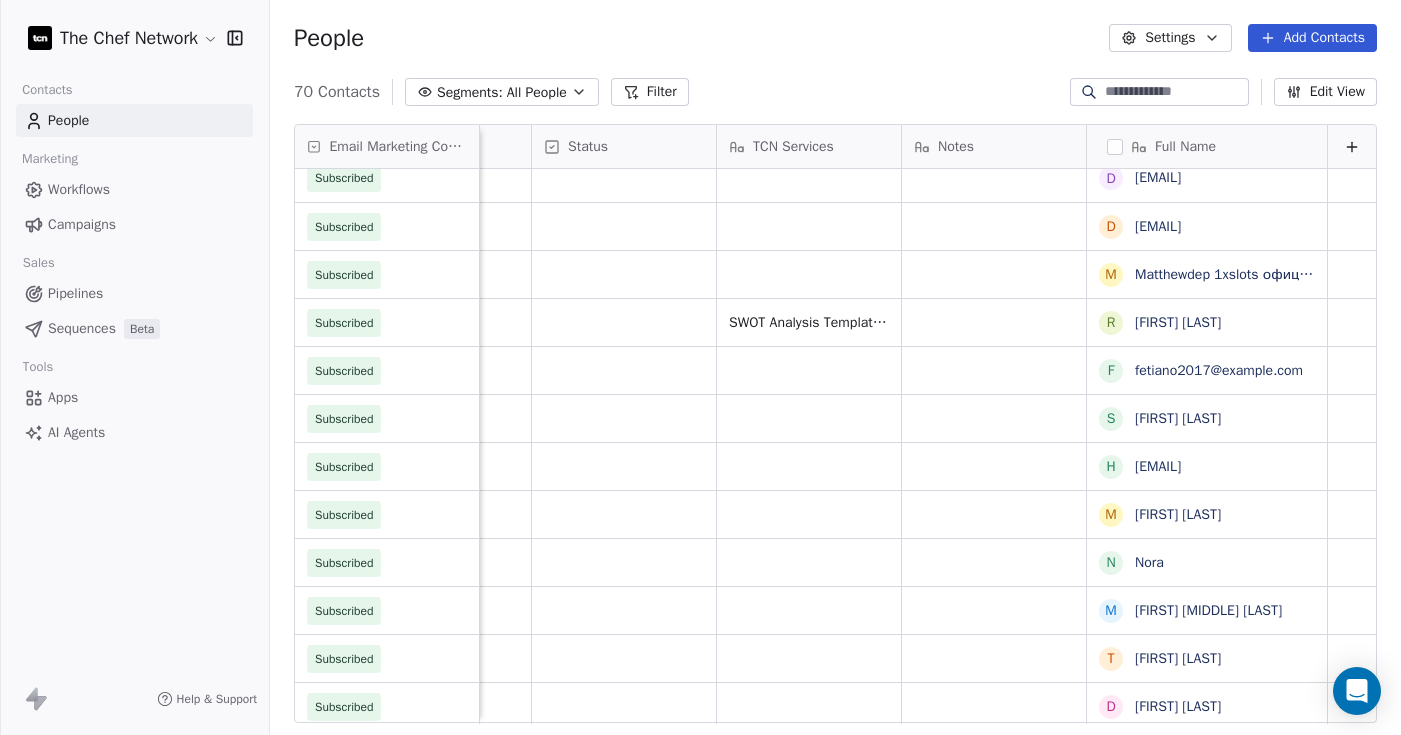 click at bounding box center (1115, 147) 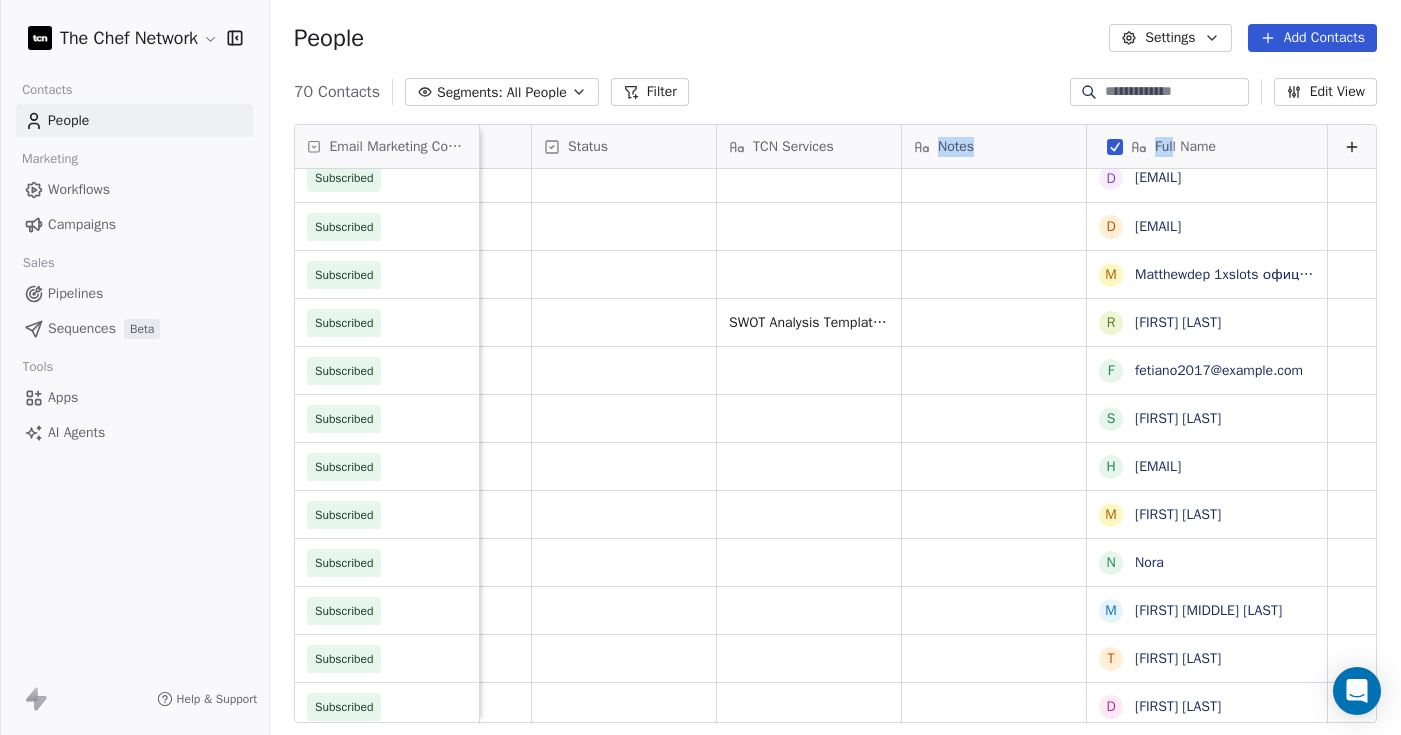 drag, startPoint x: 1158, startPoint y: 148, endPoint x: 905, endPoint y: 162, distance: 253.38705 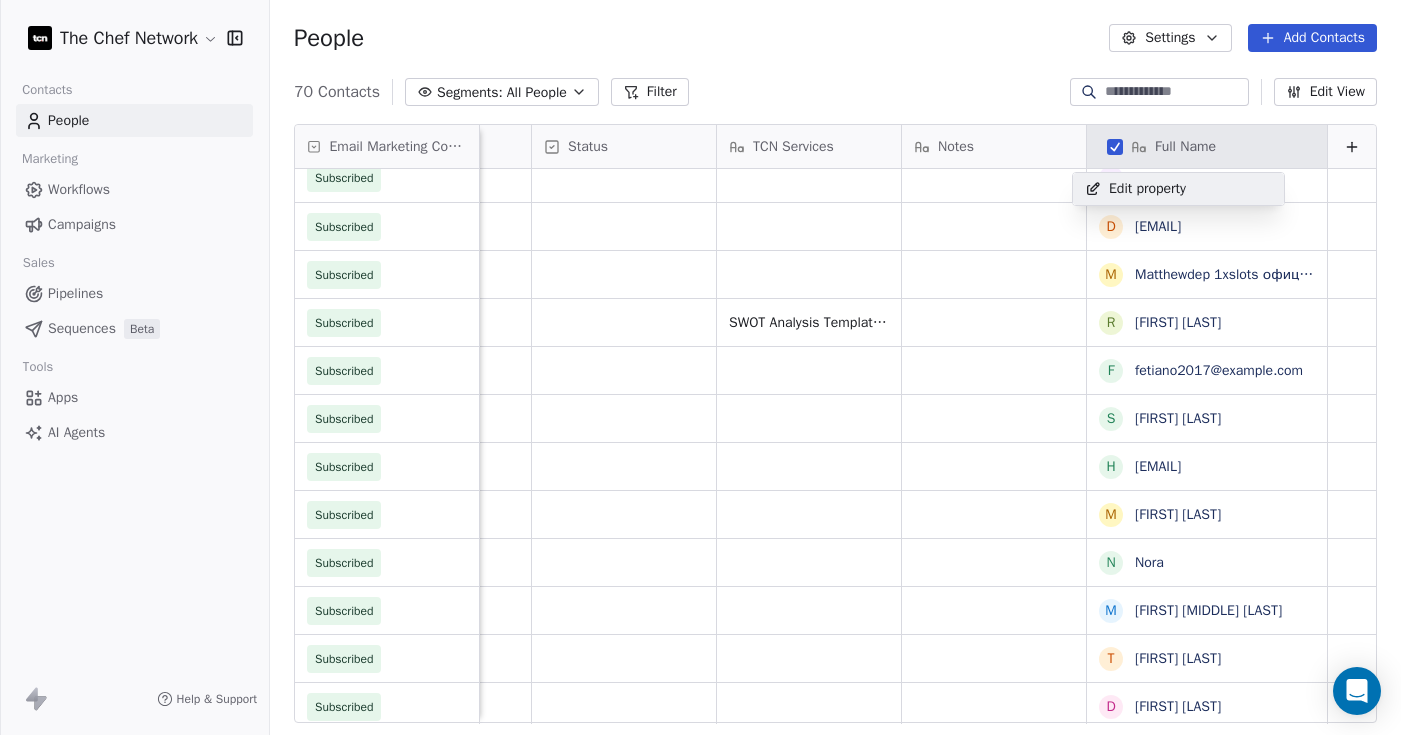 click on "The Chef Network Contacts People Marketing Workflows Campaigns Sales Pipelines Sequences Beta Tools Apps AI Agents Help & Support People Settings Add Contacts 70 Contacts Segments: All People Filter Edit View Tag Add to Sequence Export Email Marketing Consent Subscribed Subscribed Subscribed Subscribed Subscribed Subscribed Subscribed Subscribed Subscribed Subscribed Subscribed Subscribed Subscribed Subscribed Subscribed Subscribed Subscribed Subscribed Subscribed Subscribed Subscribed Subscribed Subscribed Subscribed Subscribed Subscribed Subscribed Subscribed Subscribed Subscribed Subscribed Subscribed Subscribed First Name Last Name Email Tags Job Title Phone Number Address Status TCN Services Notes Full Name Businesses Lead d [EMAIL] Chef Lead d [EMAIL] Lead-allchefs.co.uk 1хслот зеркало M Matthewdep 1xslots официальный demo регистрация в 1xslots casino Business Services SWOT Analysis Template:£0 R [FIRST] [LAST] Chef Lead f [EMAIL] Chef Chef S [FIRST] [LAST]" at bounding box center [700, 367] 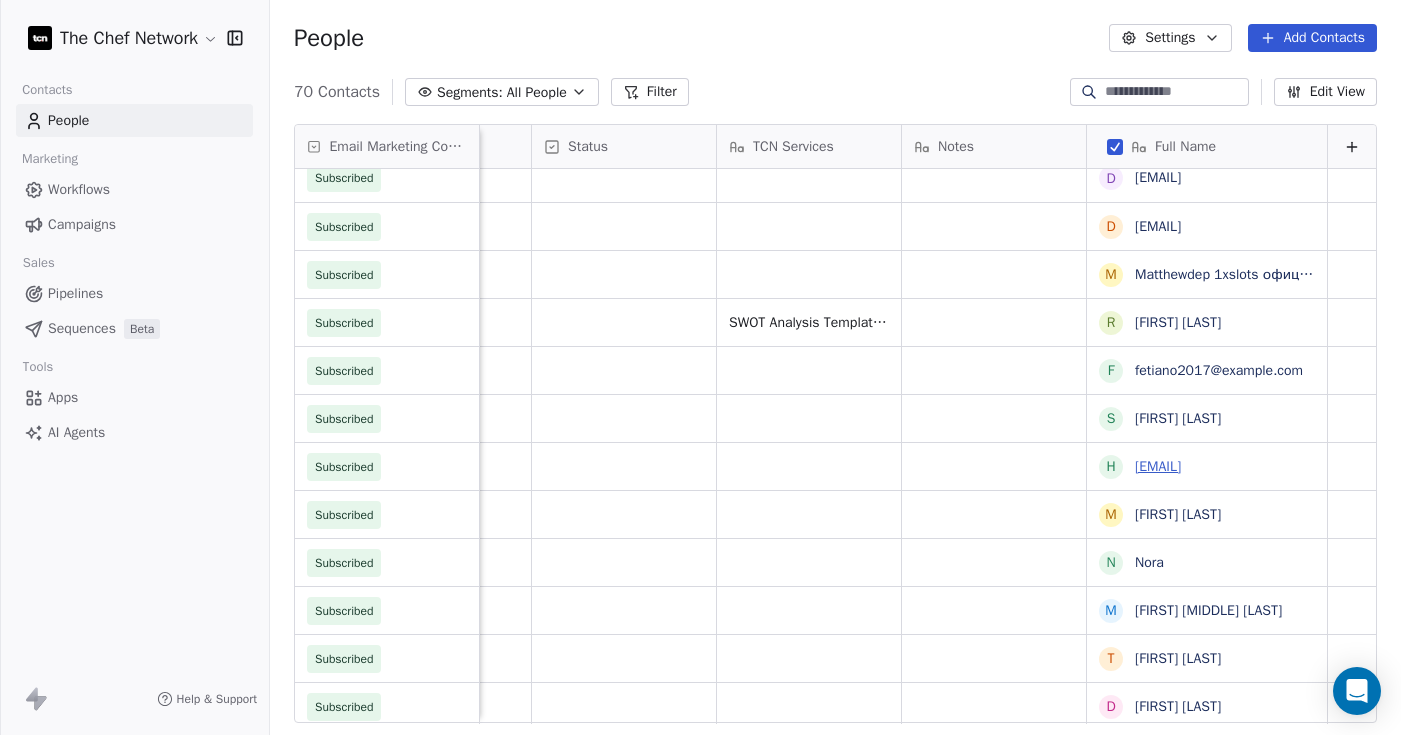 click on "[EMAIL]" at bounding box center (1158, 466) 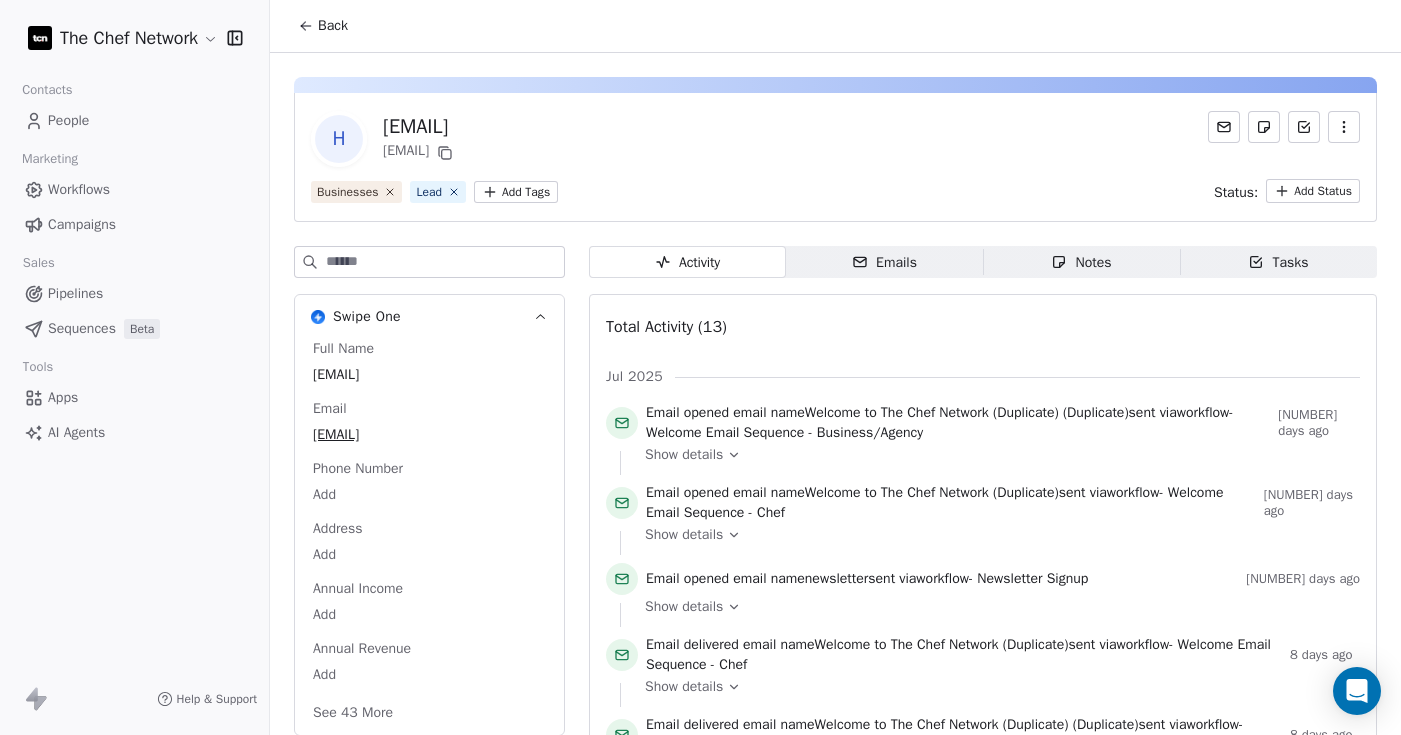 scroll, scrollTop: 10, scrollLeft: 0, axis: vertical 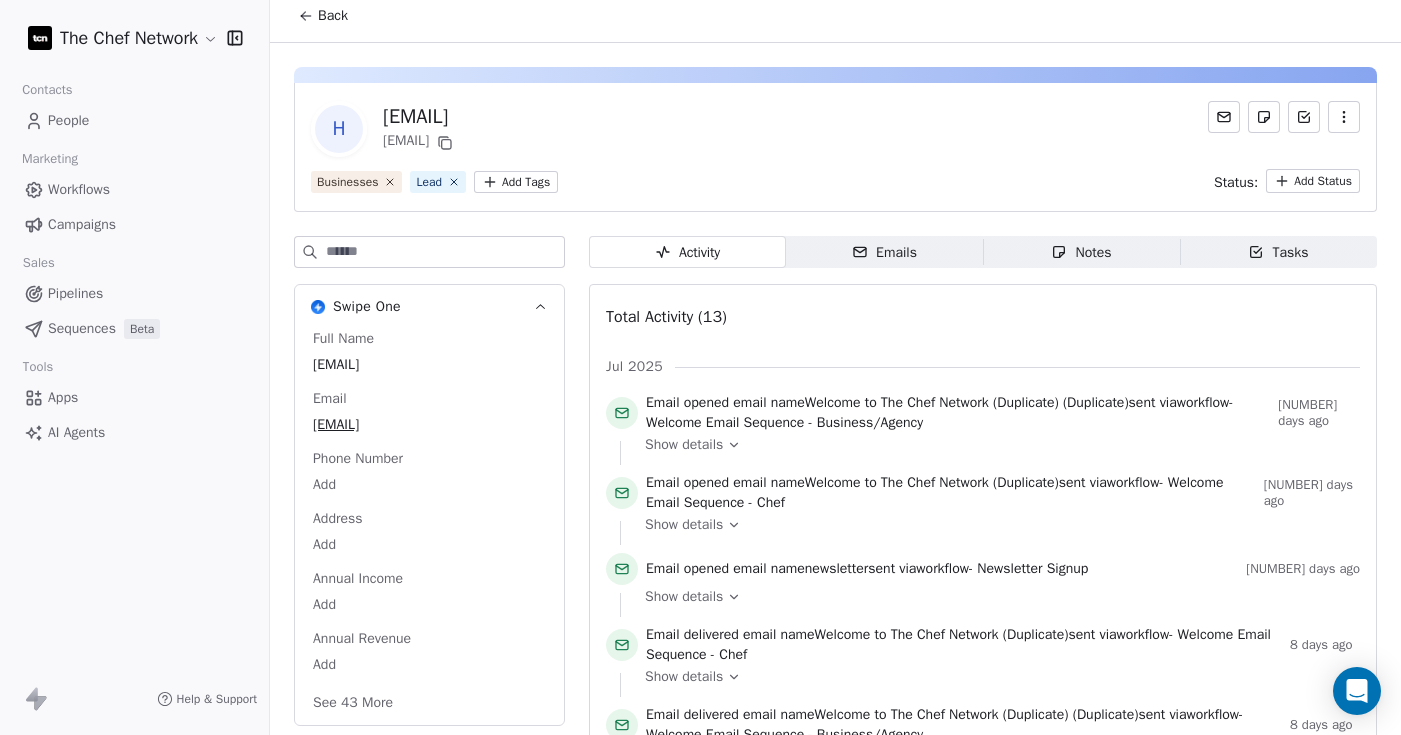 click on "Emails" at bounding box center (884, 252) 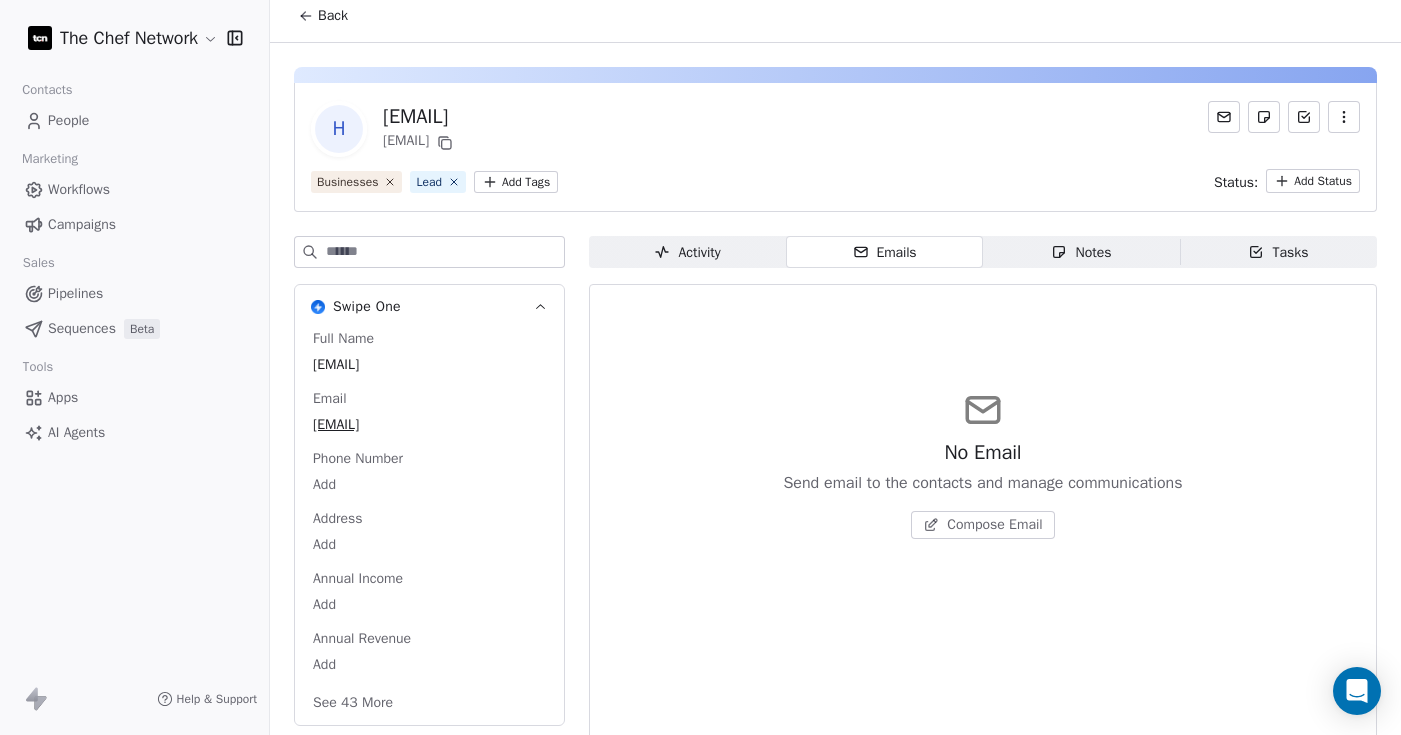 click on "Compose Email" at bounding box center (994, 525) 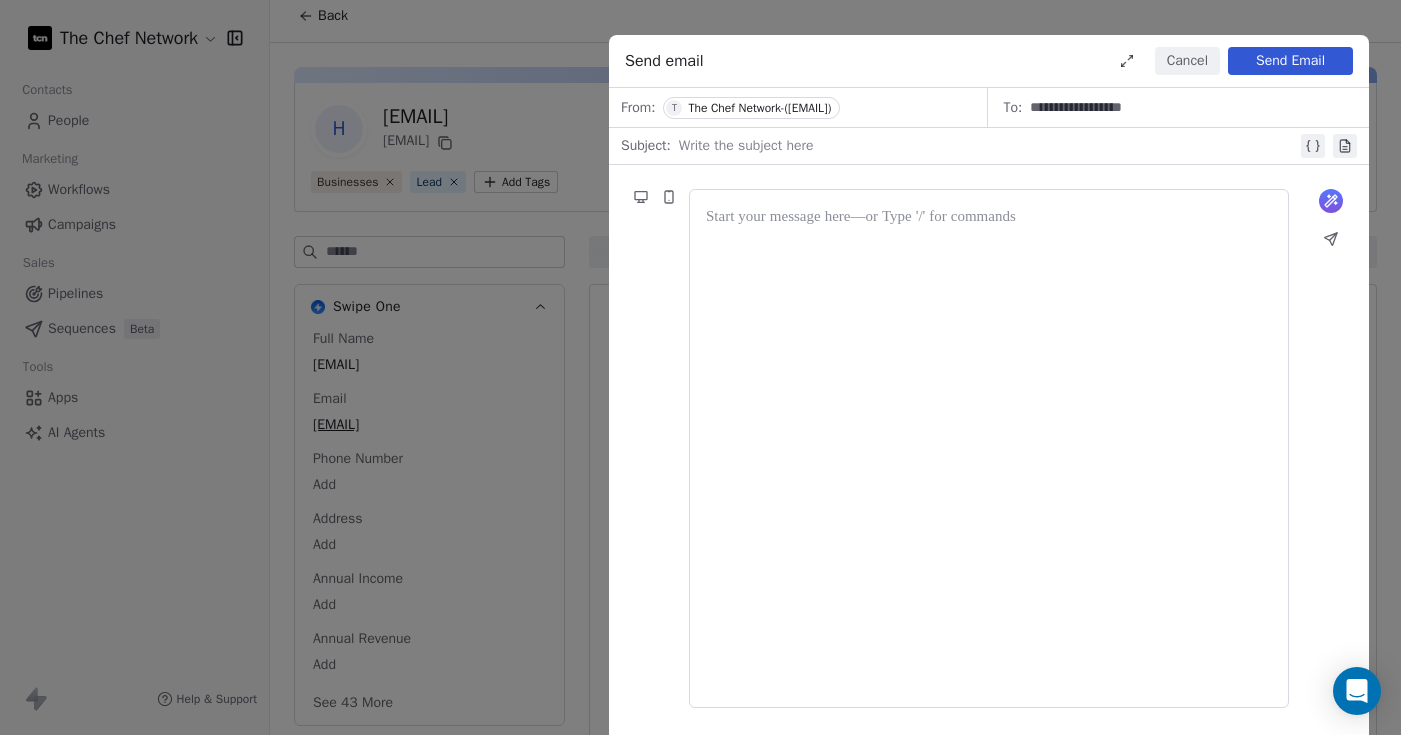 click at bounding box center (989, 448) 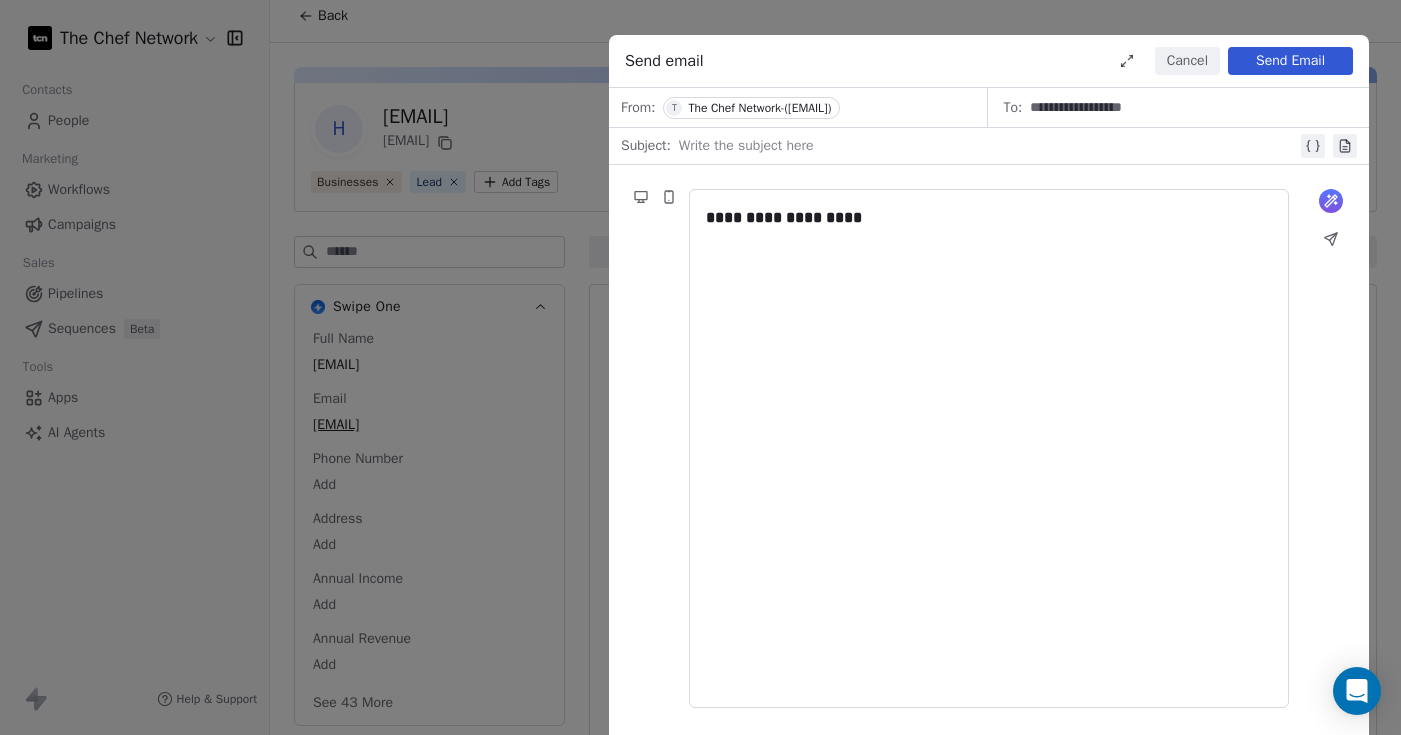 click on "**********" at bounding box center (989, 448) 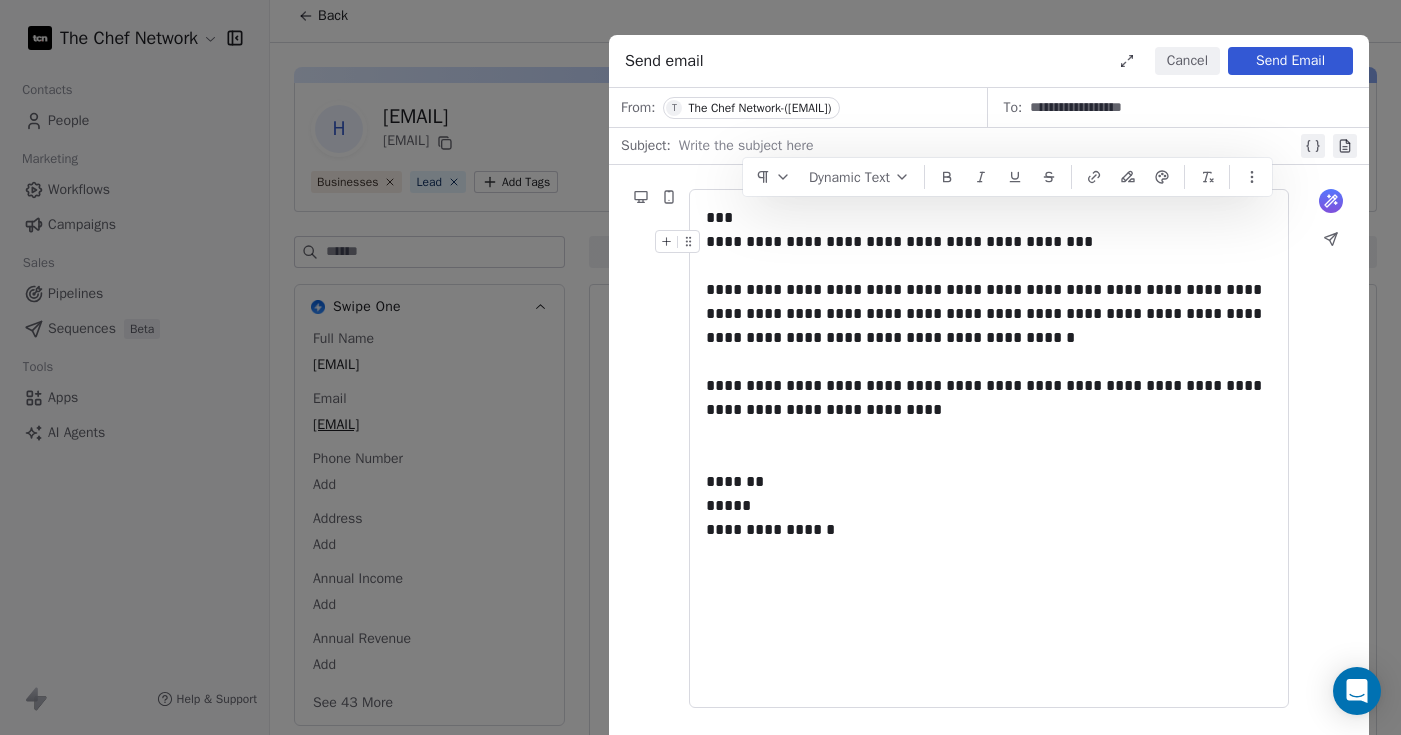 click on "**********" at bounding box center [989, 326] 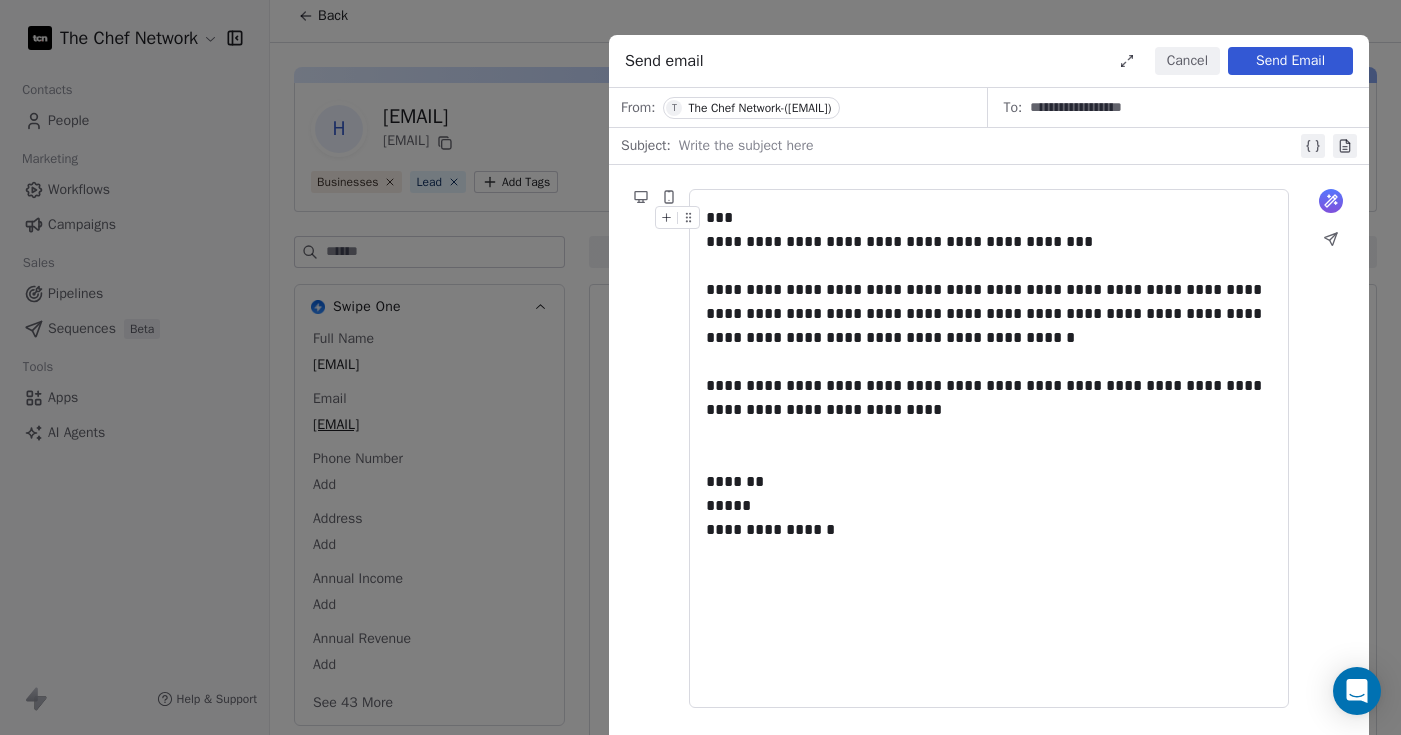 click at bounding box center (988, 146) 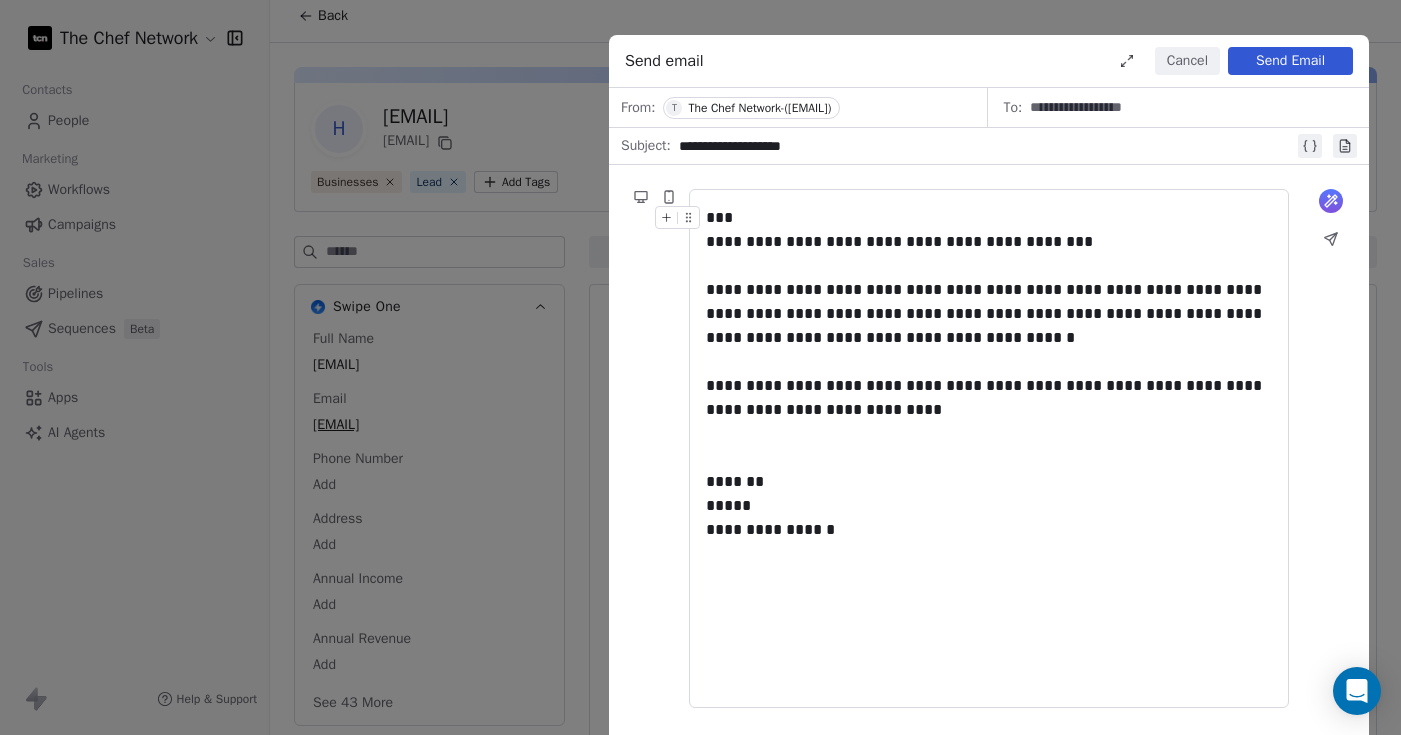 click on "**********" at bounding box center [989, 448] 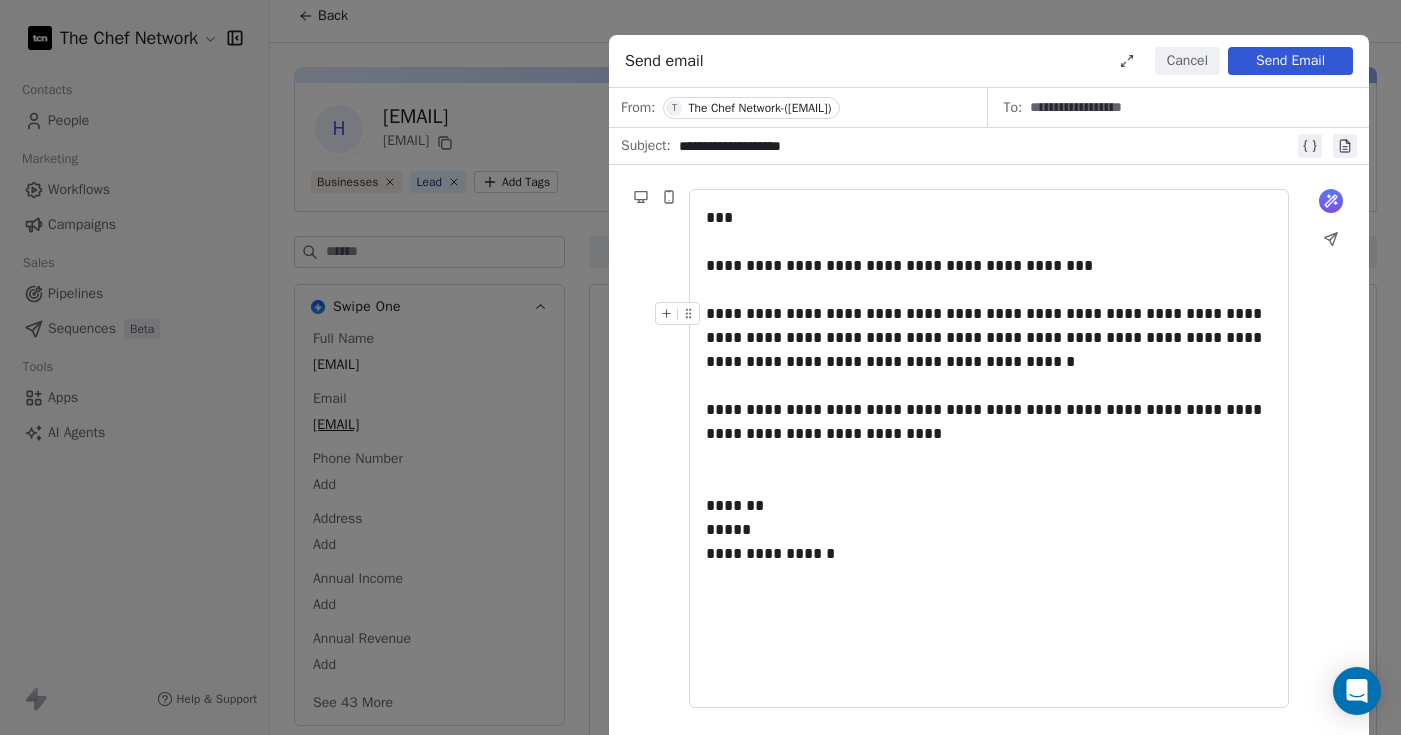 click on "**********" at bounding box center (989, 350) 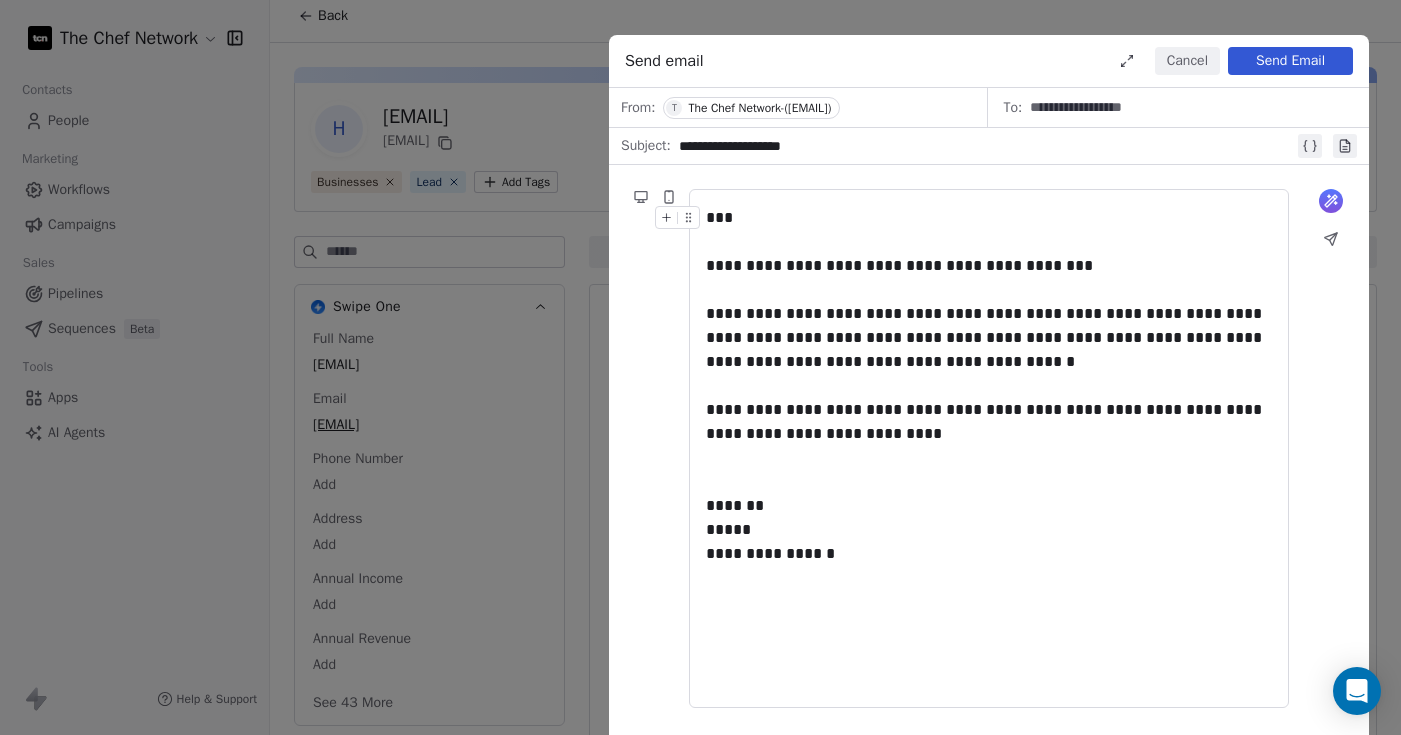 click on "Send Email" at bounding box center (1290, 61) 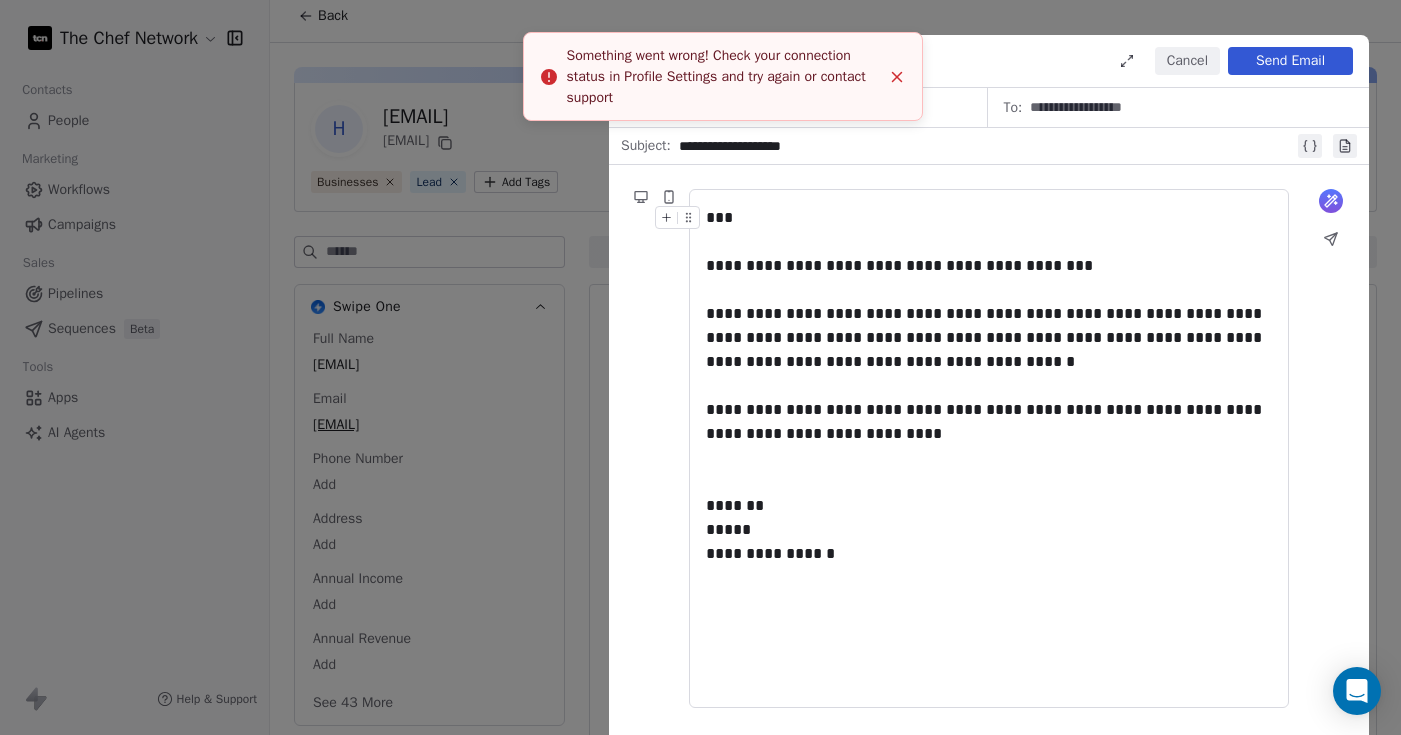 click 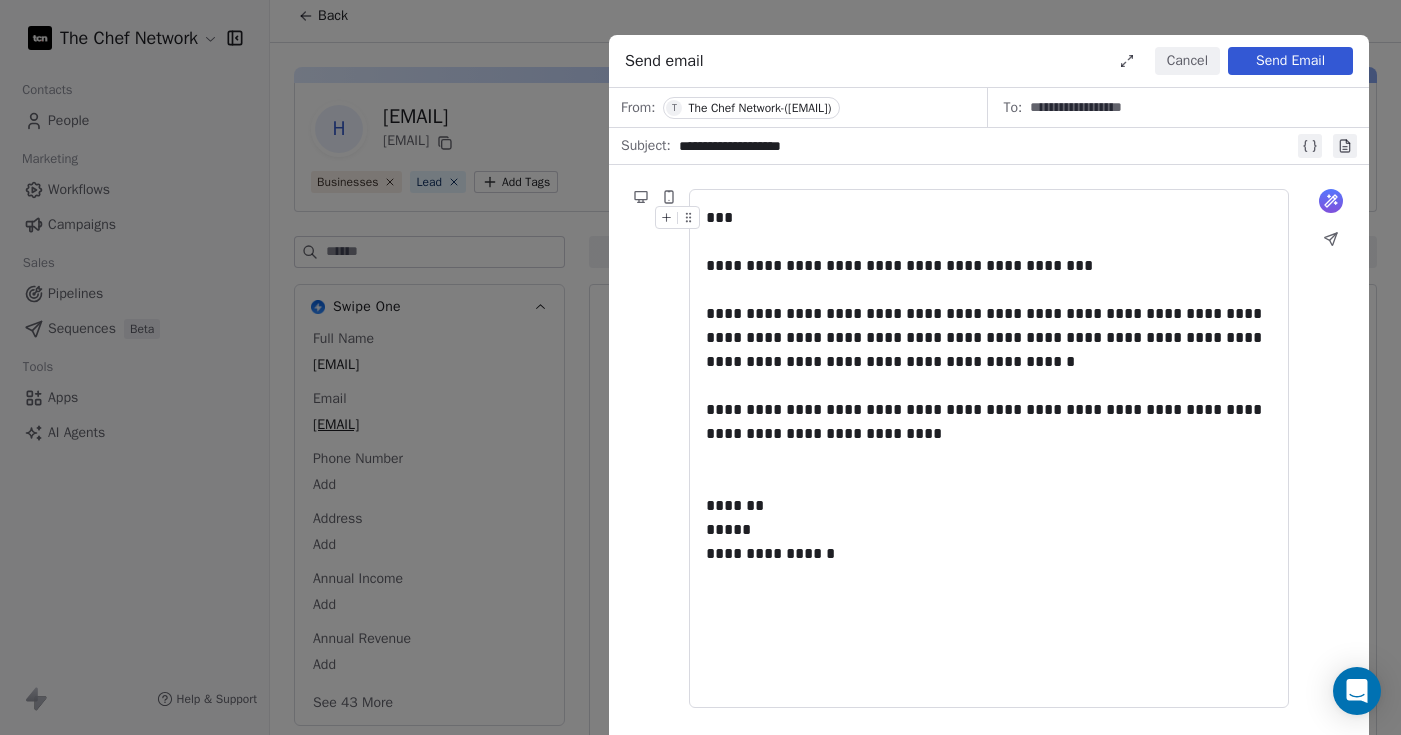 click on "**********" at bounding box center [700, 367] 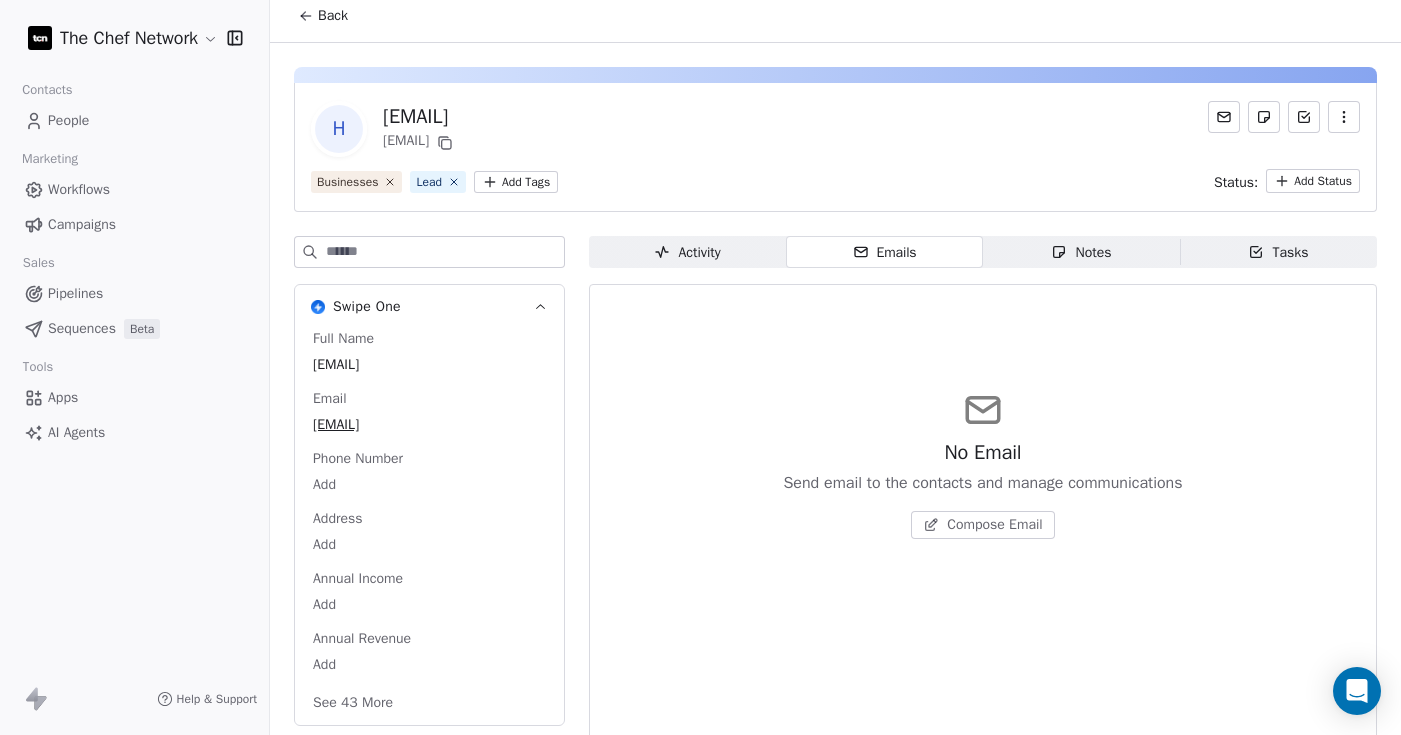 click on "The Chef Network Contacts People Marketing Workflows Campaigns Sales Pipelines Sequences Beta Tools Apps AI Agents Help & Support Back h [EMAIL] [EMAIL] Businesses Lead Add Tags Status: Add Status Swipe One Full Name [EMAIL] Email [EMAIL] Phone Number Add Address Add Annual Income Add Annual Revenue Add See 43 More Wooocommerce Activity Activity Emails Emails Notes Notes Tasks Tasks No Email Send email to the contacts and manage communications Compose Email" at bounding box center (700, 367) 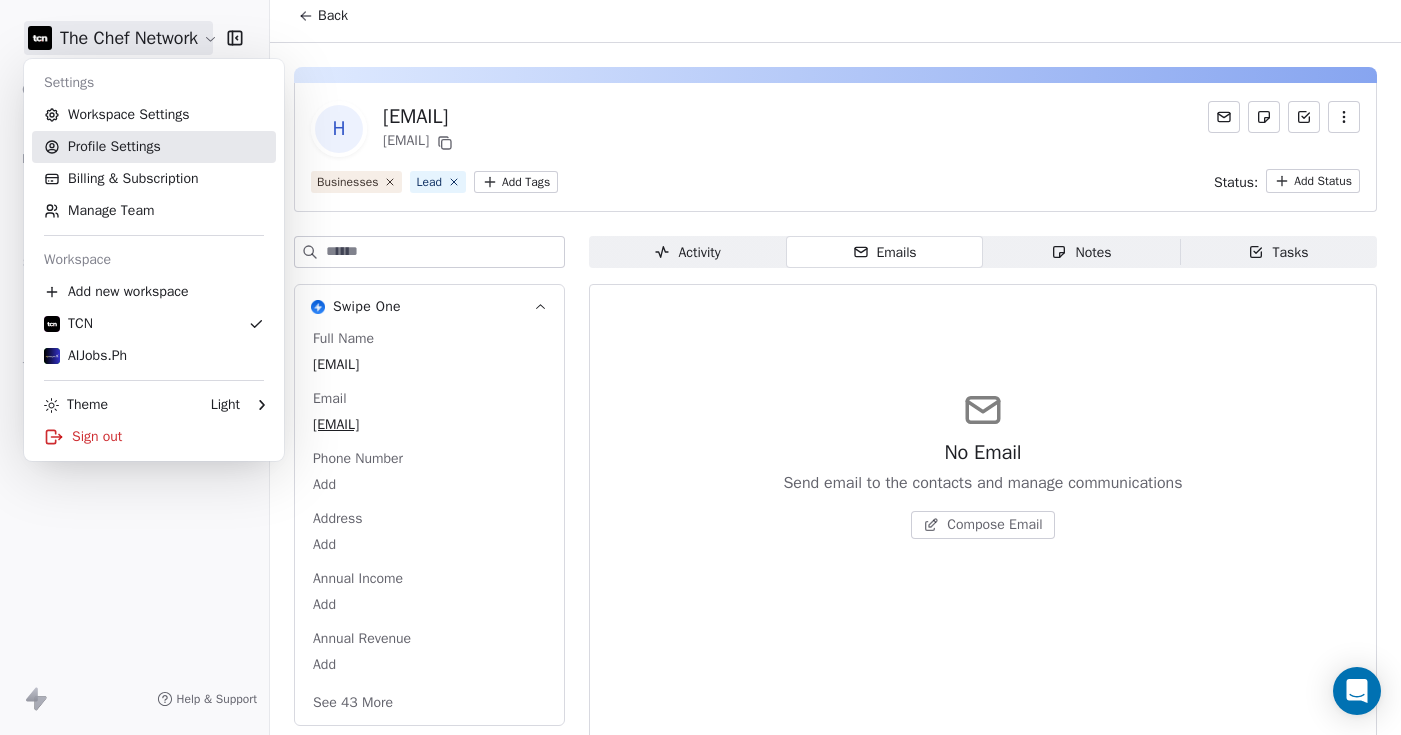 click on "Profile Settings" at bounding box center (154, 147) 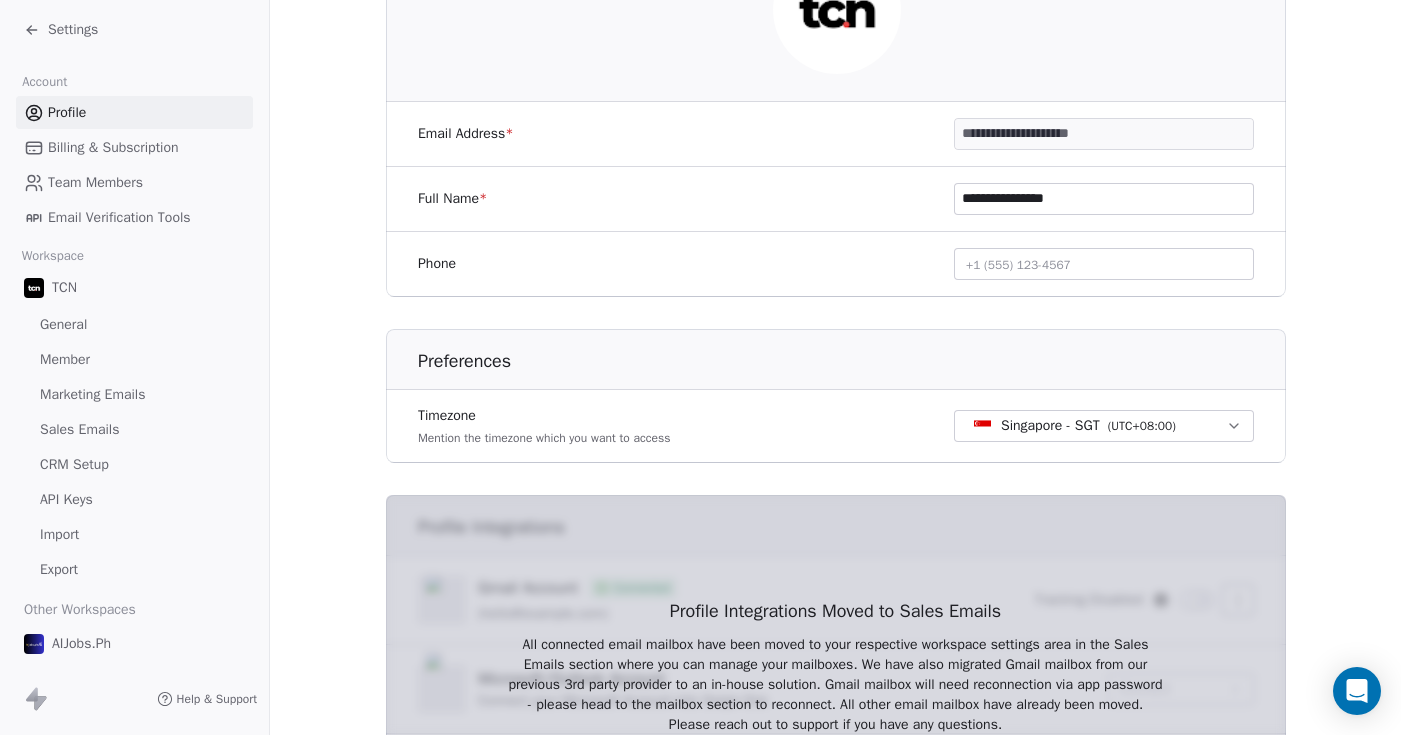 scroll, scrollTop: 539, scrollLeft: 0, axis: vertical 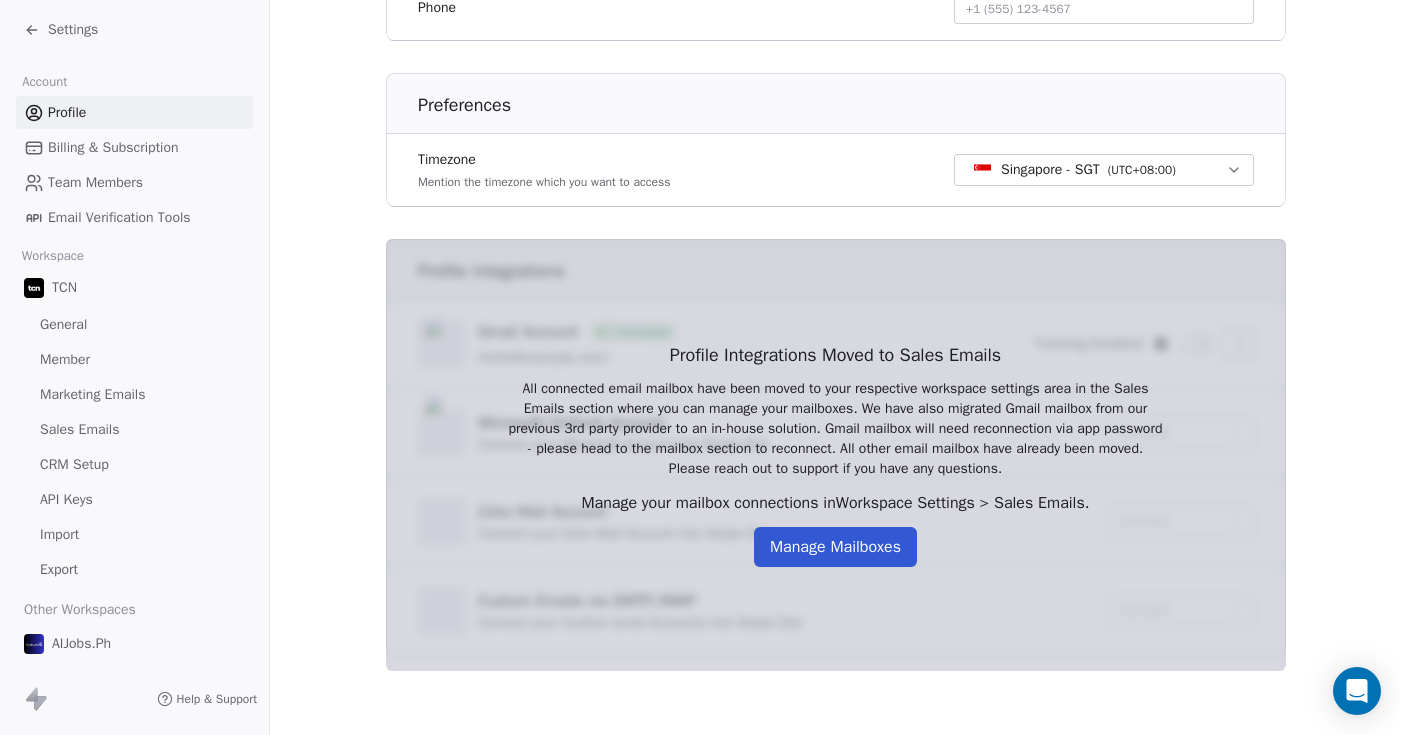 click on "Manage Mailboxes" at bounding box center [835, 547] 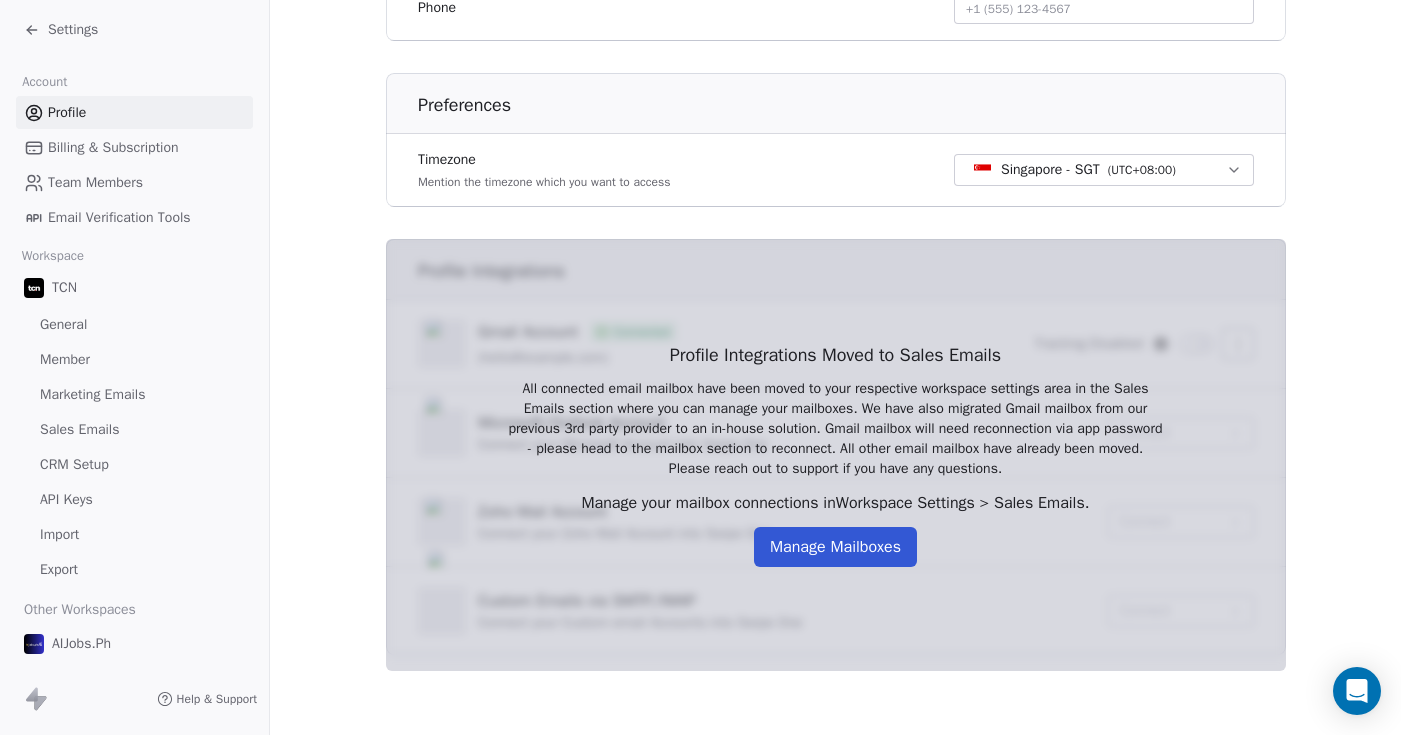 scroll, scrollTop: 0, scrollLeft: 0, axis: both 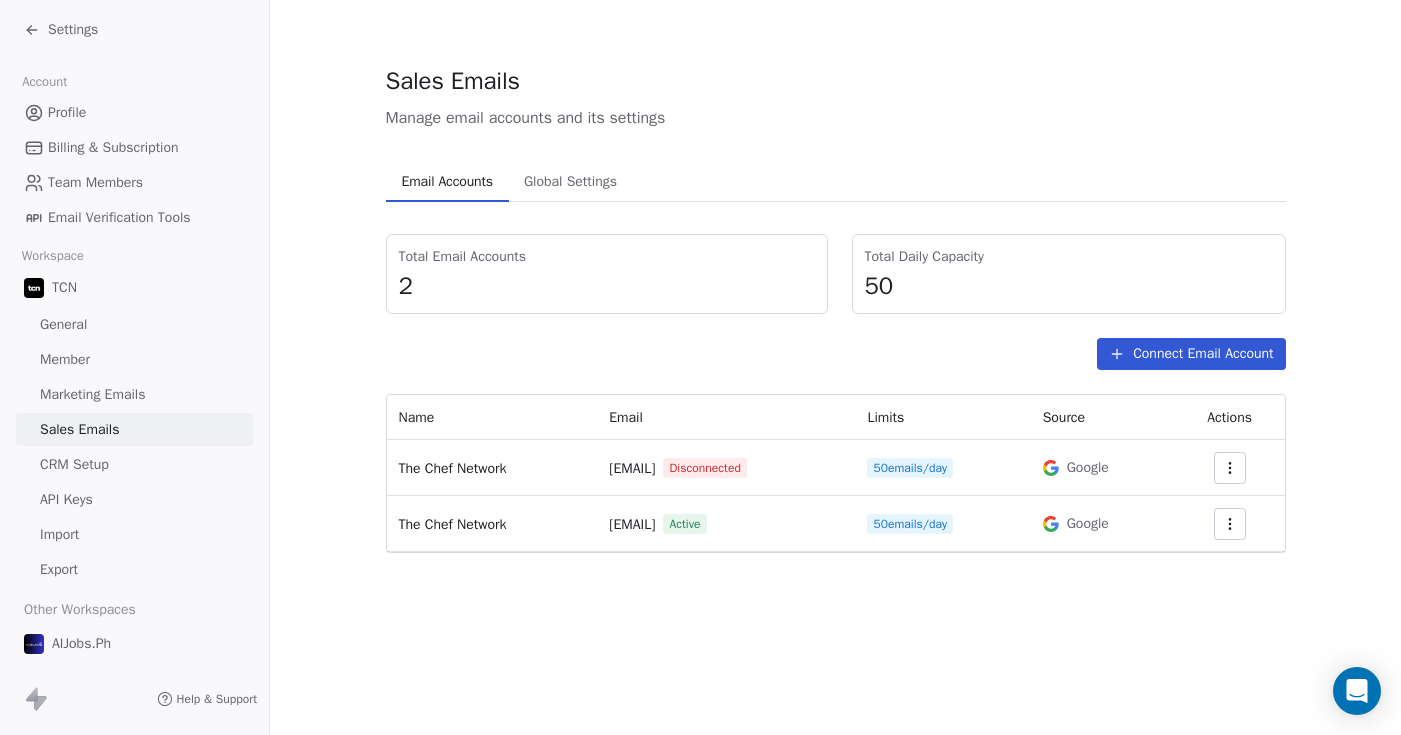 click 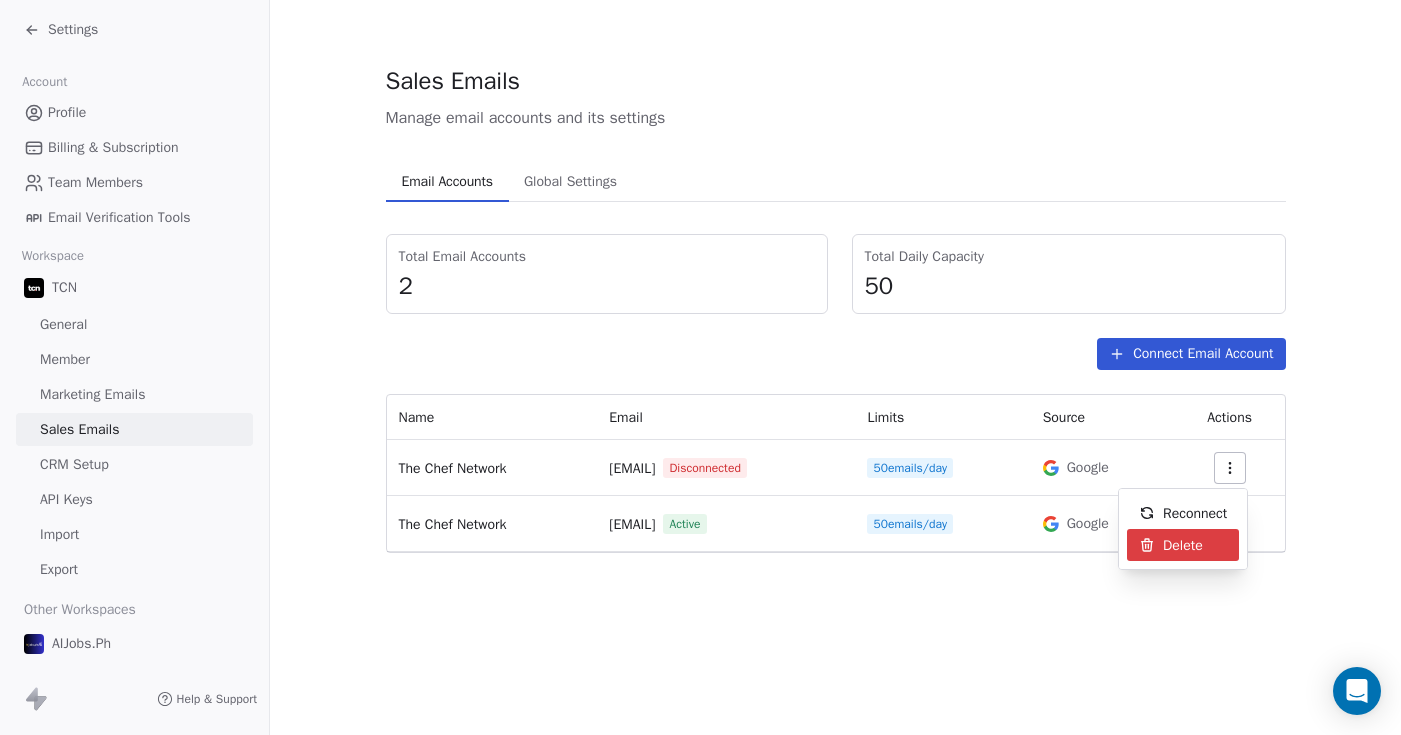 click on "Delete" at bounding box center (1183, 545) 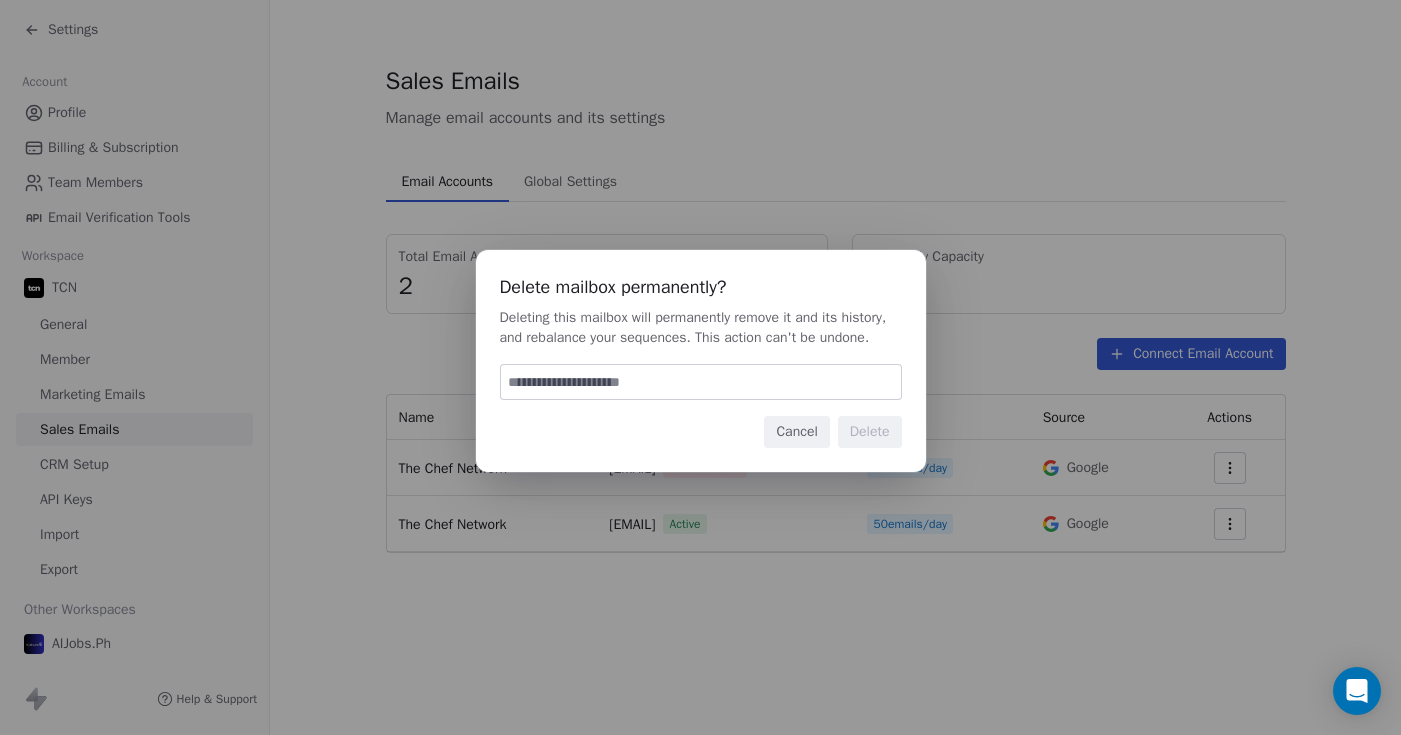 click at bounding box center [701, 382] 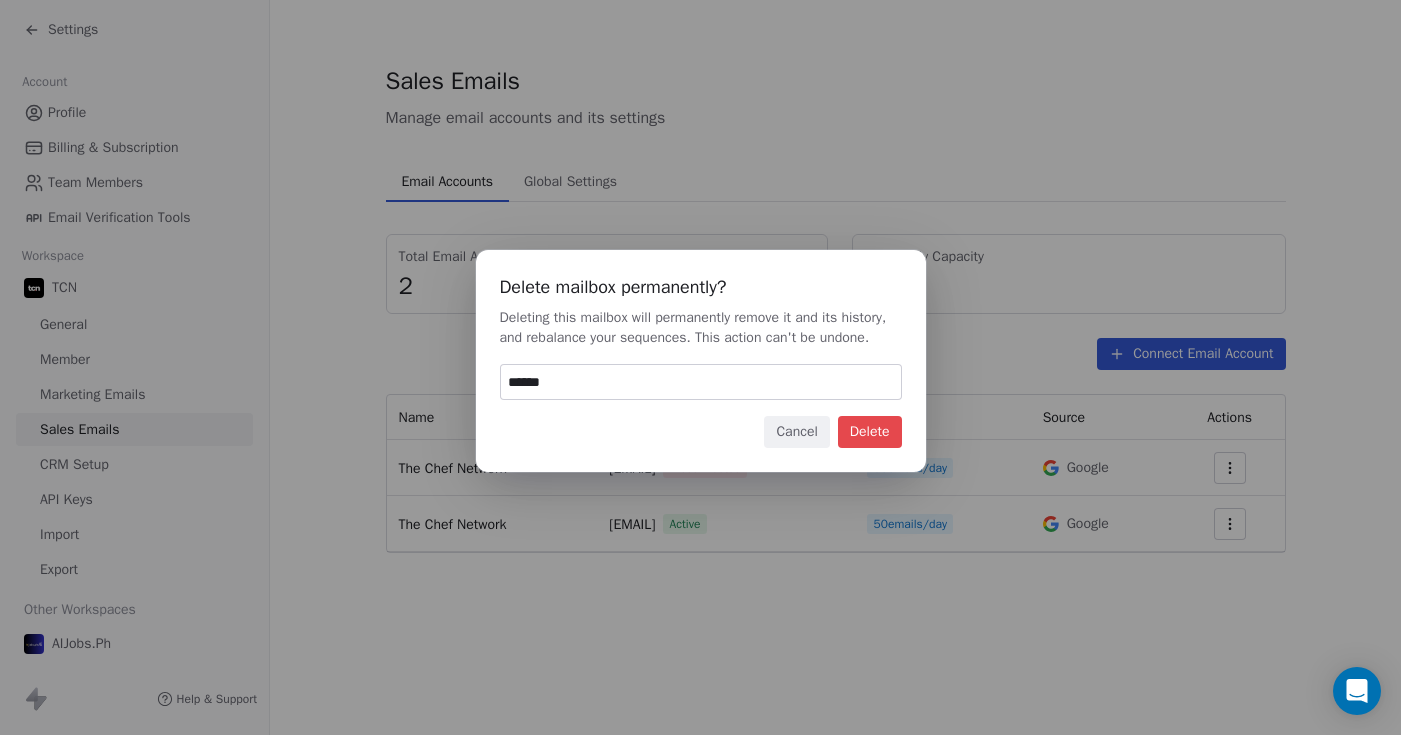 type on "******" 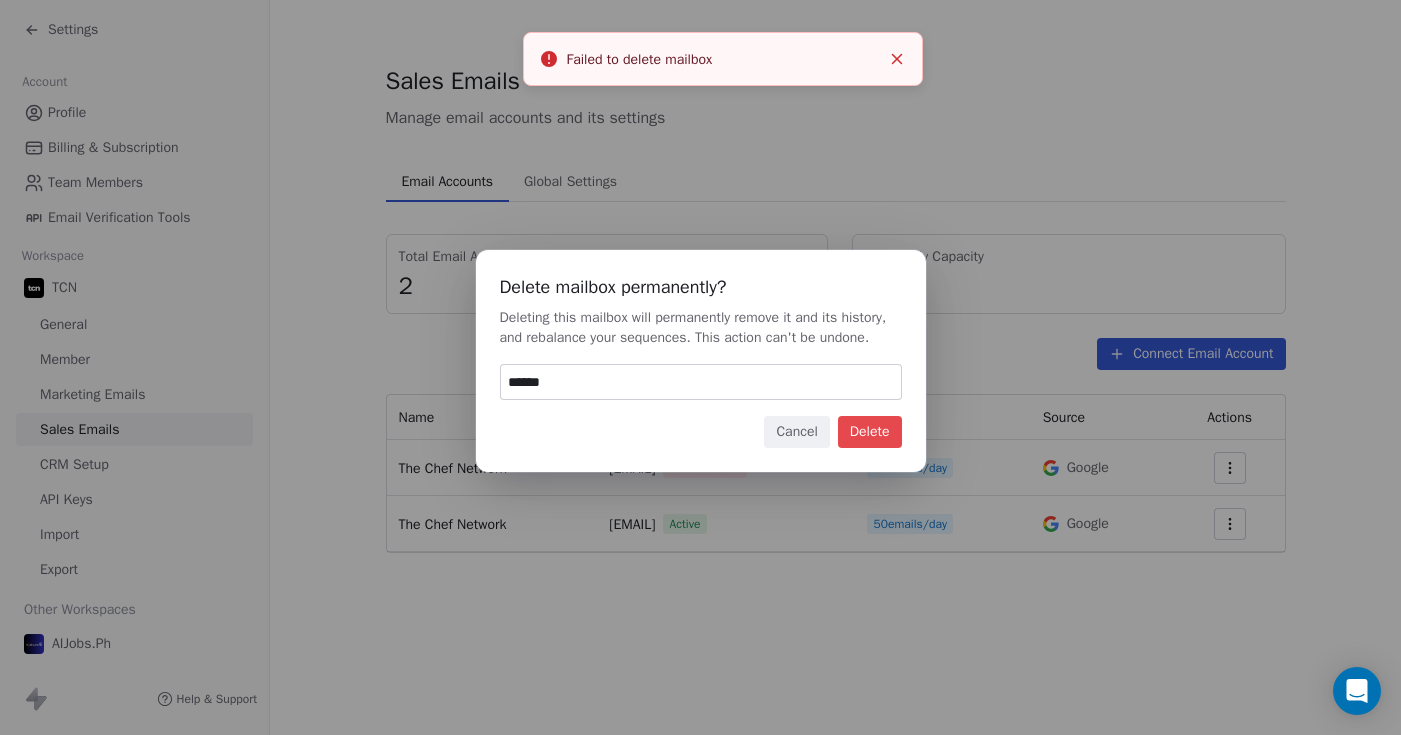 click on "Cancel" at bounding box center (796, 432) 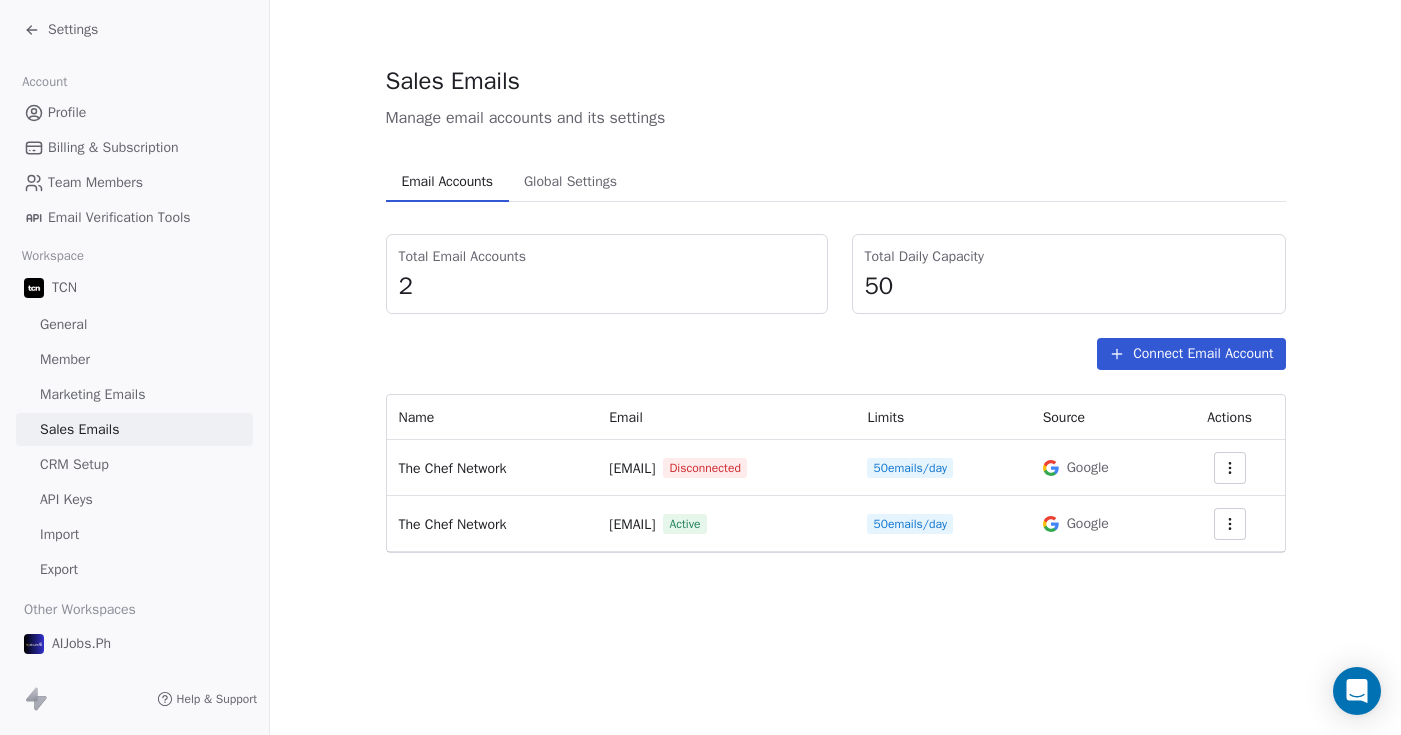 click 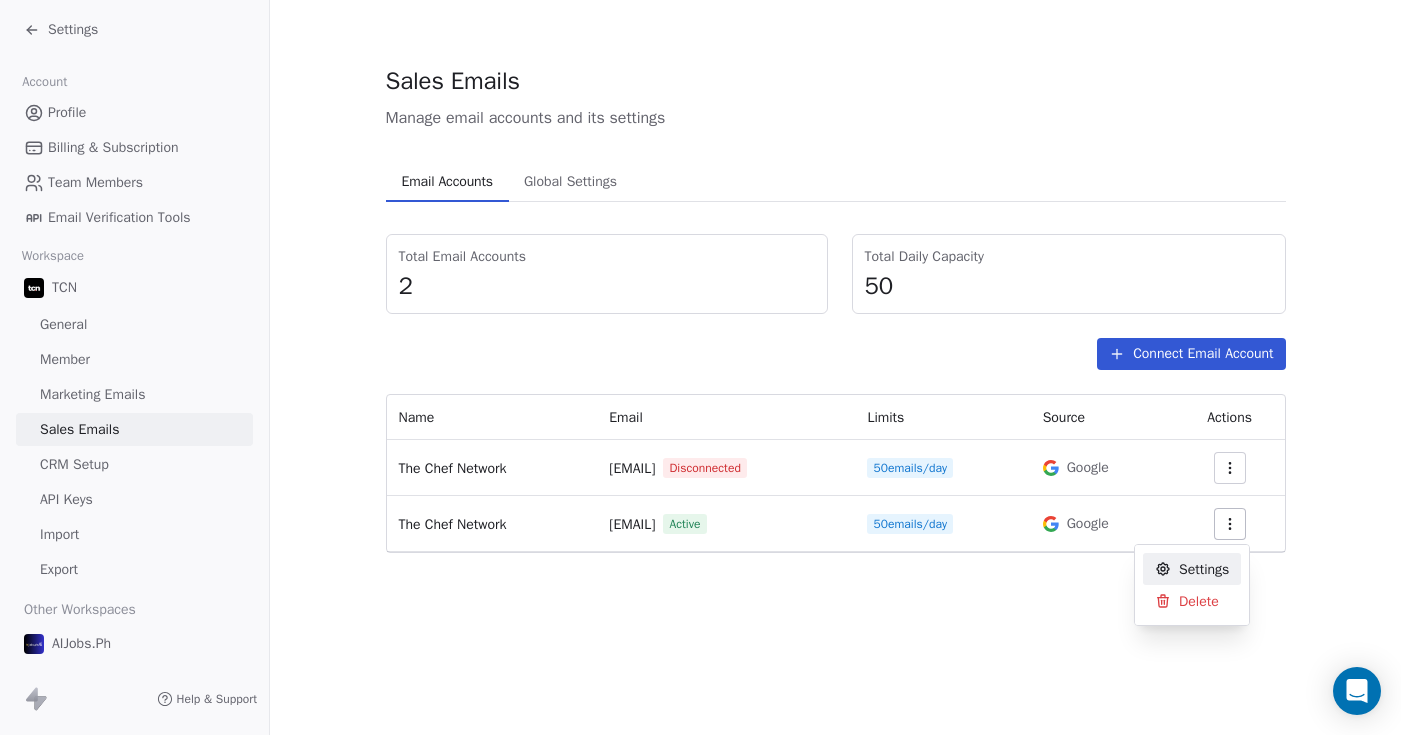 click on "Settings" at bounding box center (1204, 569) 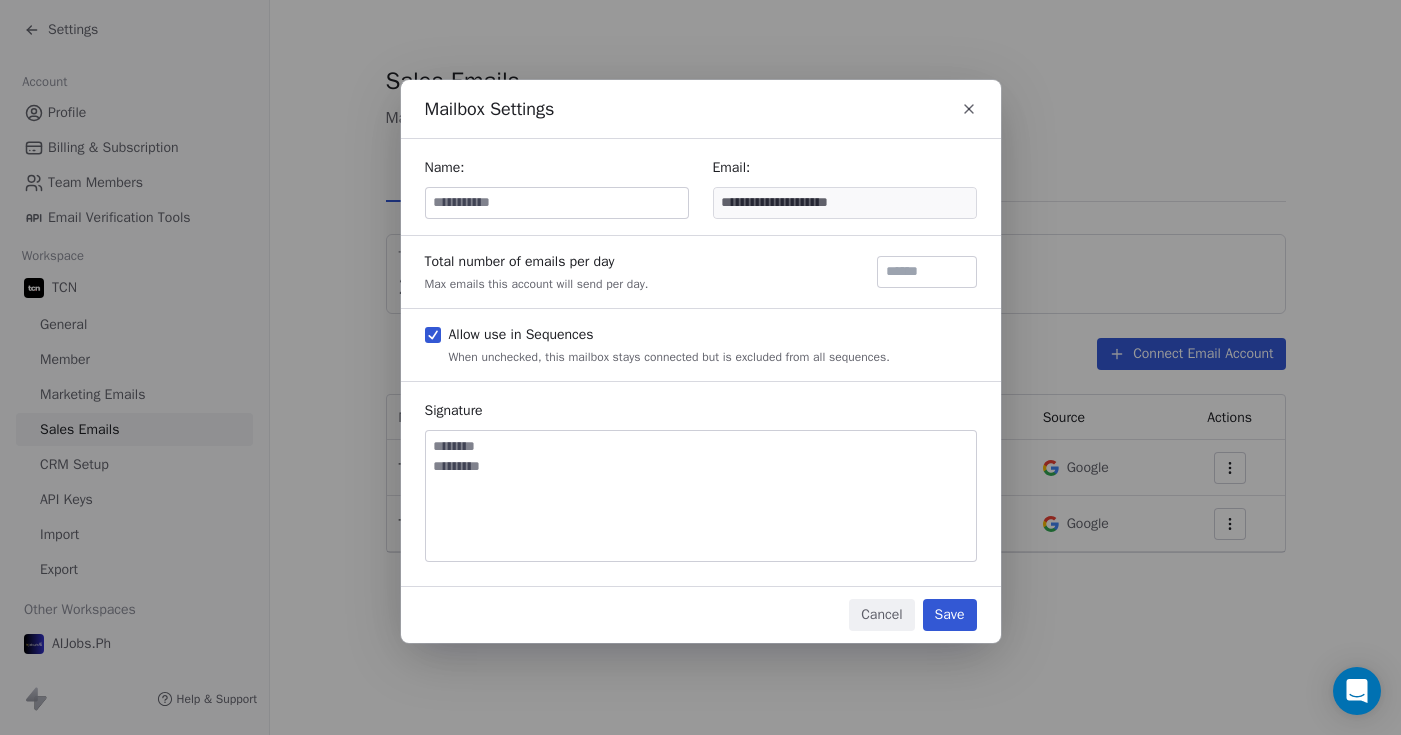 click at bounding box center [557, 203] 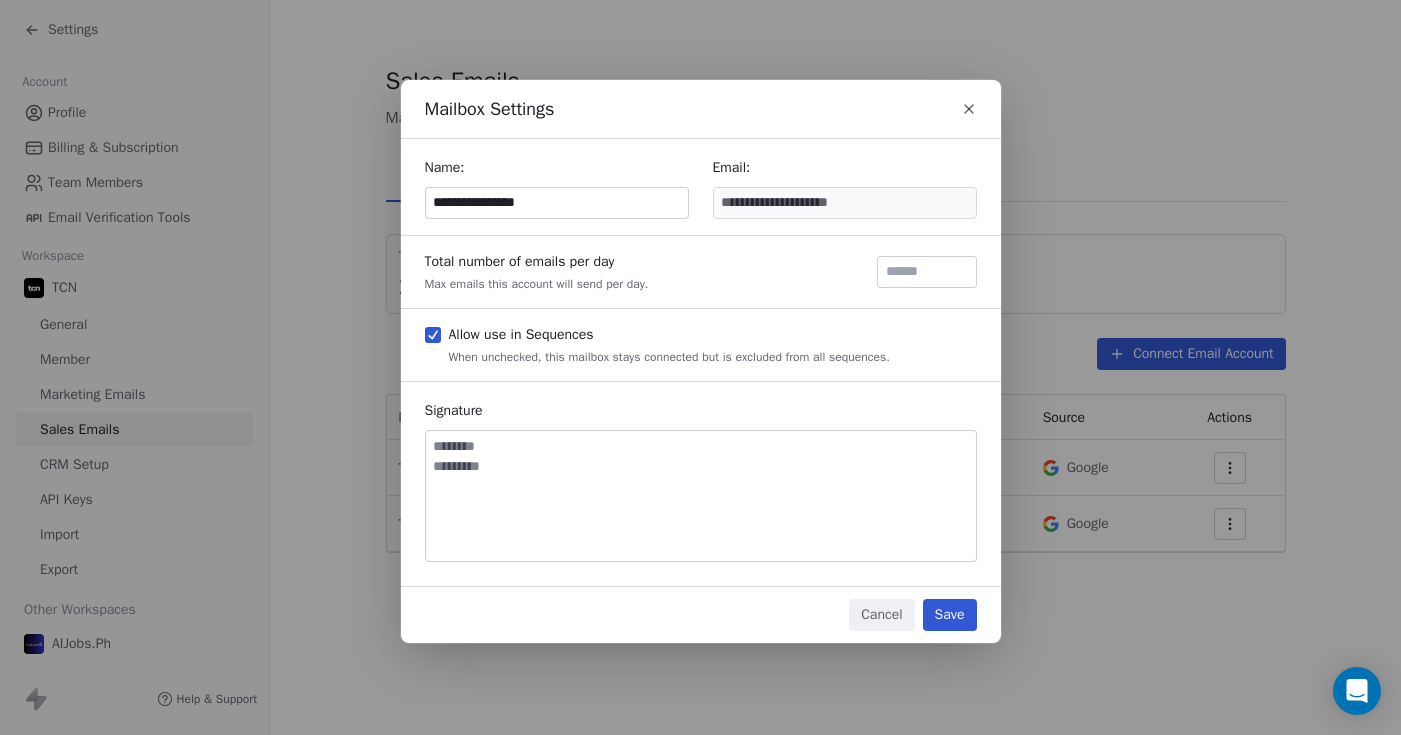 type on "**********" 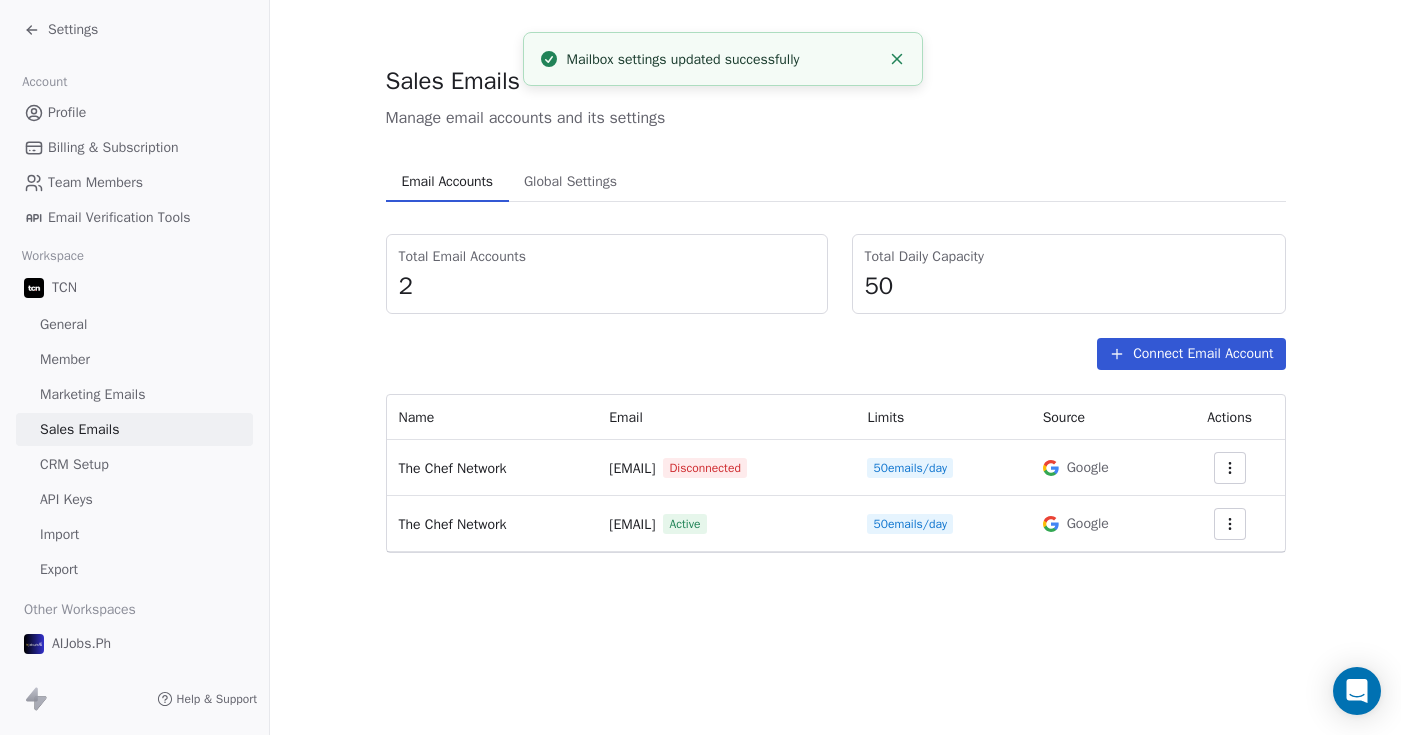 click 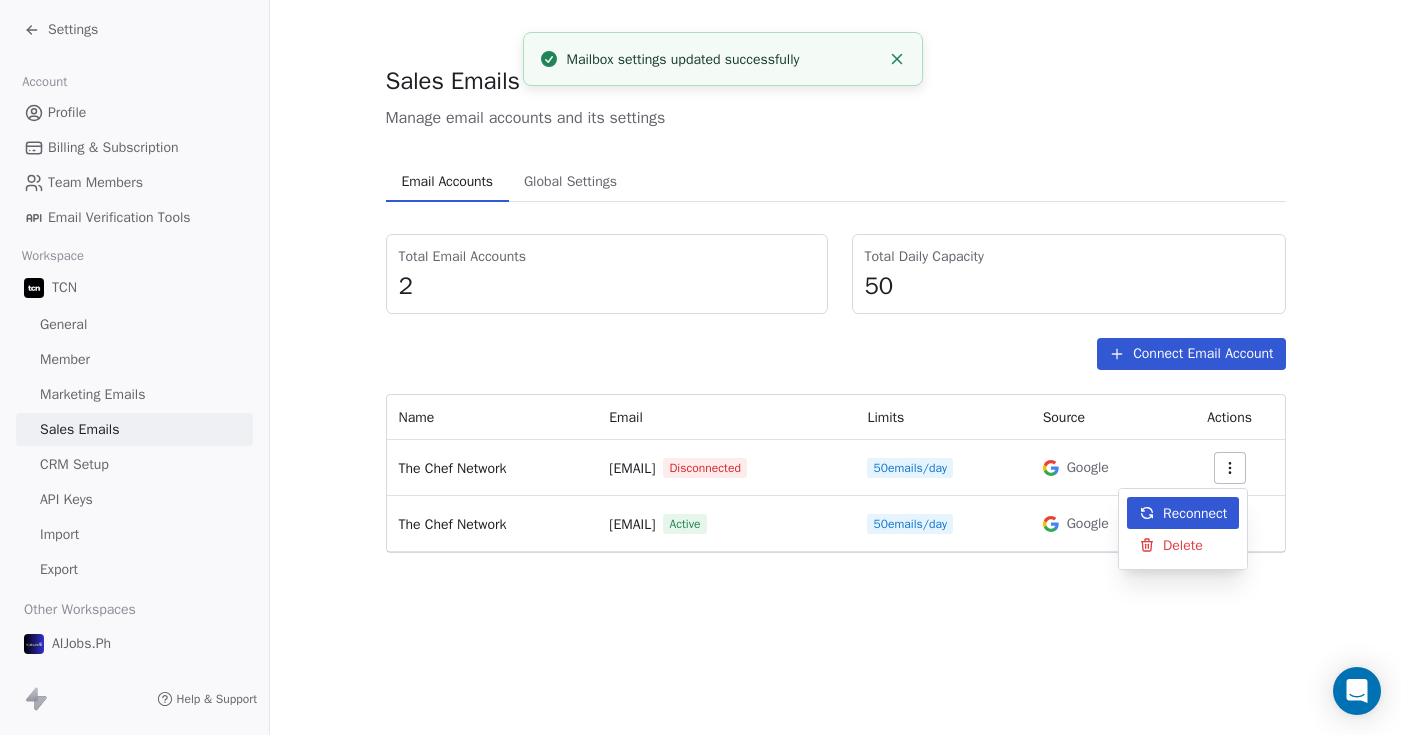click on "Reconnect" at bounding box center (1195, 513) 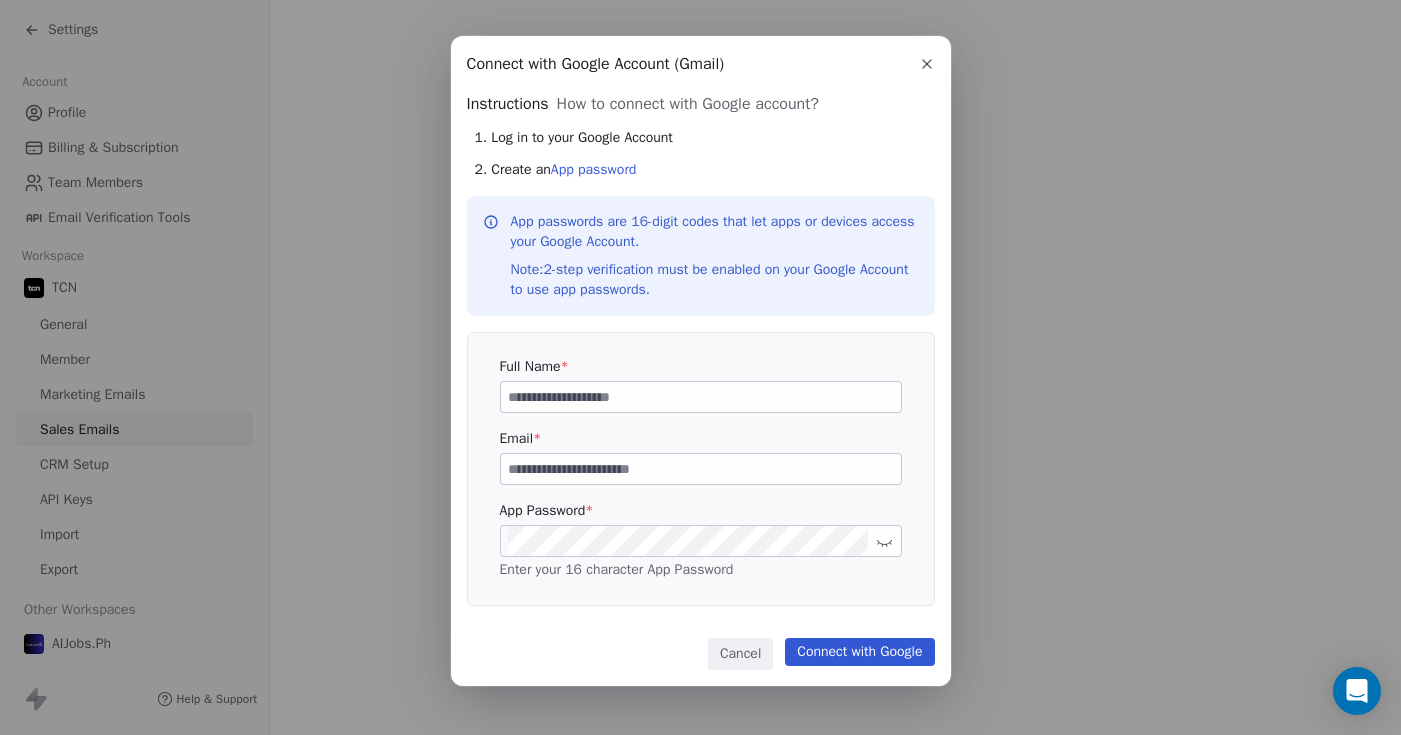 click at bounding box center (701, 541) 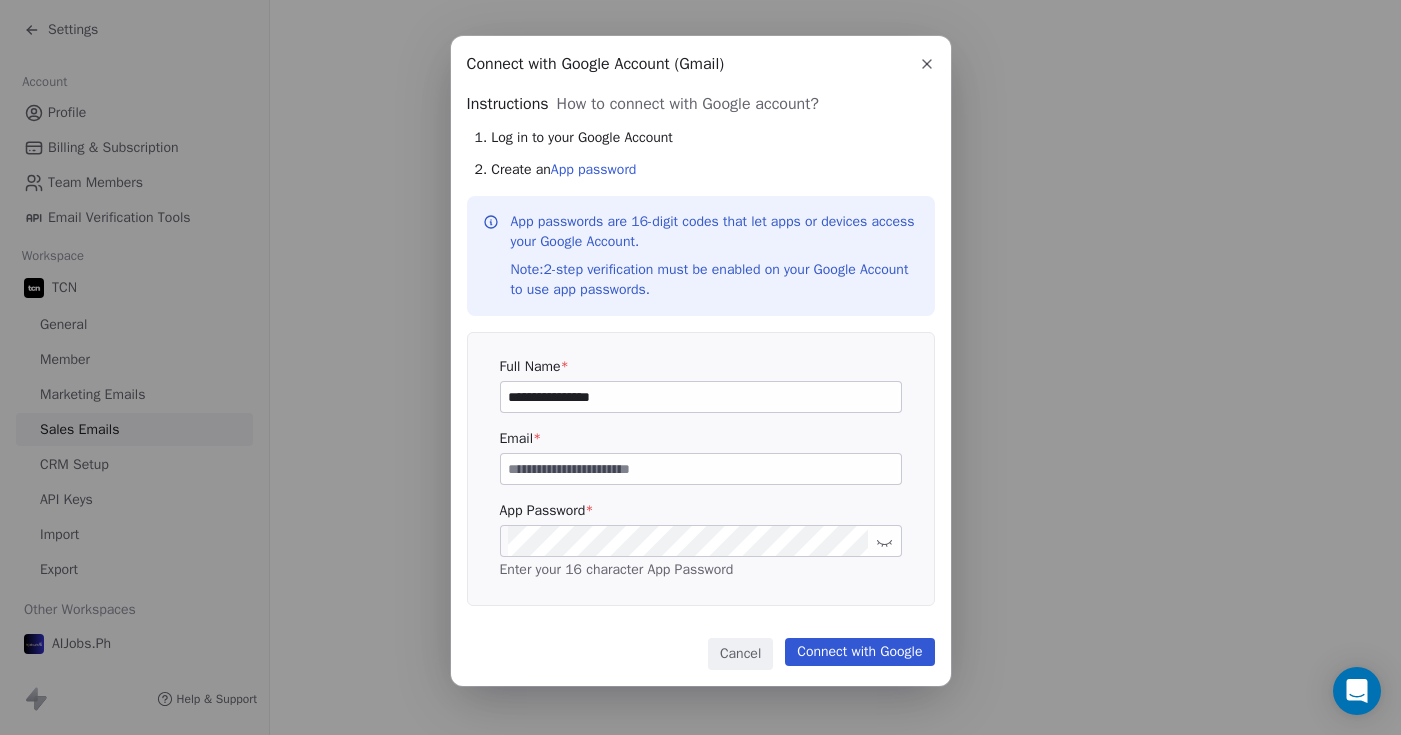 type on "**********" 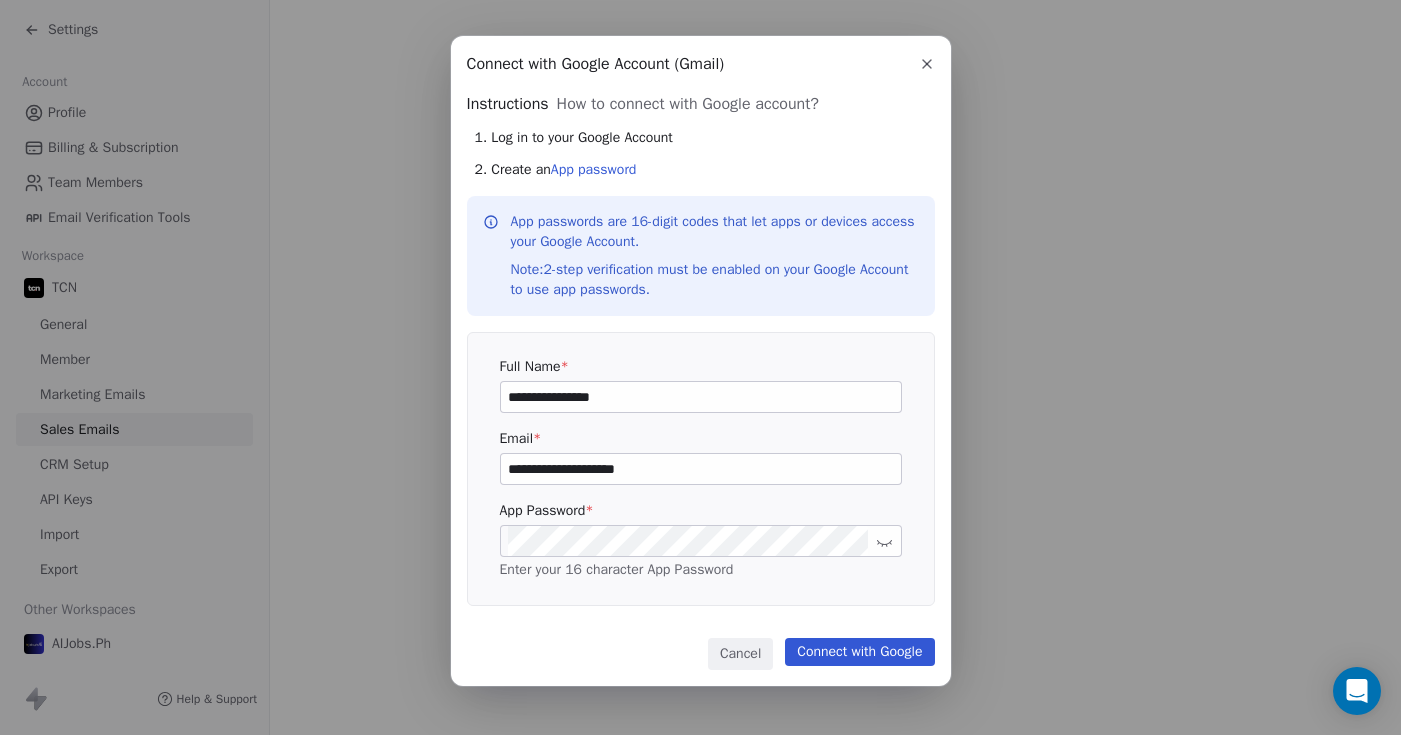 type on "**********" 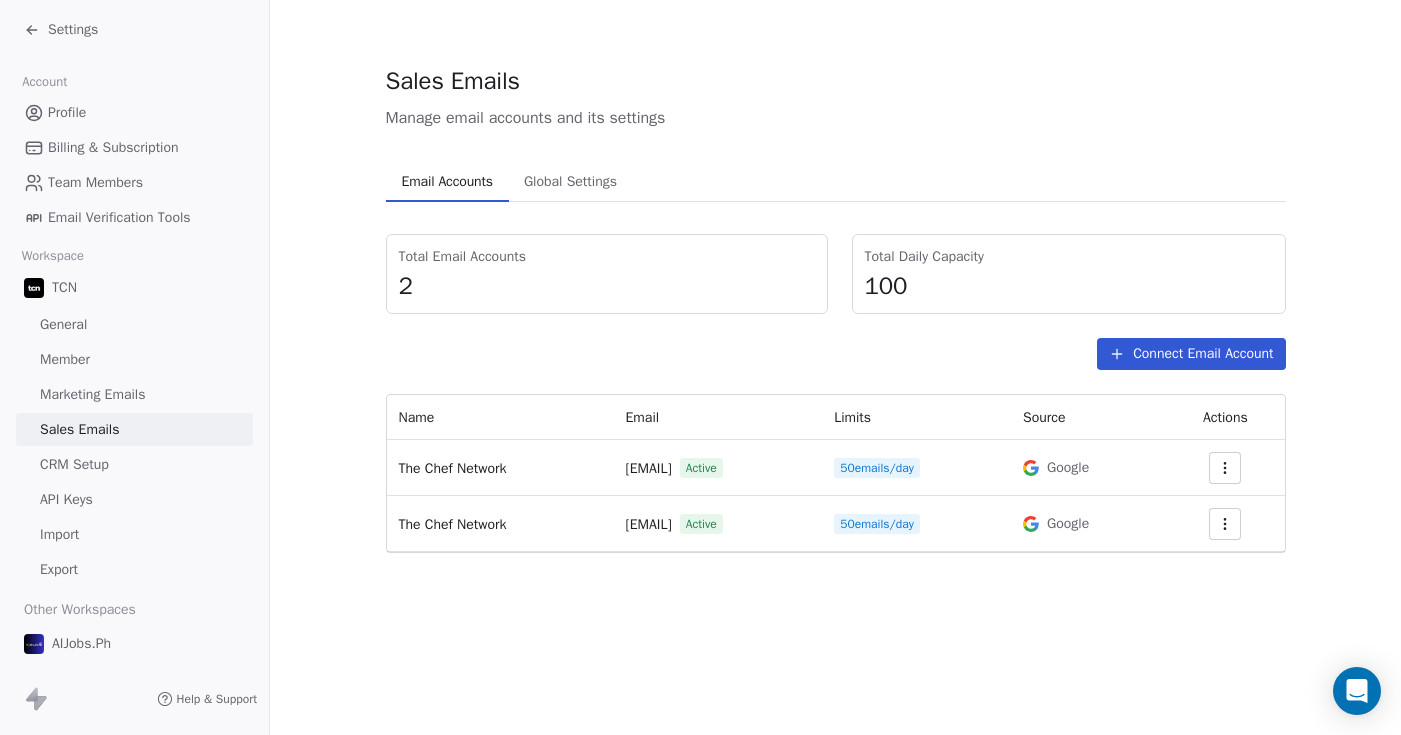 click on "Profile" at bounding box center [134, 112] 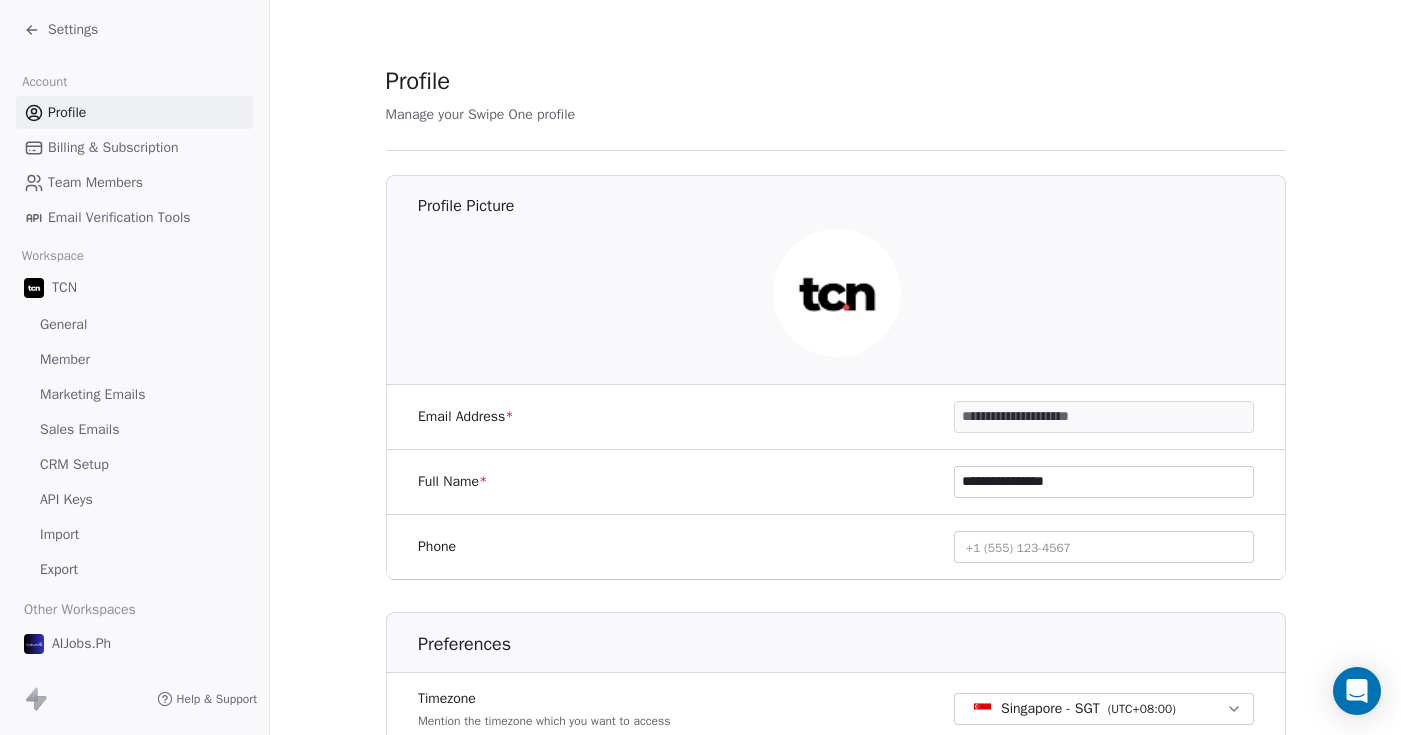 click on "Settings" at bounding box center [73, 30] 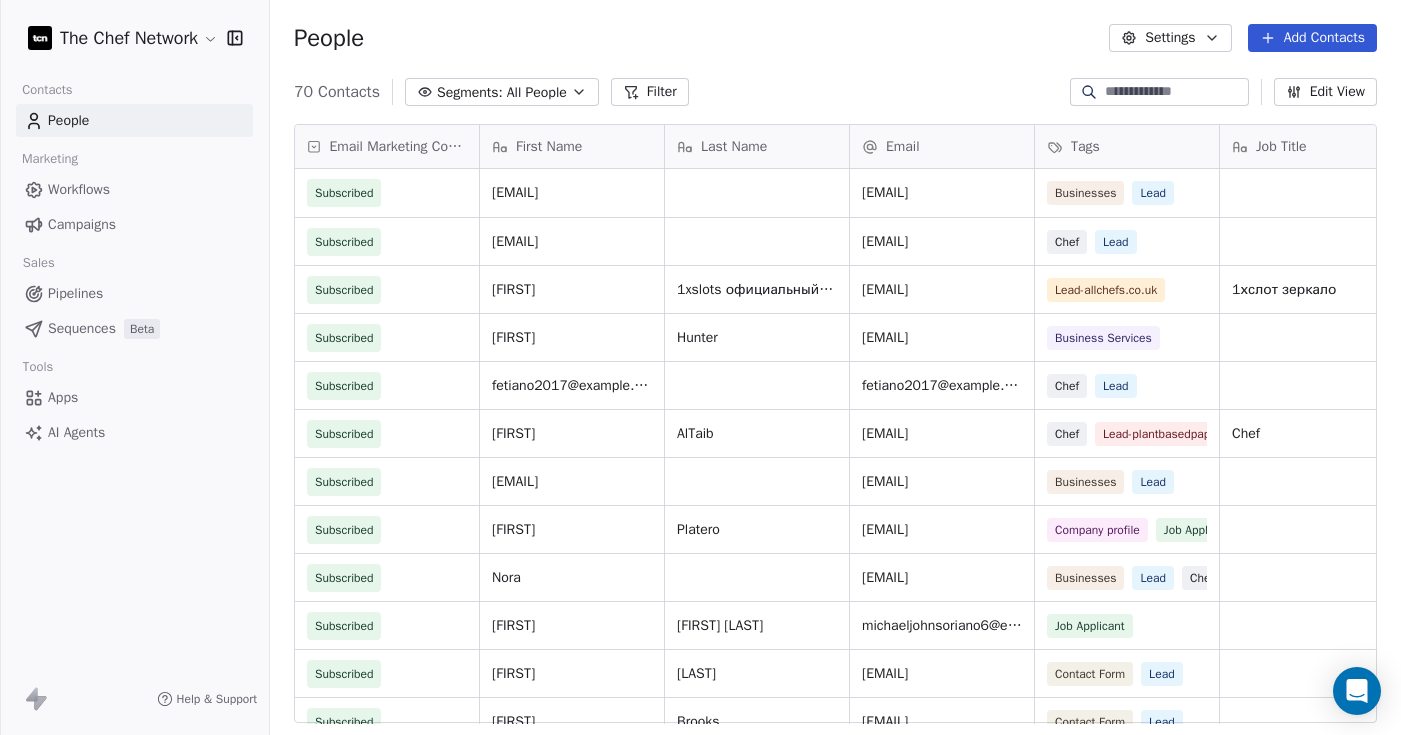 scroll, scrollTop: 15, scrollLeft: 0, axis: vertical 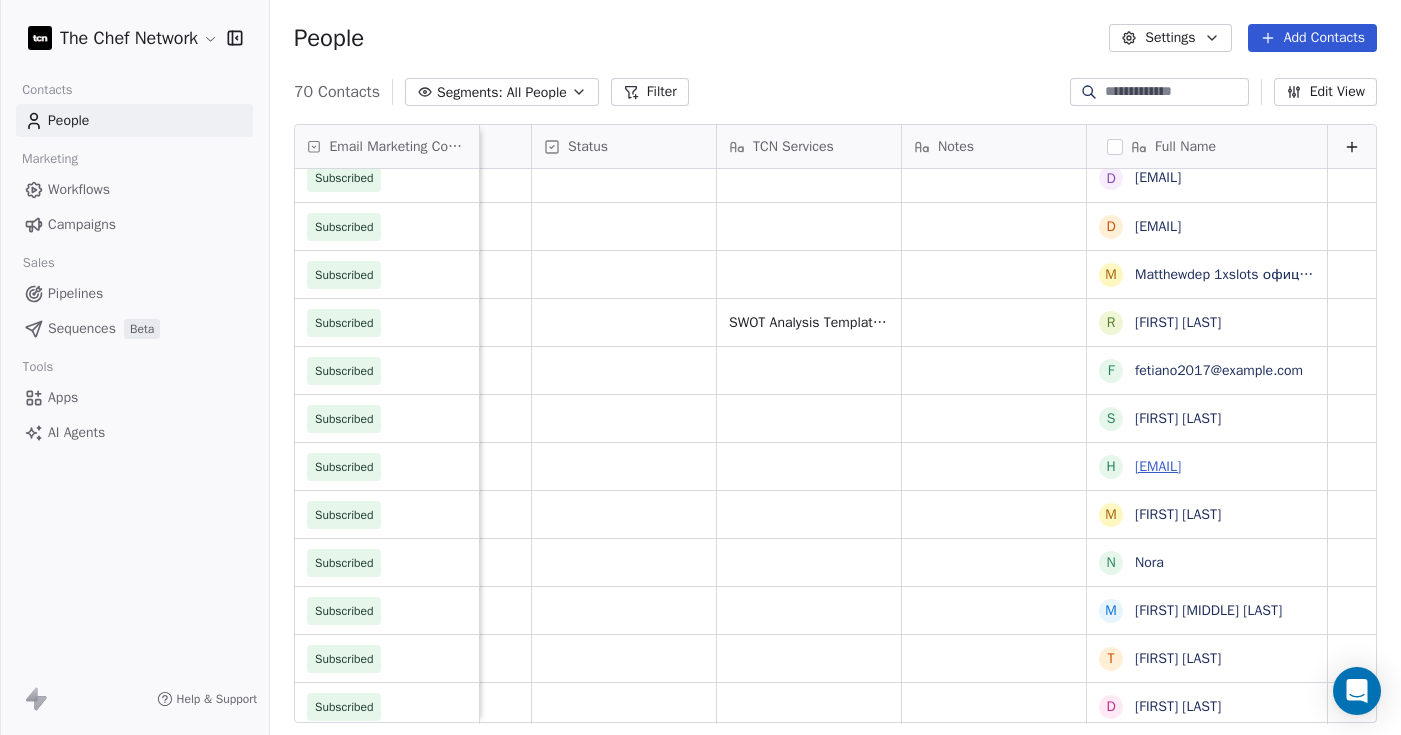 click on "[EMAIL]" at bounding box center (1158, 466) 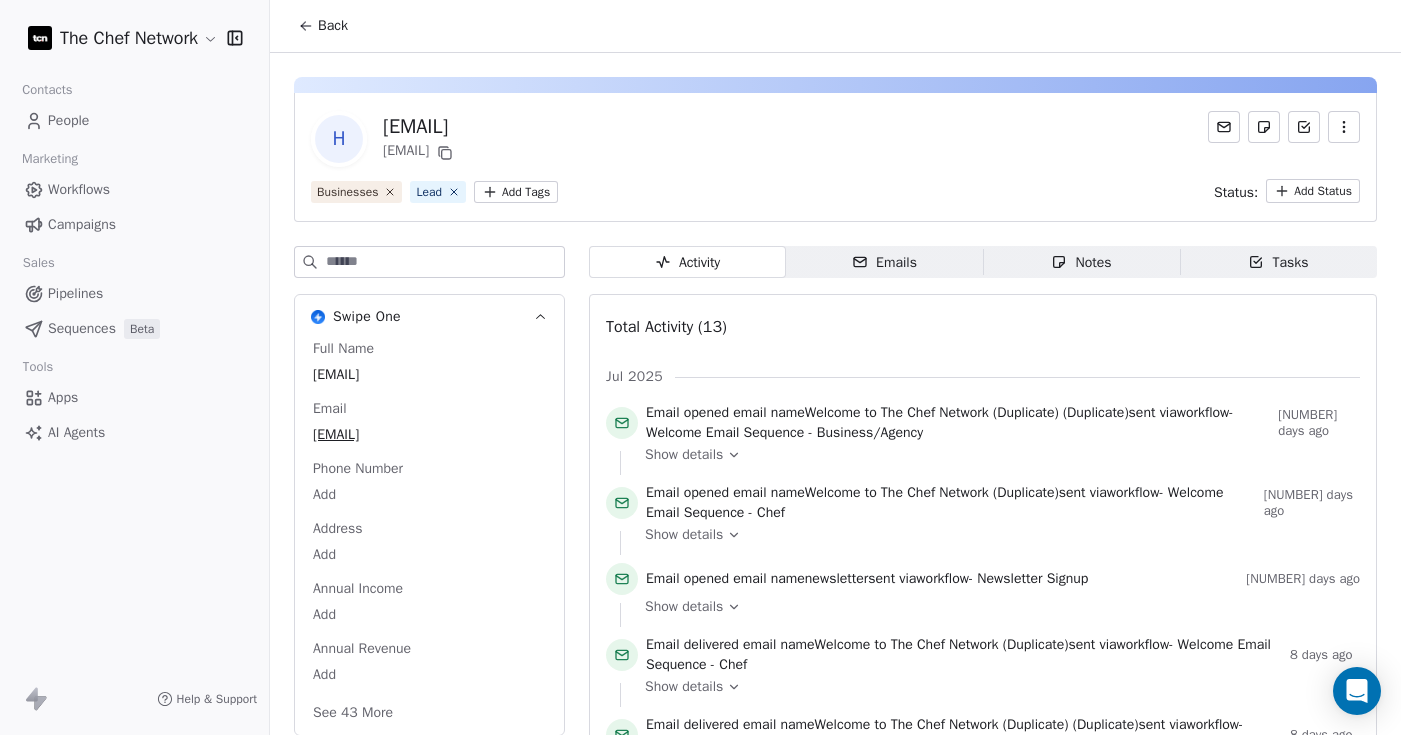 click on "Emails Emails" at bounding box center (884, 262) 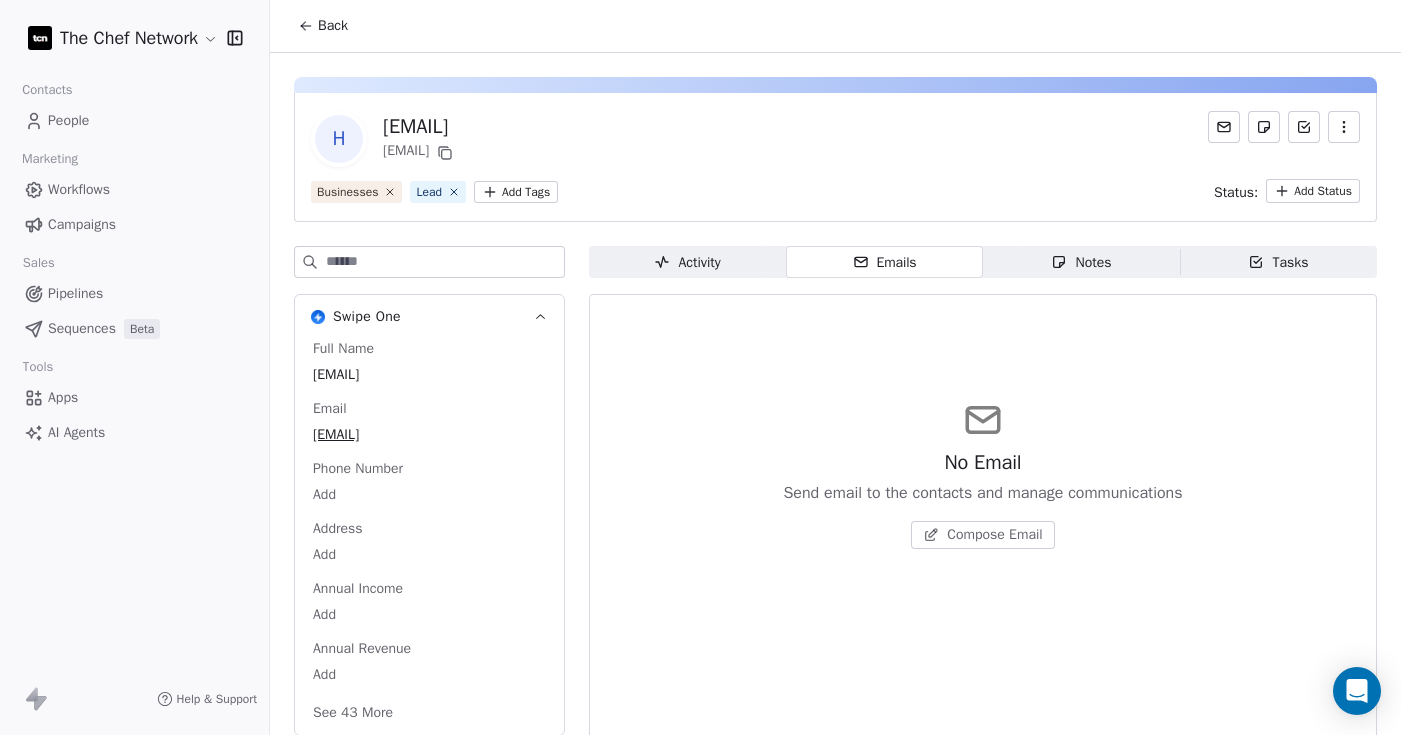 click on "No Email Send email to the contacts and manage communications   Compose Email" at bounding box center (982, 499) 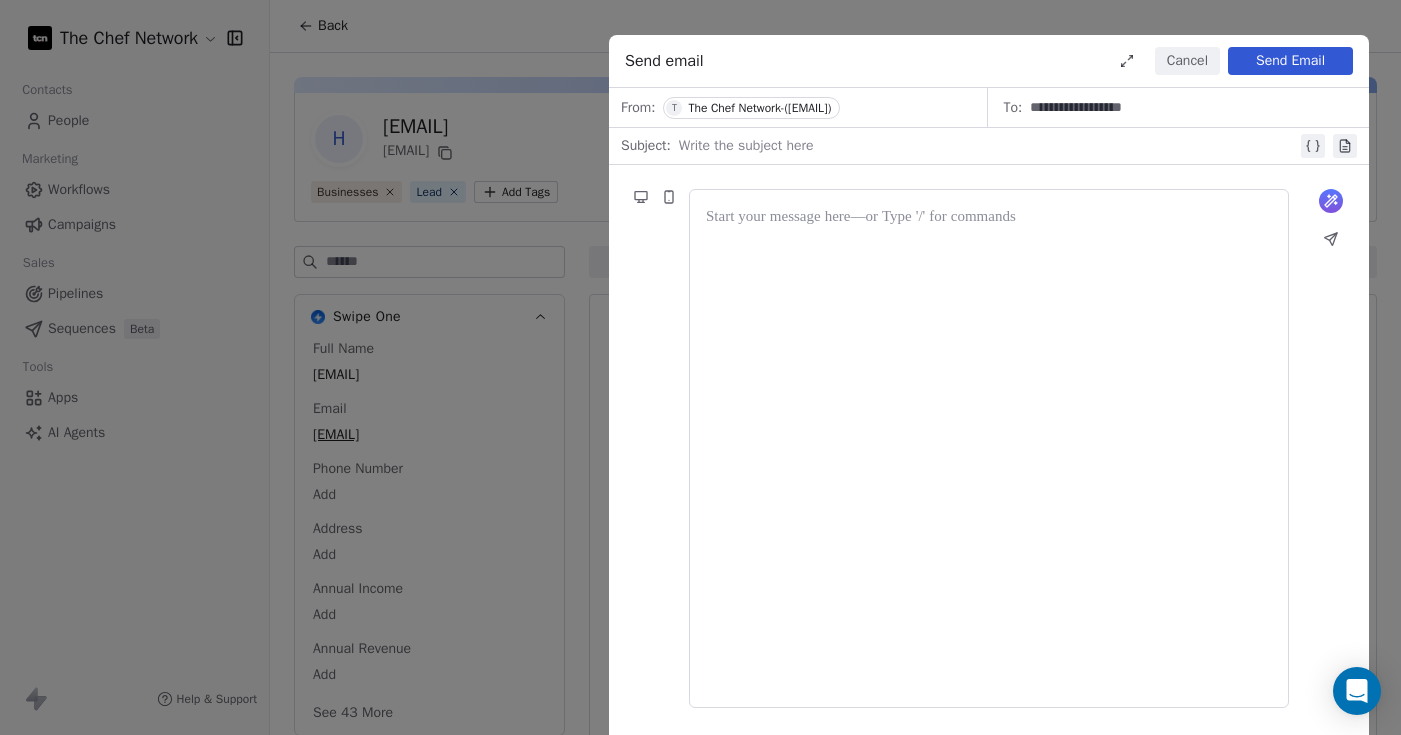 click at bounding box center (989, 448) 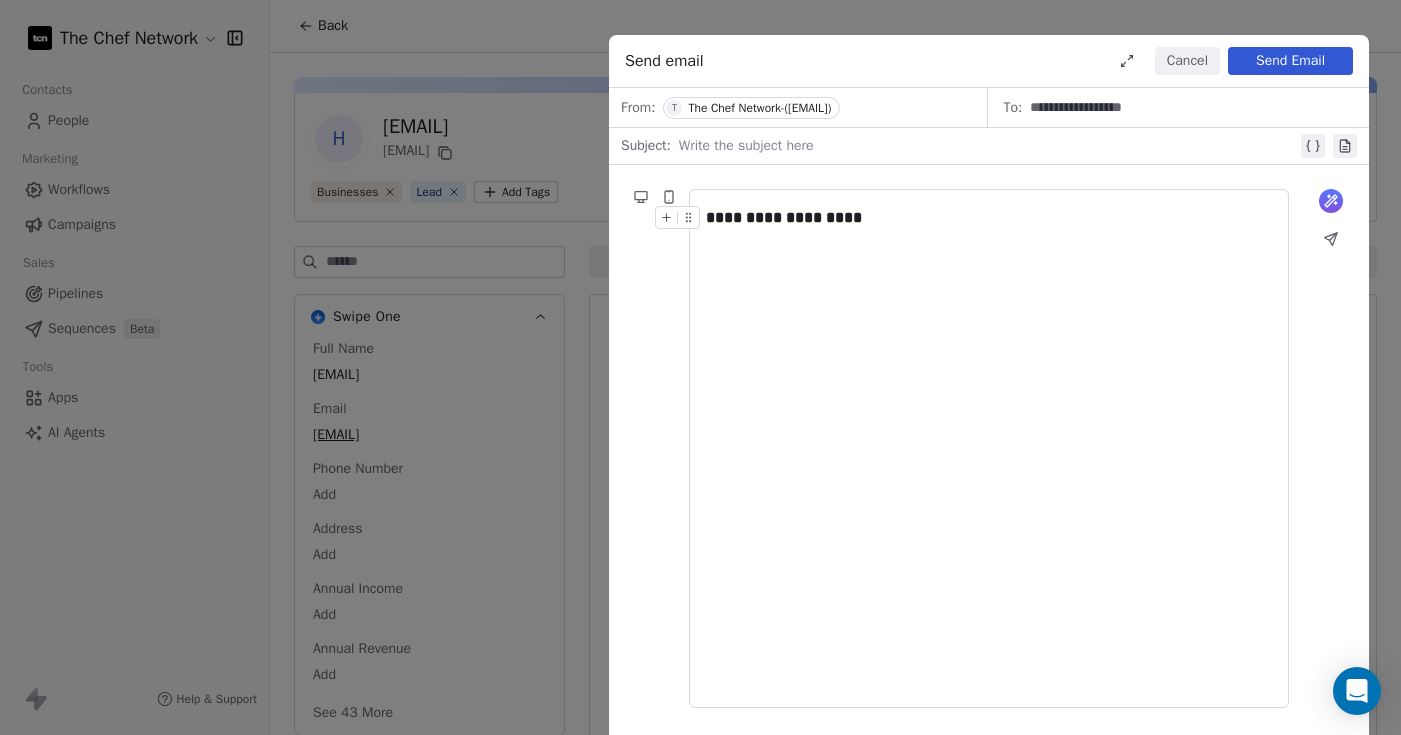 click on "**********" at bounding box center [989, 448] 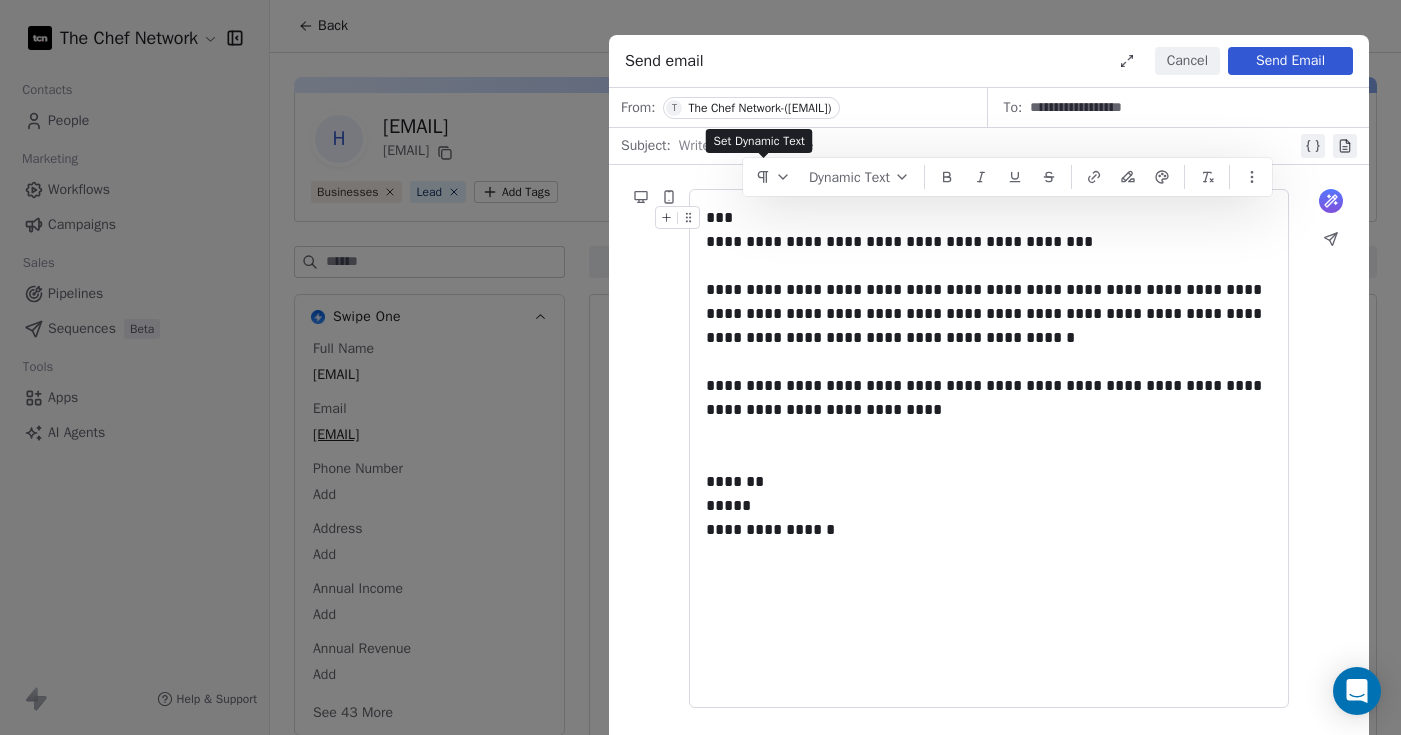 click on "**********" at bounding box center (700, 367) 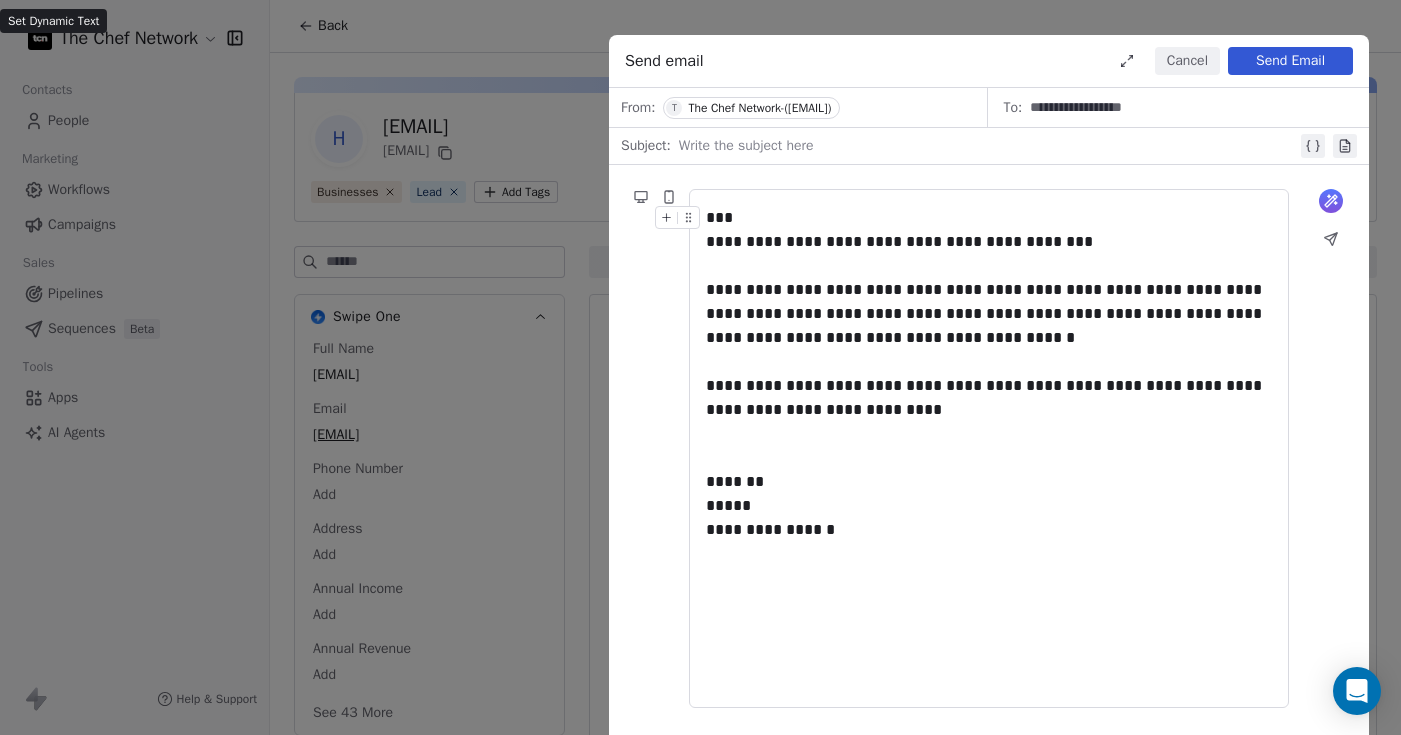 click at bounding box center [988, 146] 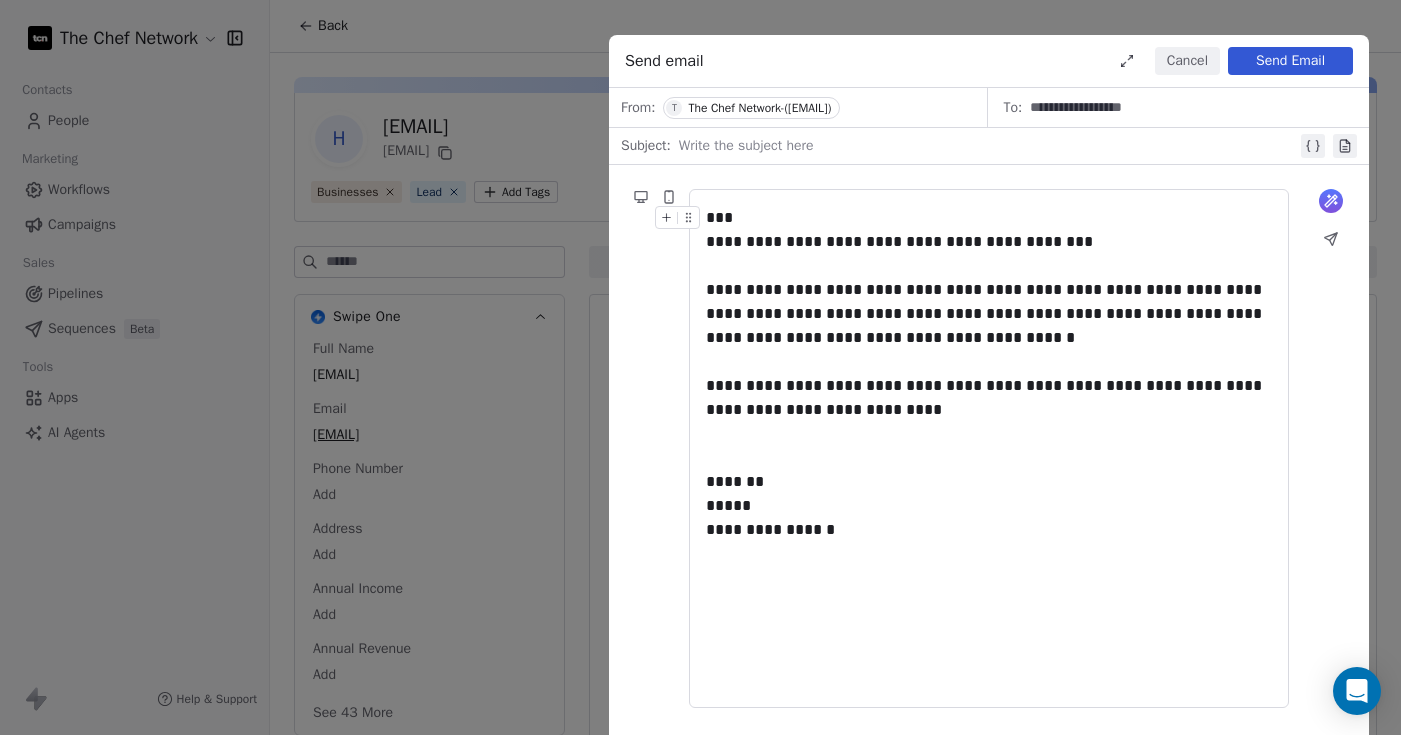 type 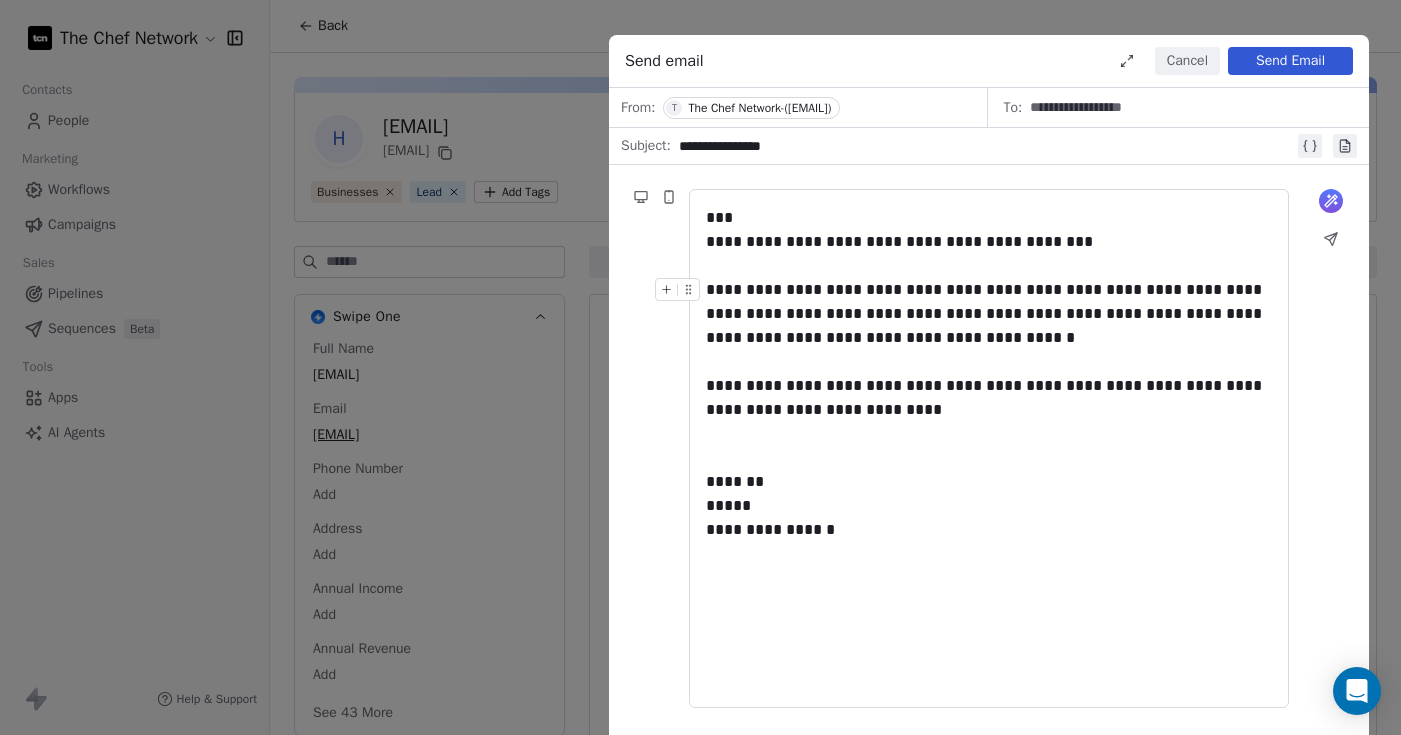 click on "**********" at bounding box center (989, 326) 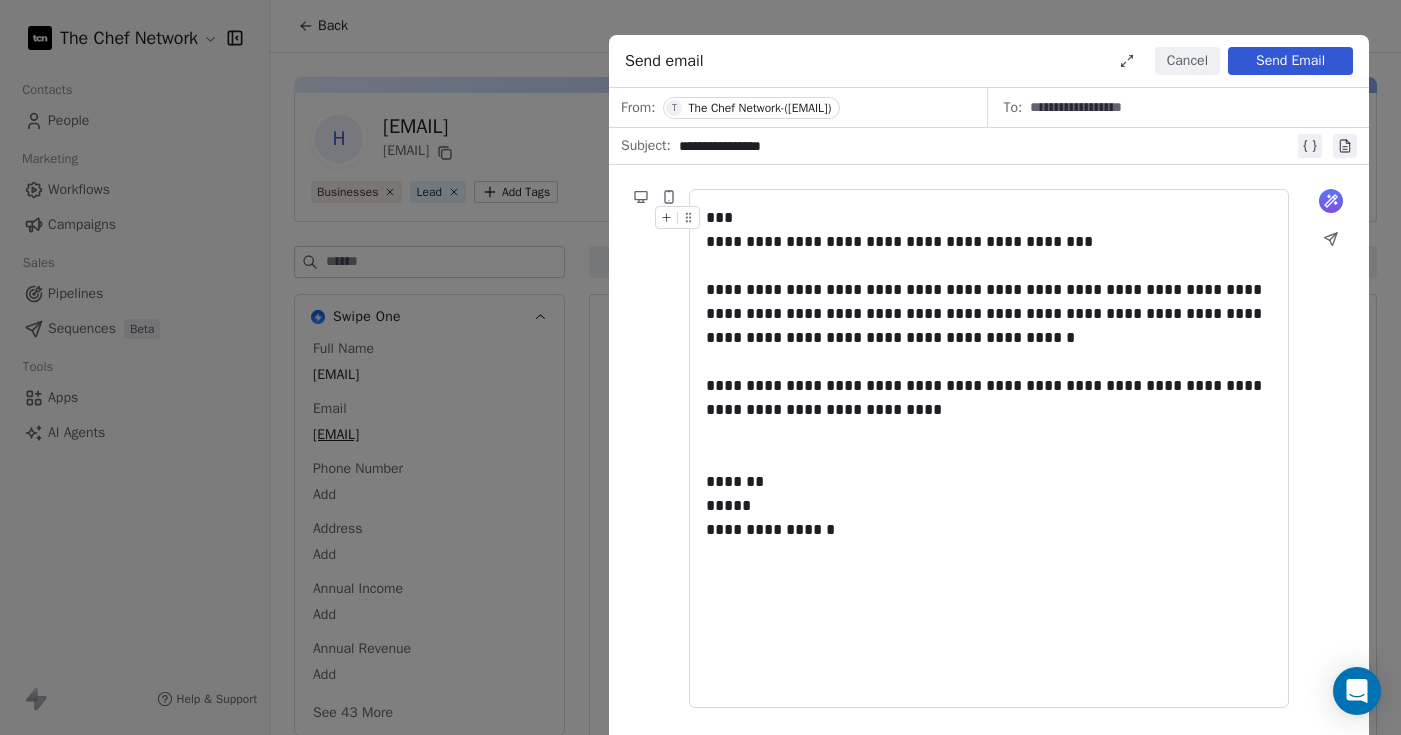 click on "Send Email" at bounding box center [1290, 61] 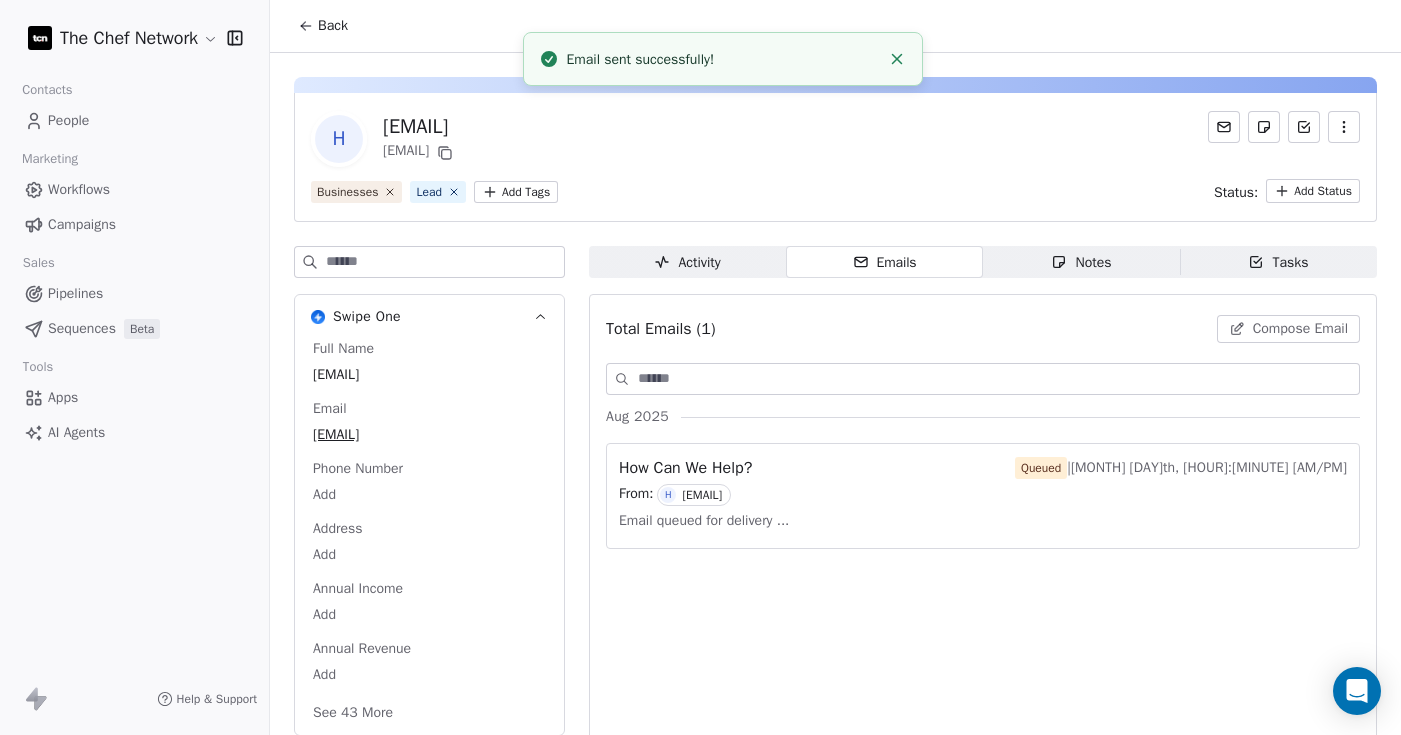 click on "Back" at bounding box center (323, 26) 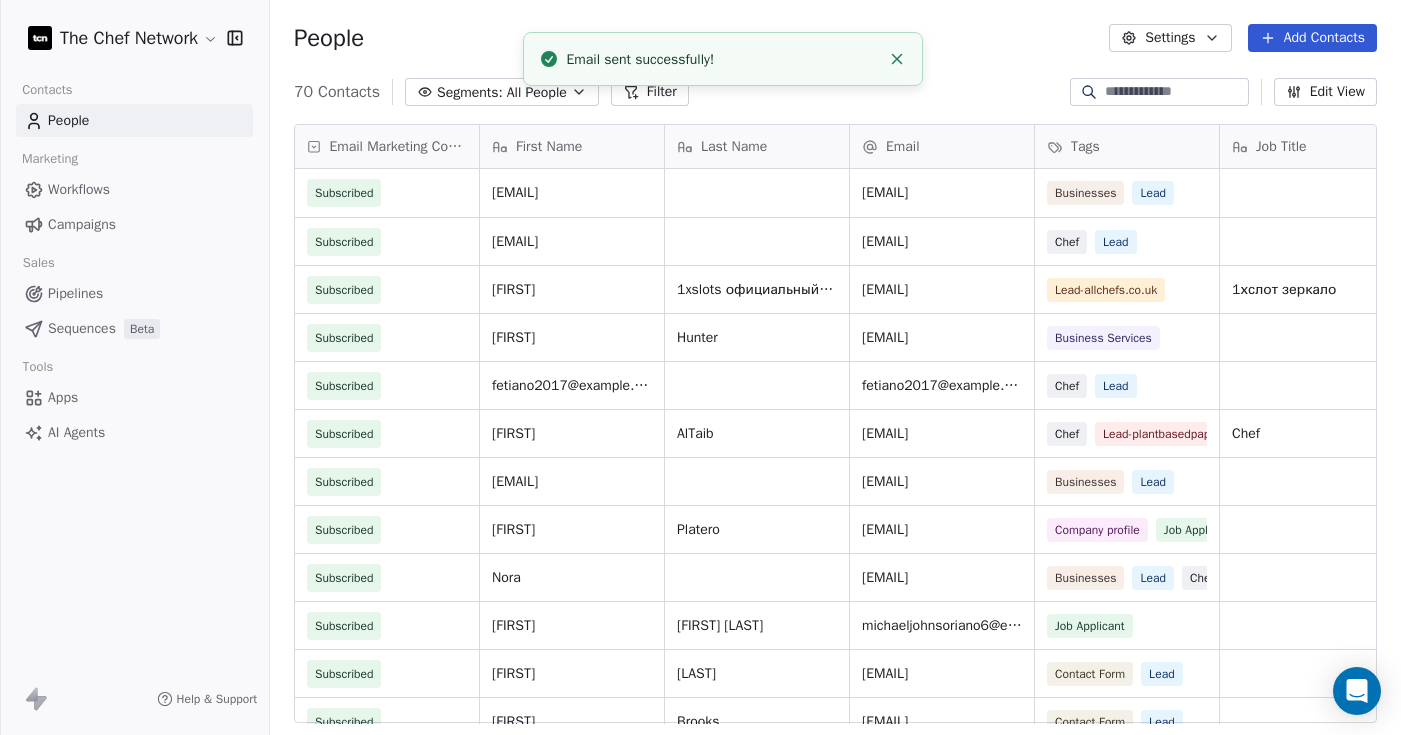 scroll, scrollTop: 15, scrollLeft: 0, axis: vertical 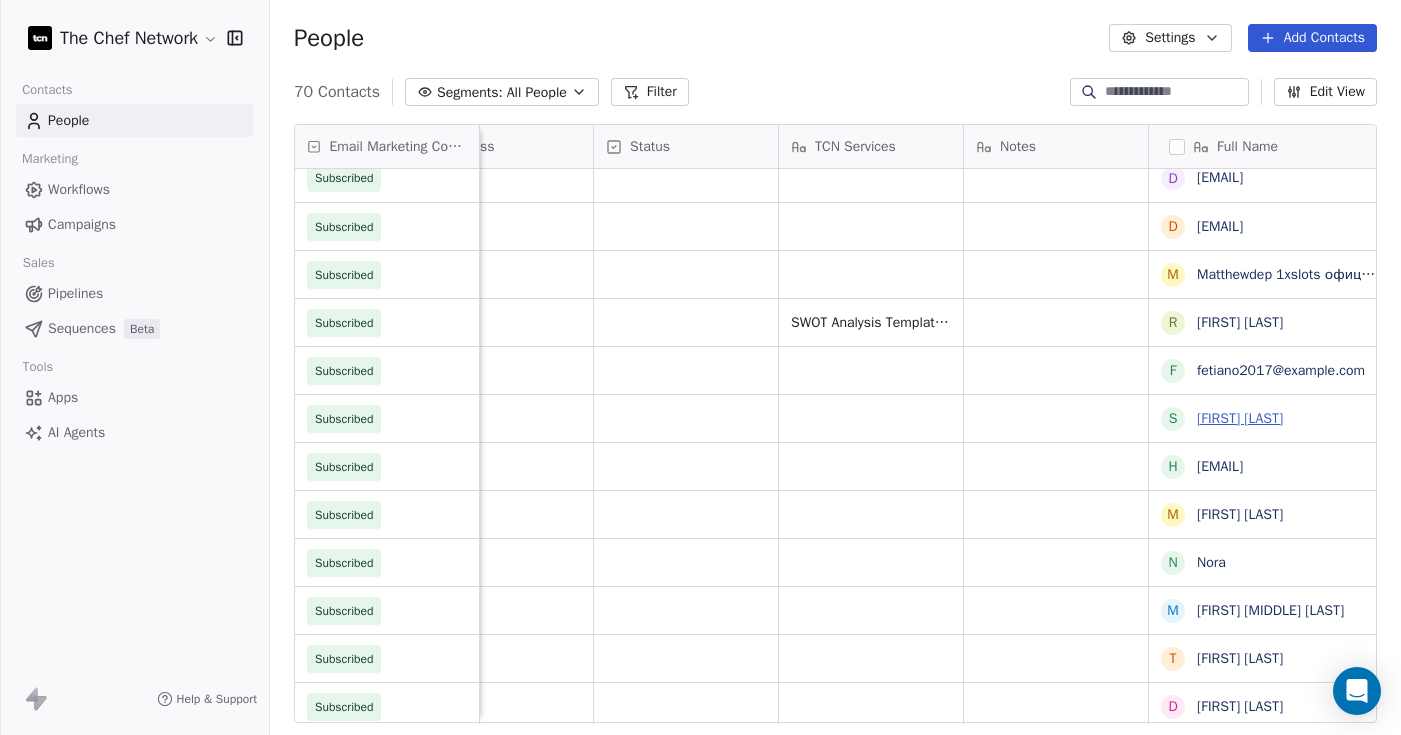 click on "[FIRST] [LAST]" at bounding box center [1240, 418] 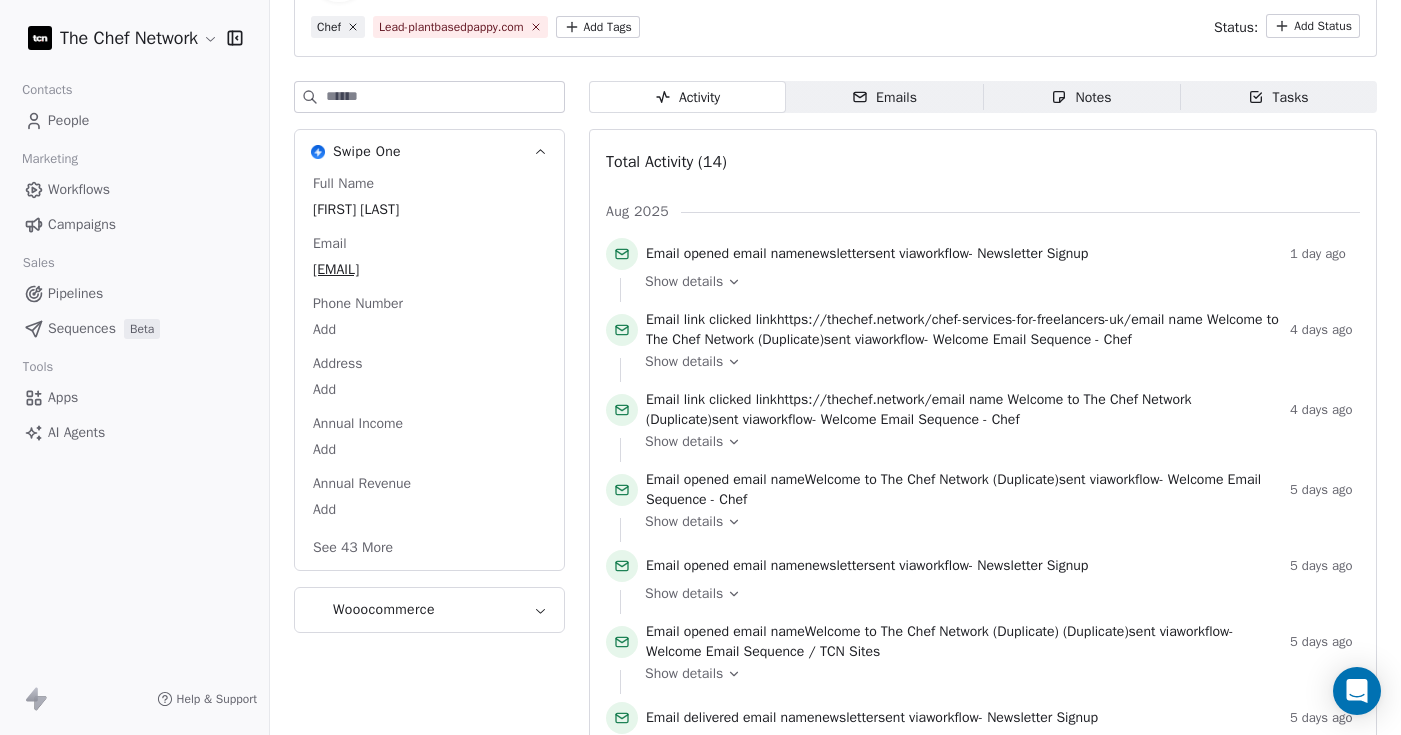 scroll, scrollTop: 169, scrollLeft: 0, axis: vertical 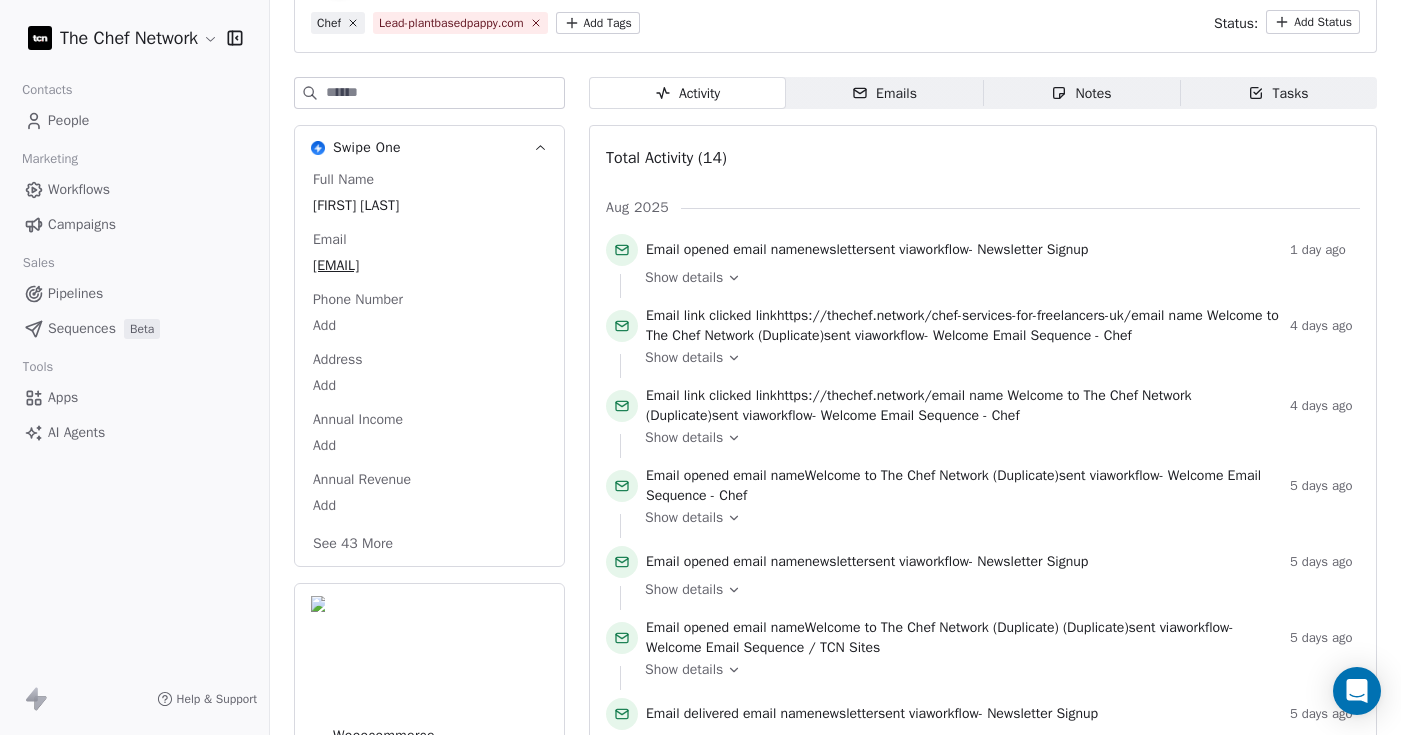 click on "Sequences" at bounding box center [82, 328] 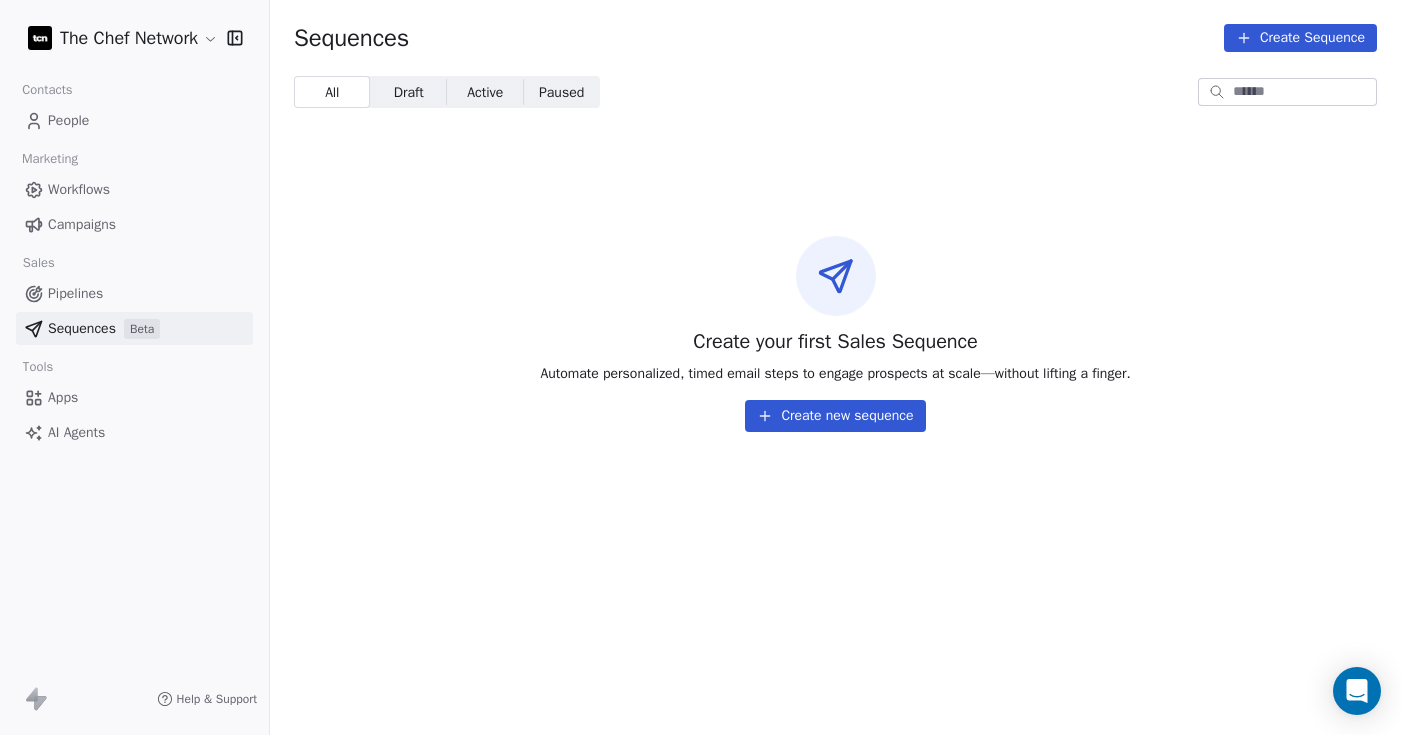 click on "Campaigns" at bounding box center [82, 224] 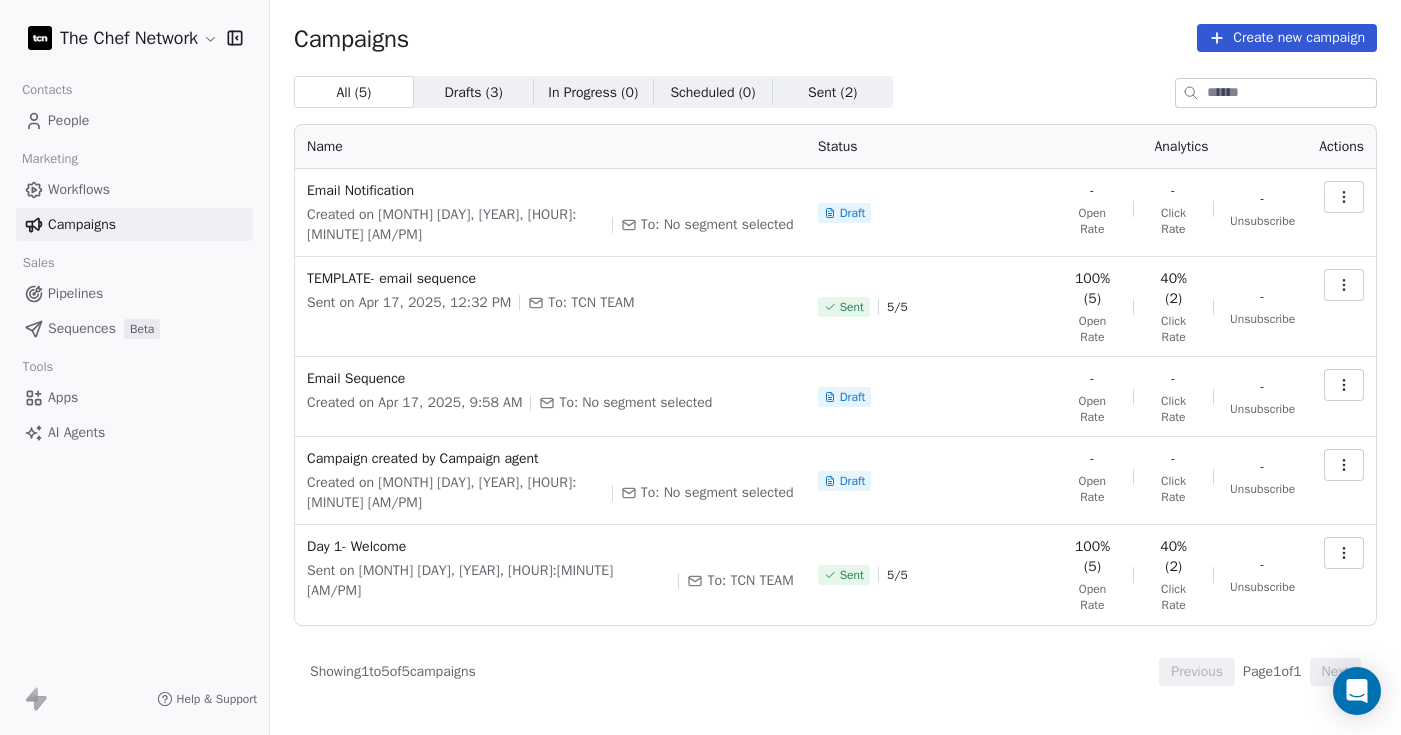 click on "Drafts ( 3 )" at bounding box center (473, 92) 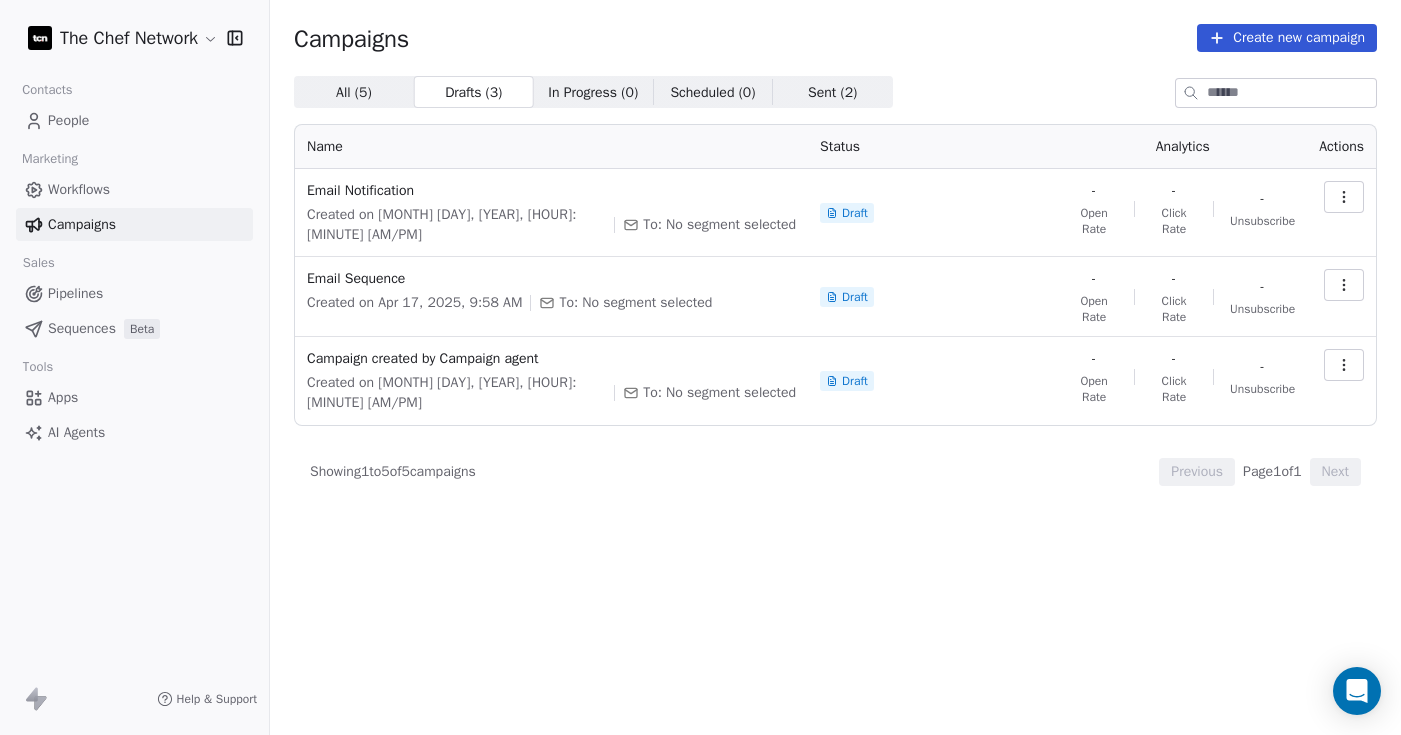 click on "All ( 5 )" at bounding box center [354, 92] 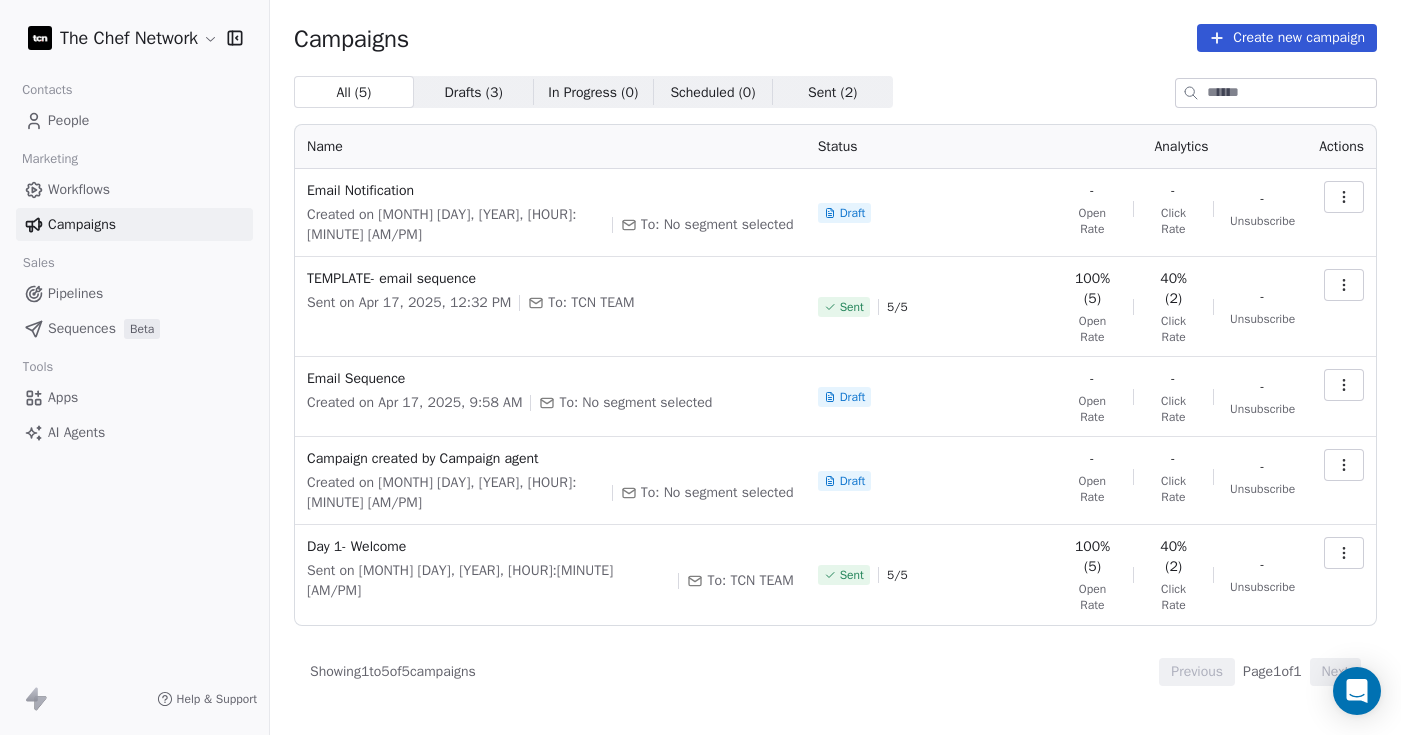 click on "Workflows" at bounding box center (134, 189) 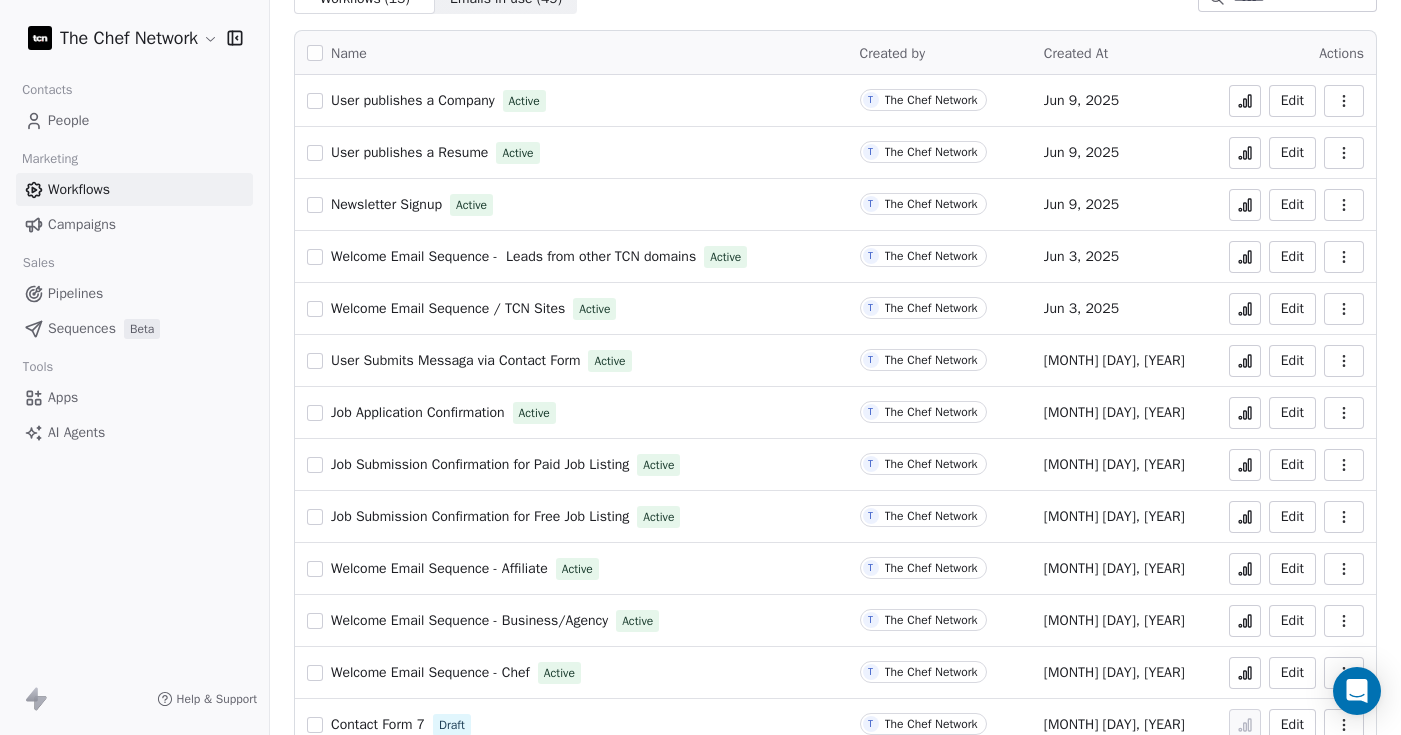 scroll, scrollTop: 20, scrollLeft: 0, axis: vertical 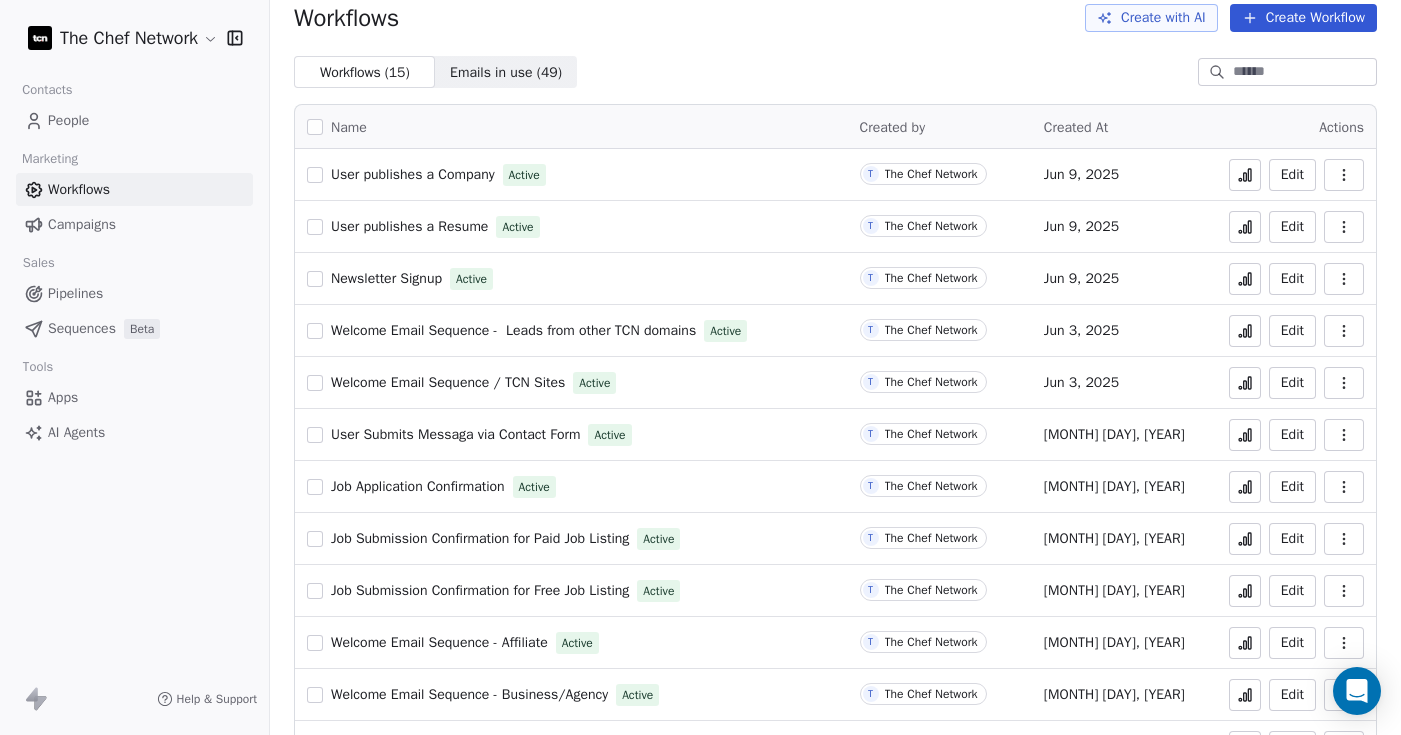 click on "Newsletter Signup" at bounding box center [386, 278] 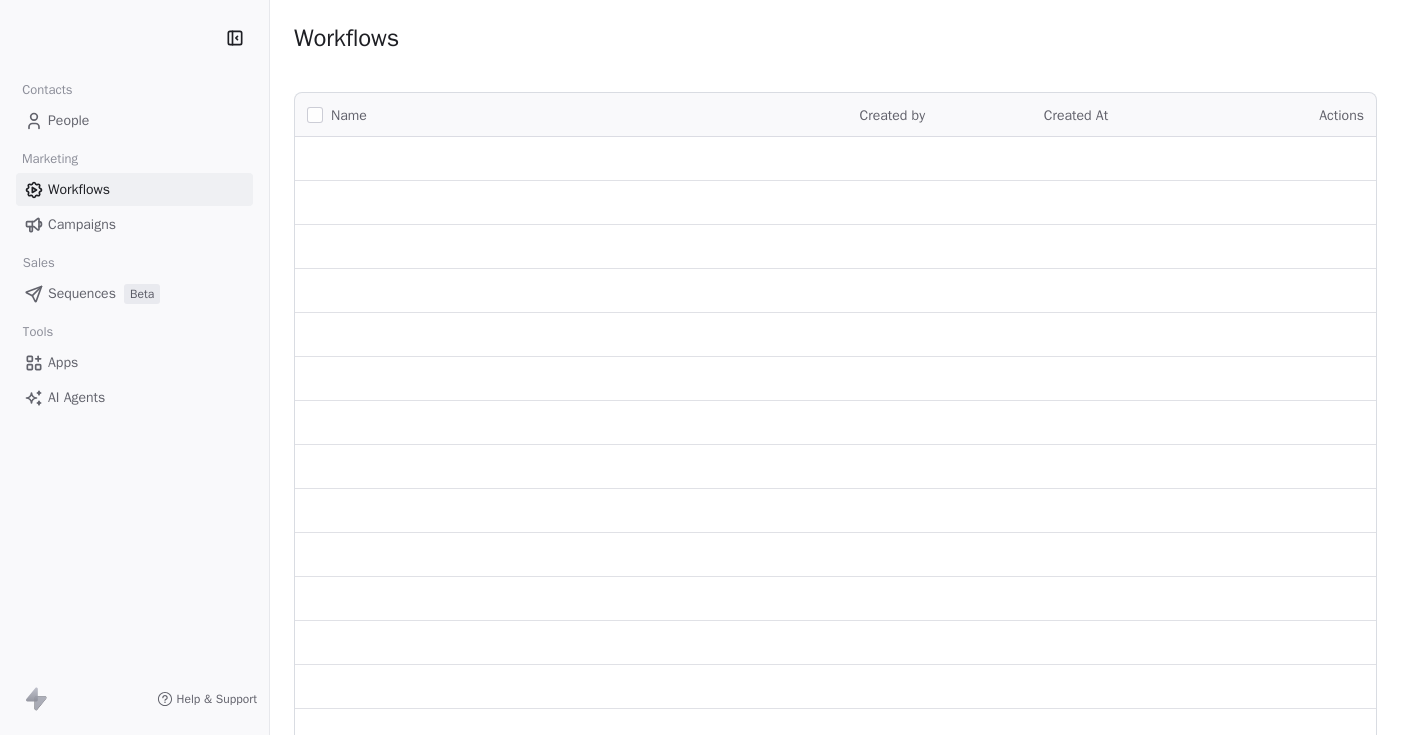 scroll, scrollTop: 0, scrollLeft: 0, axis: both 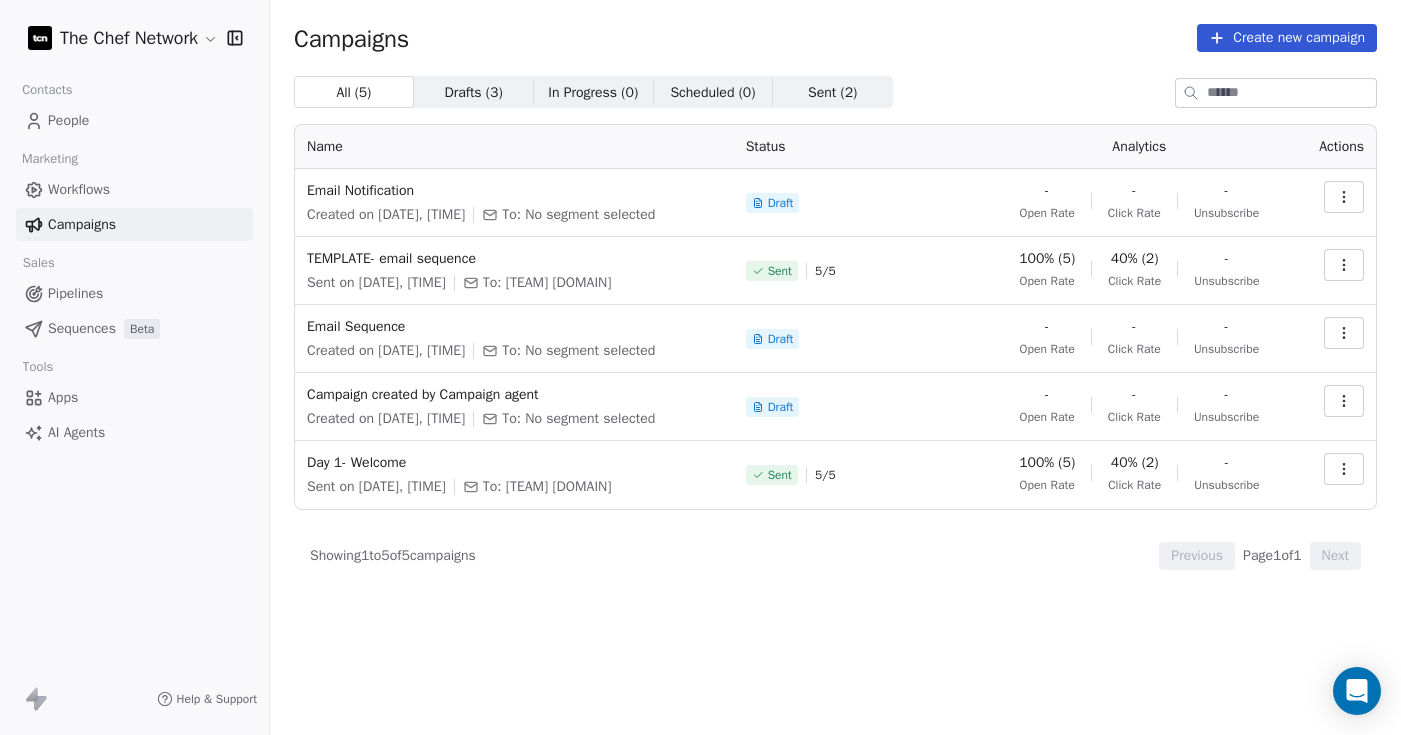click on "People" at bounding box center (134, 120) 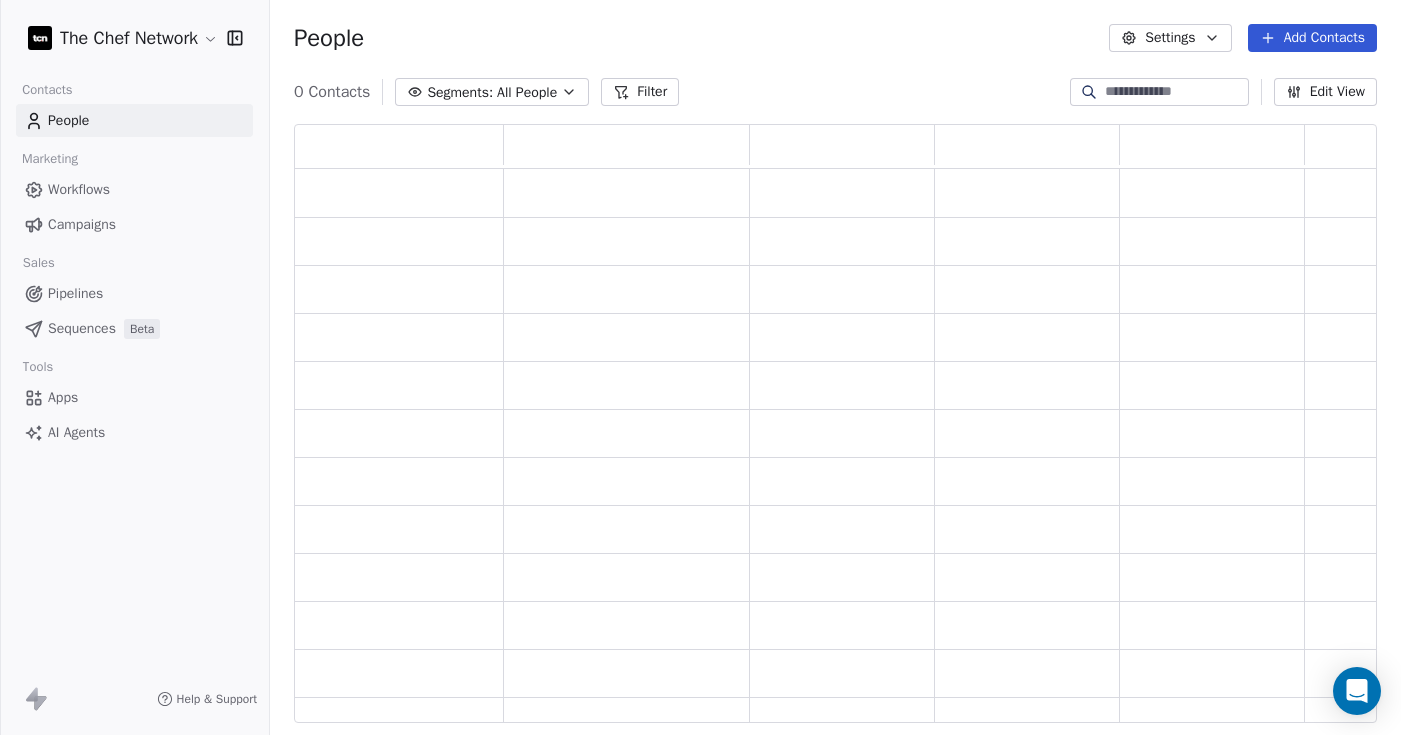 scroll, scrollTop: 16, scrollLeft: 16, axis: both 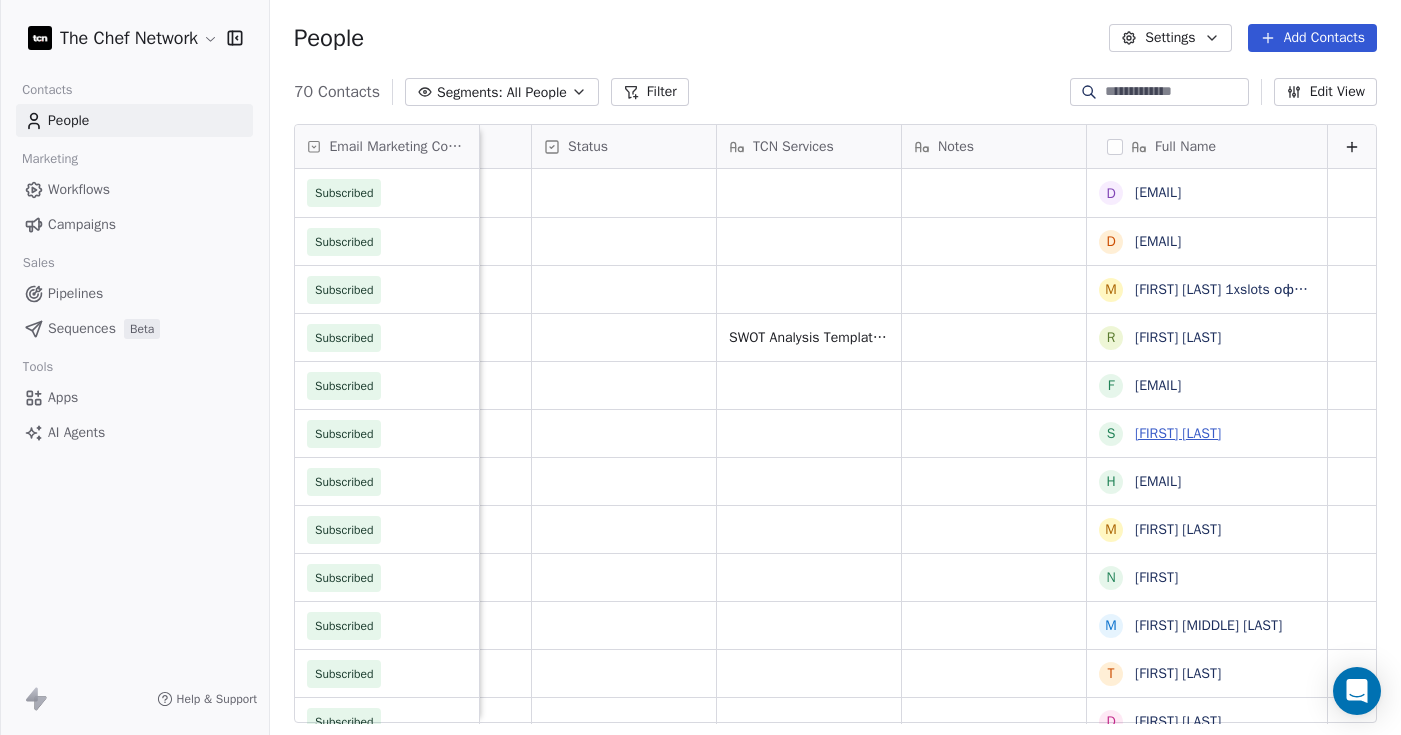 click on "[FIRST] [LAST]" at bounding box center [1178, 433] 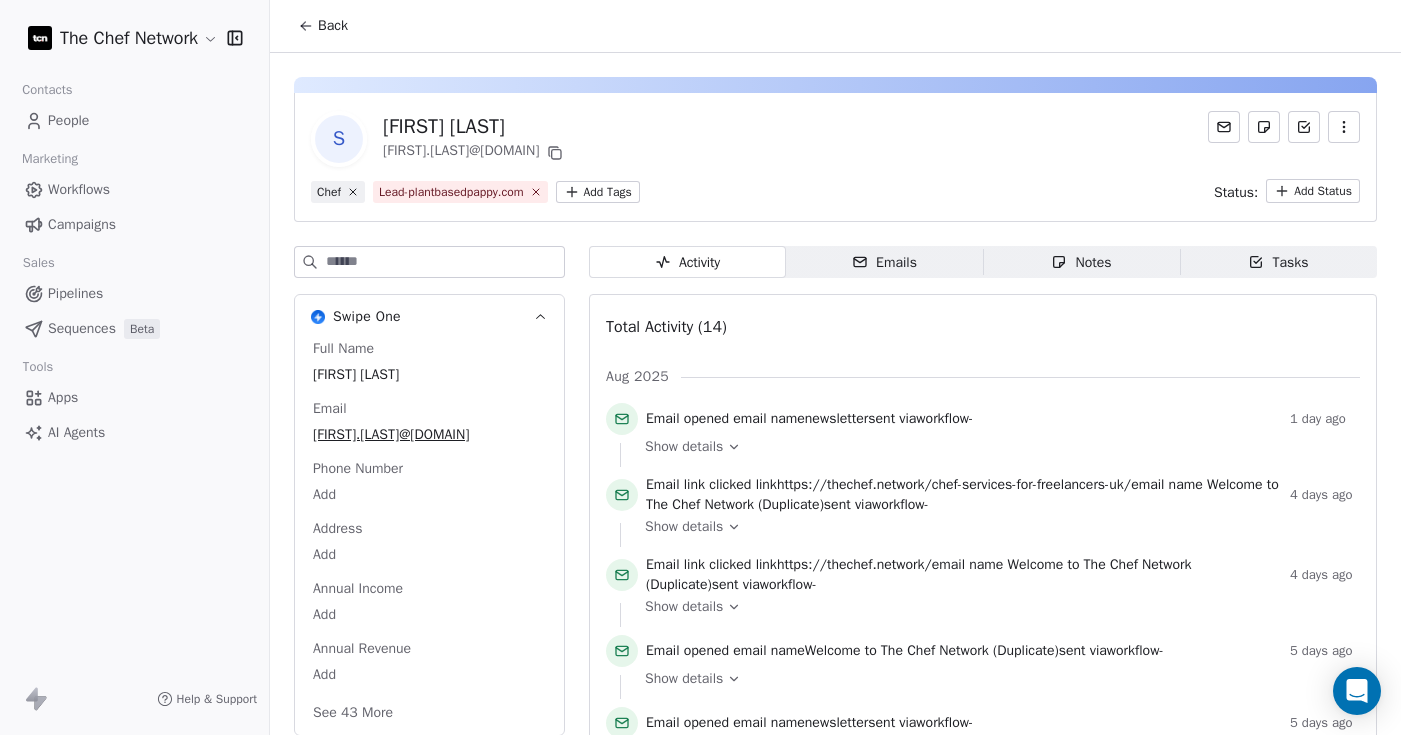 click on "Emails Emails" at bounding box center (884, 262) 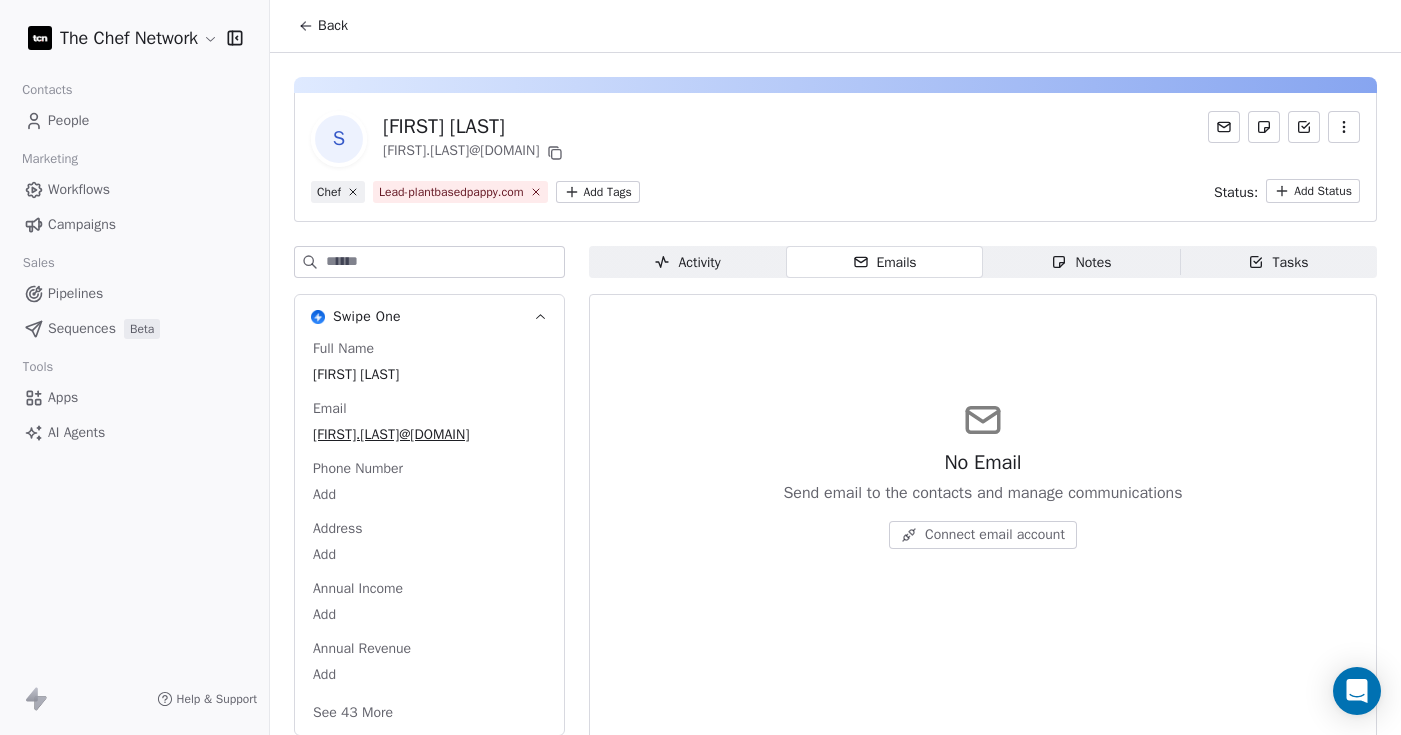 click on "Activity" at bounding box center (687, 262) 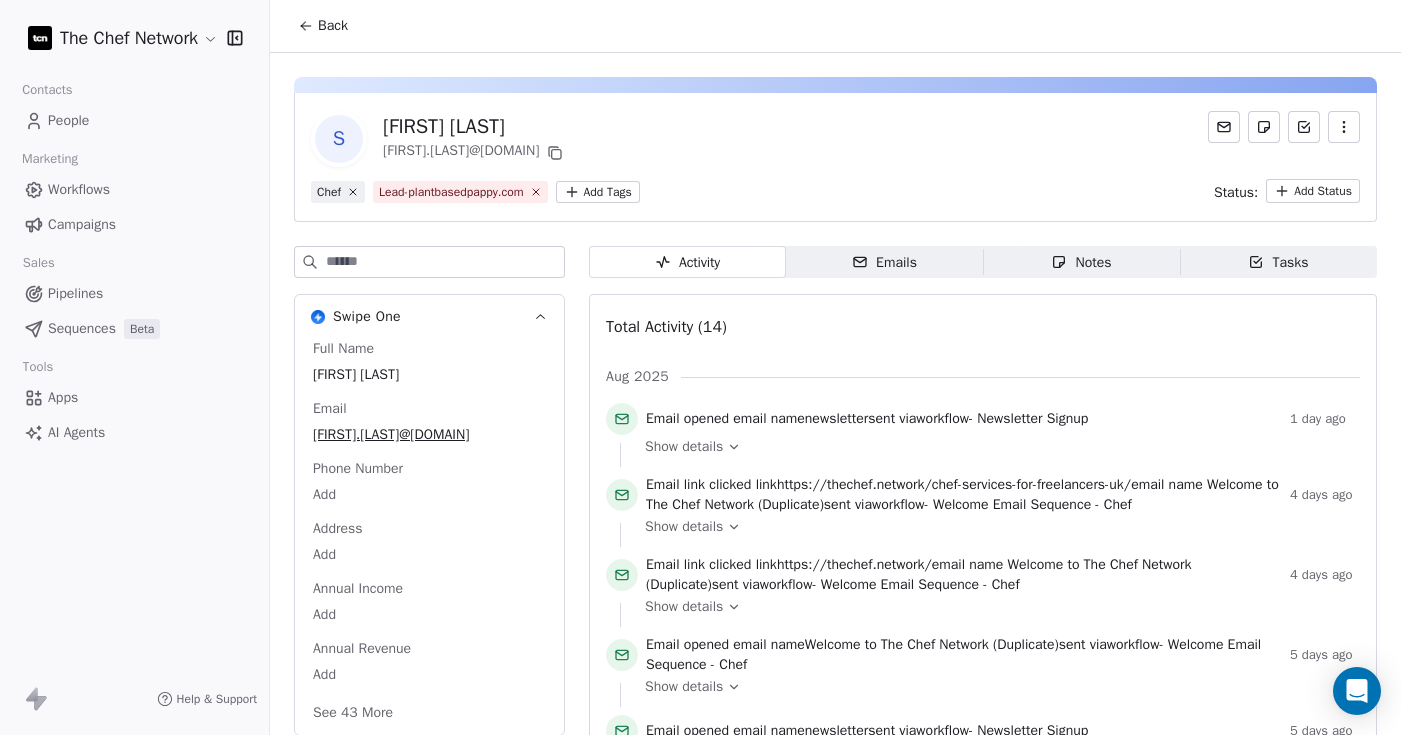 scroll, scrollTop: 14, scrollLeft: 0, axis: vertical 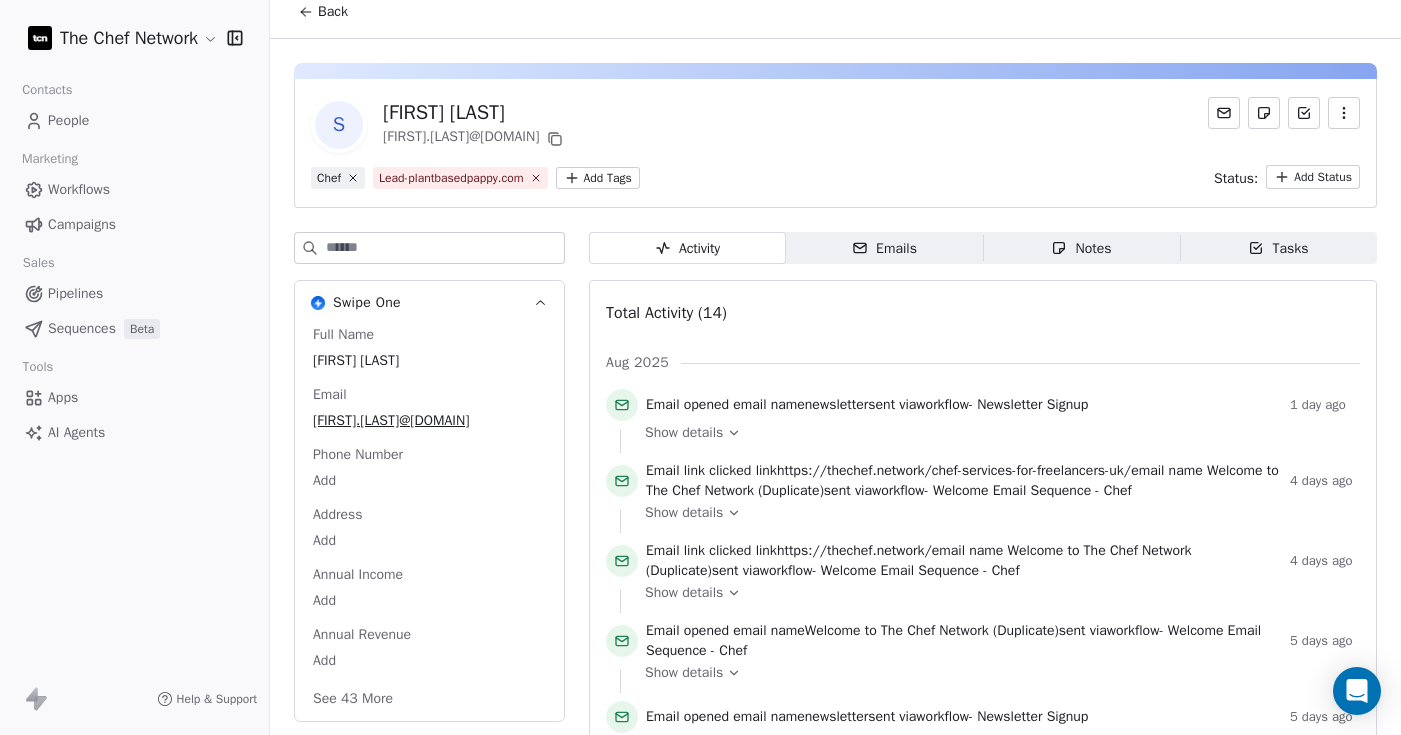 click 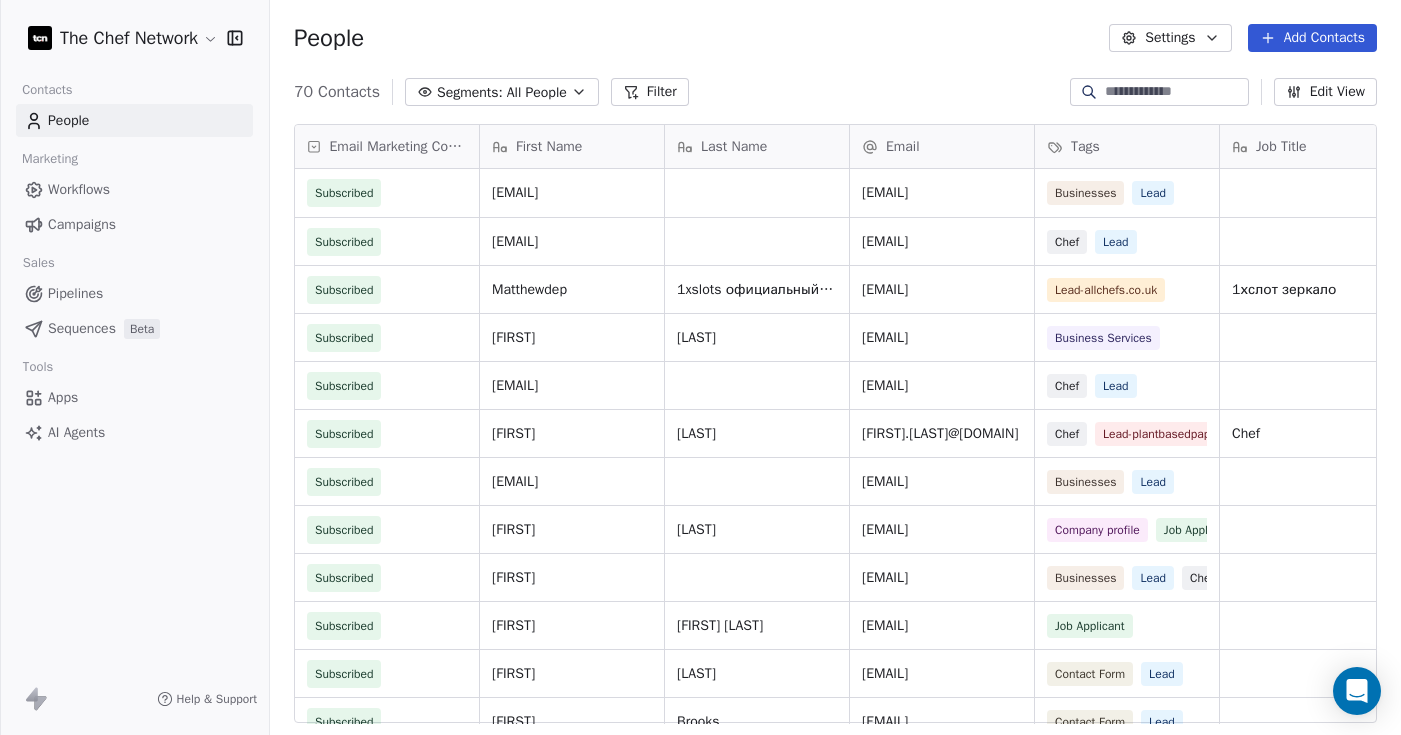 scroll, scrollTop: 16, scrollLeft: 16, axis: both 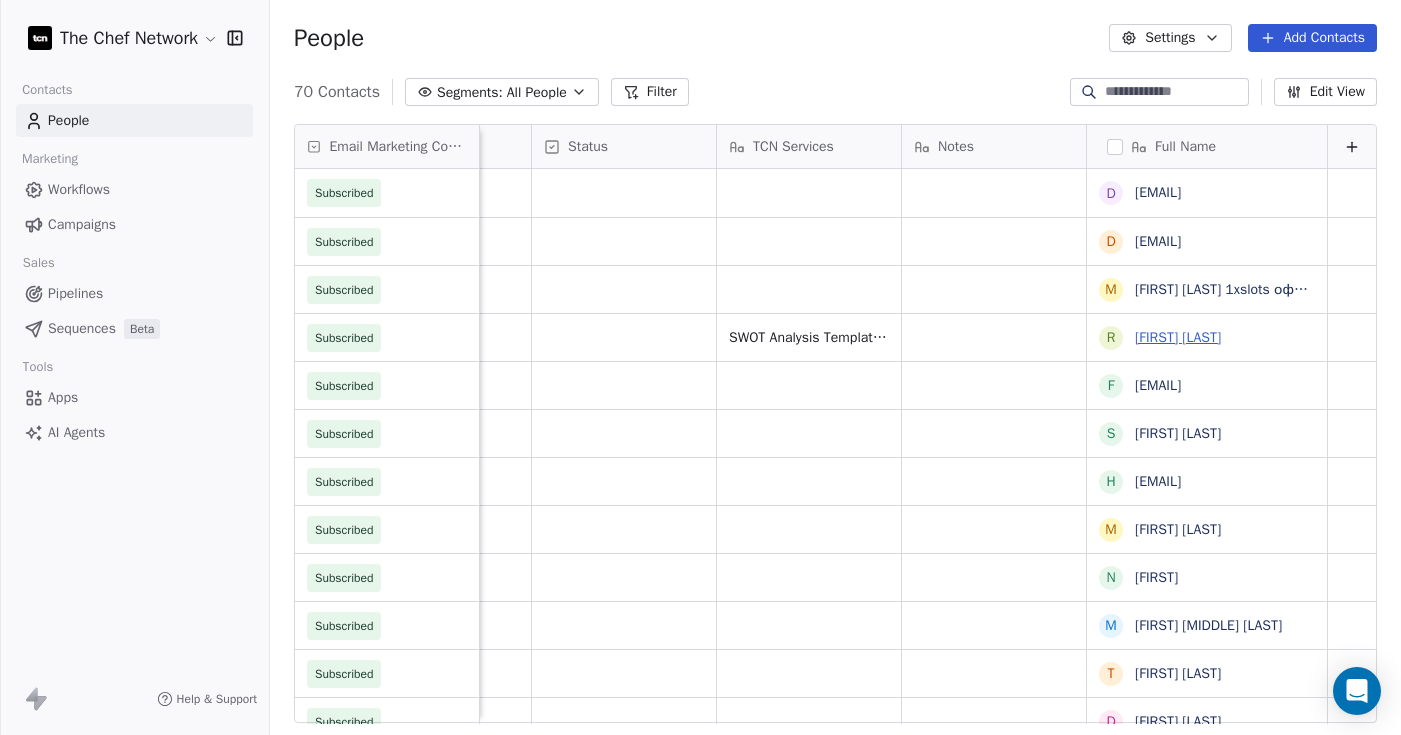click on "[FIRST] [LAST]" at bounding box center [1178, 337] 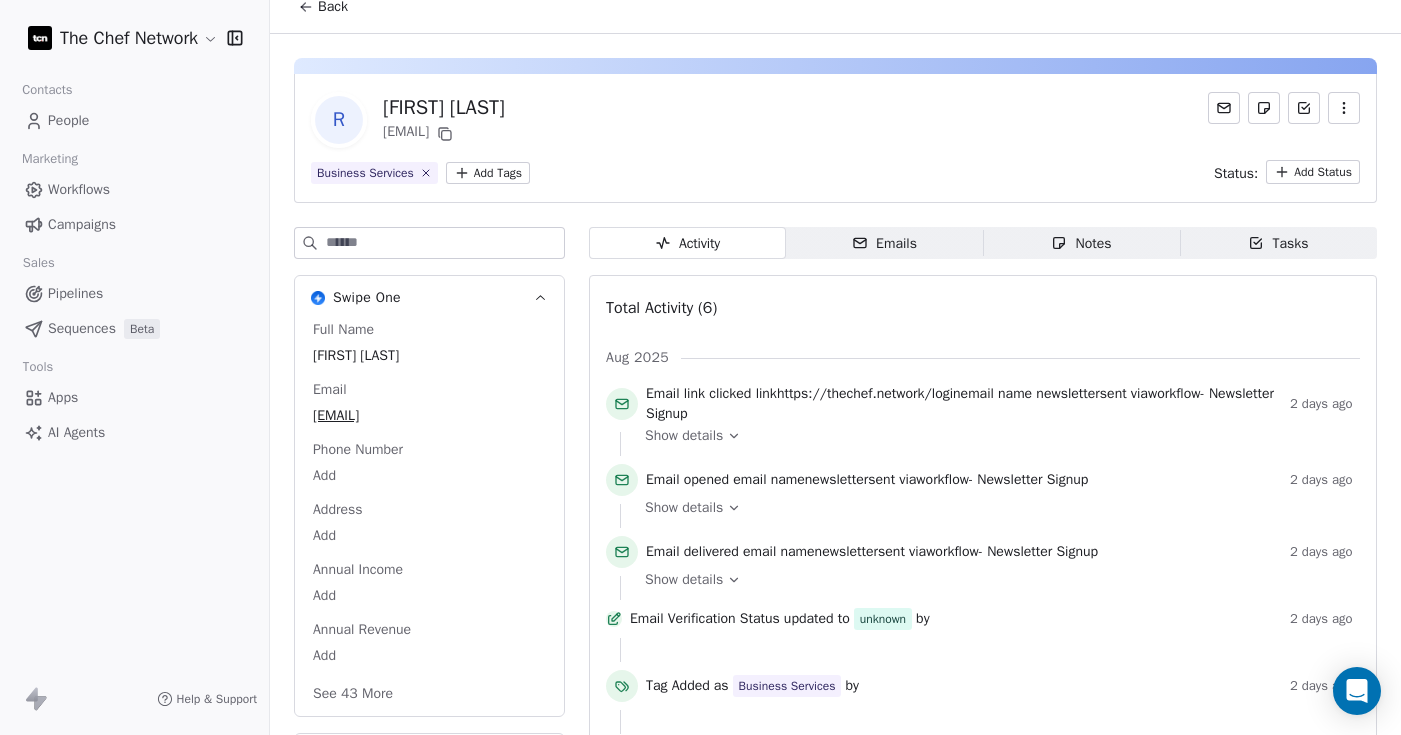 scroll, scrollTop: 0, scrollLeft: 0, axis: both 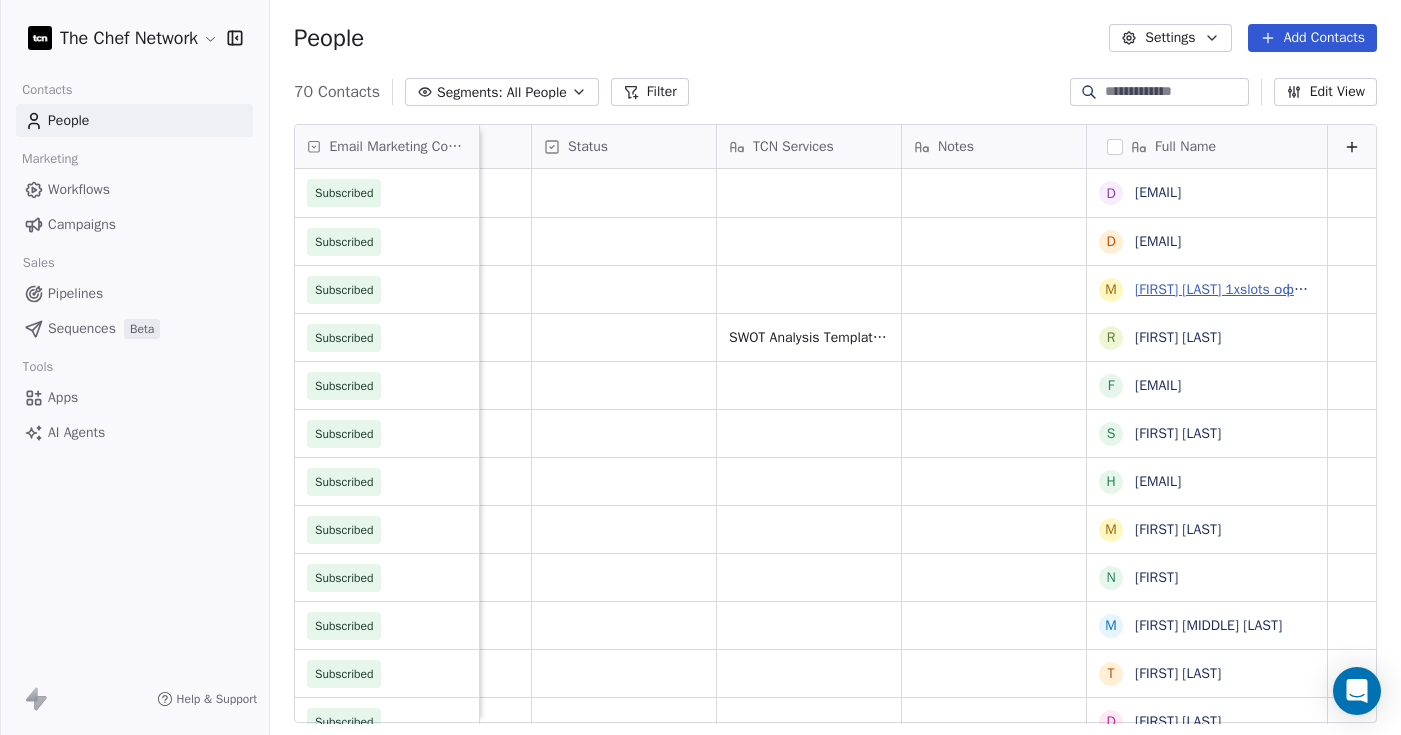 click on "Matthewdep 1xslots официальный demo регистрация в 1xslots casino" at bounding box center (1366, 289) 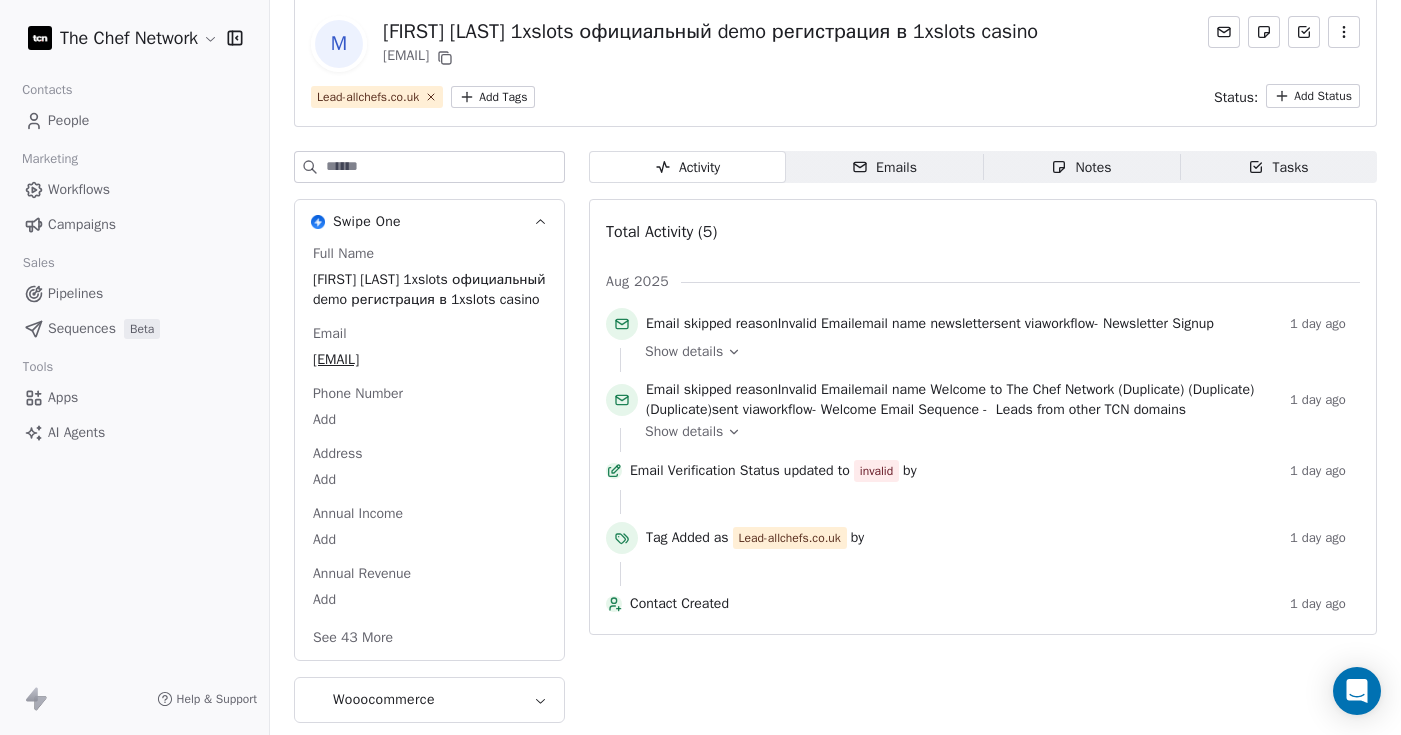 scroll, scrollTop: 0, scrollLeft: 0, axis: both 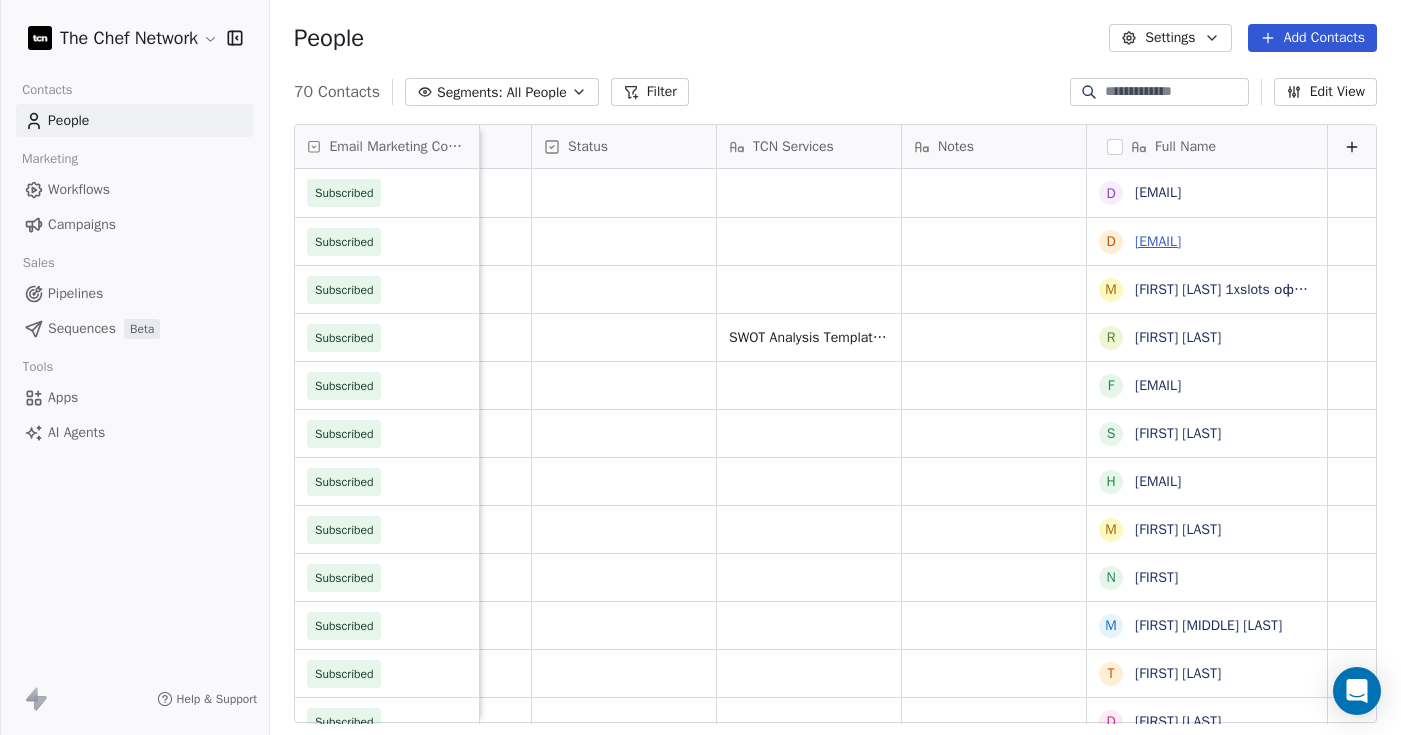 click on "[EMAIL]" at bounding box center [1158, 241] 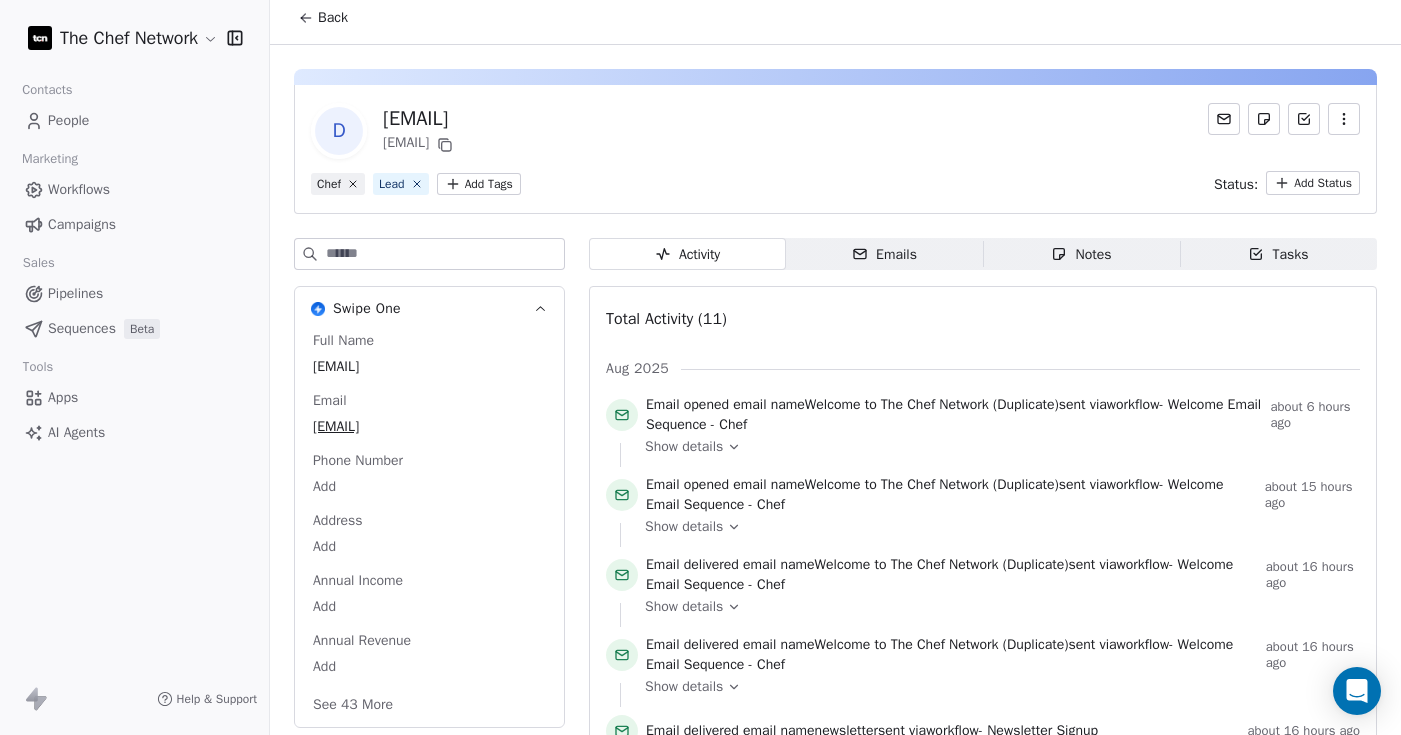 scroll, scrollTop: 10, scrollLeft: 0, axis: vertical 